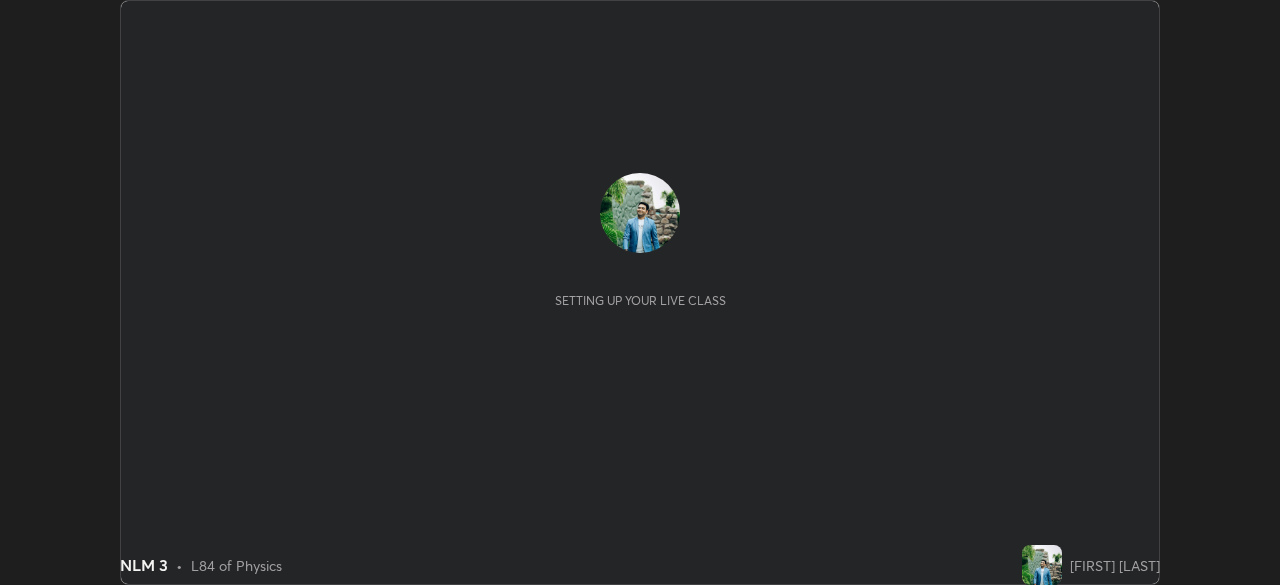 scroll, scrollTop: 0, scrollLeft: 0, axis: both 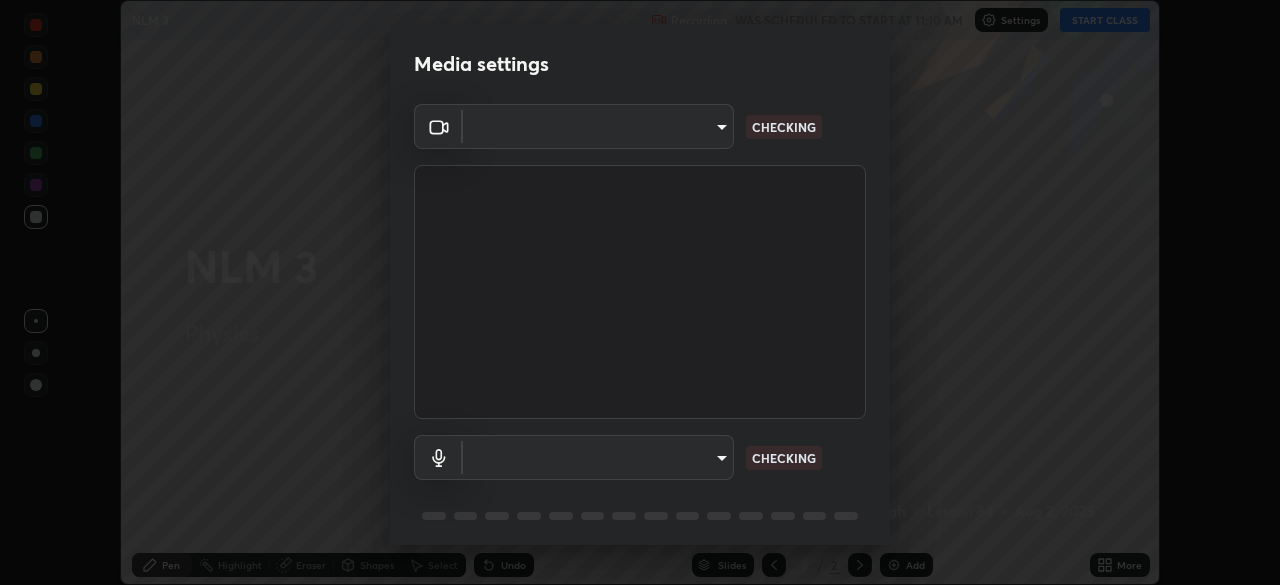 type on "[HASH]" 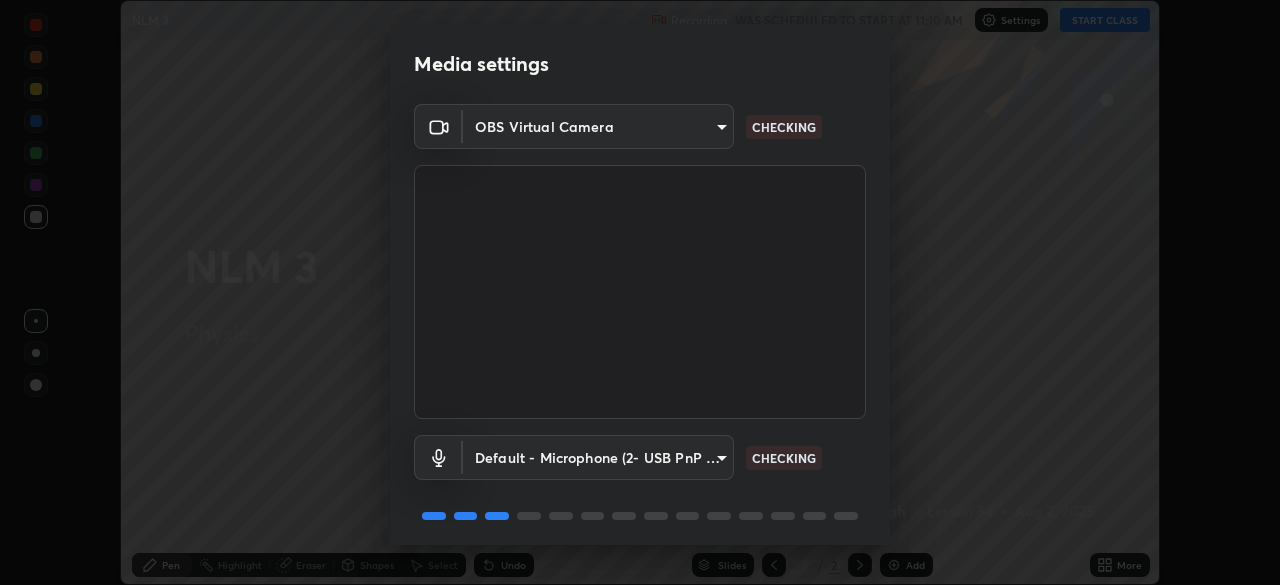 click on "Erase all NLM 3 Recording WAS SCHEDULED TO START AT  11:10 AM Settings START CLASS Setting up your live class NLM 3 • L84 of Physics [FIRST] [LAST] Pen Highlight Eraser Shapes Select Undo Slides 2 / 2 Add More No doubts shared Encourage your learners to ask a doubt for better clarity Report an issue Reason for reporting Buffering Chat not working Audio - Video sync issue Educator video quality low ​ Attach an image Report Media settings OBS Virtual Camera [HASH] CHECKING Default - Microphone (2- USB PnP Sound Device) default CHECKING 1 / 5 Next" at bounding box center (640, 292) 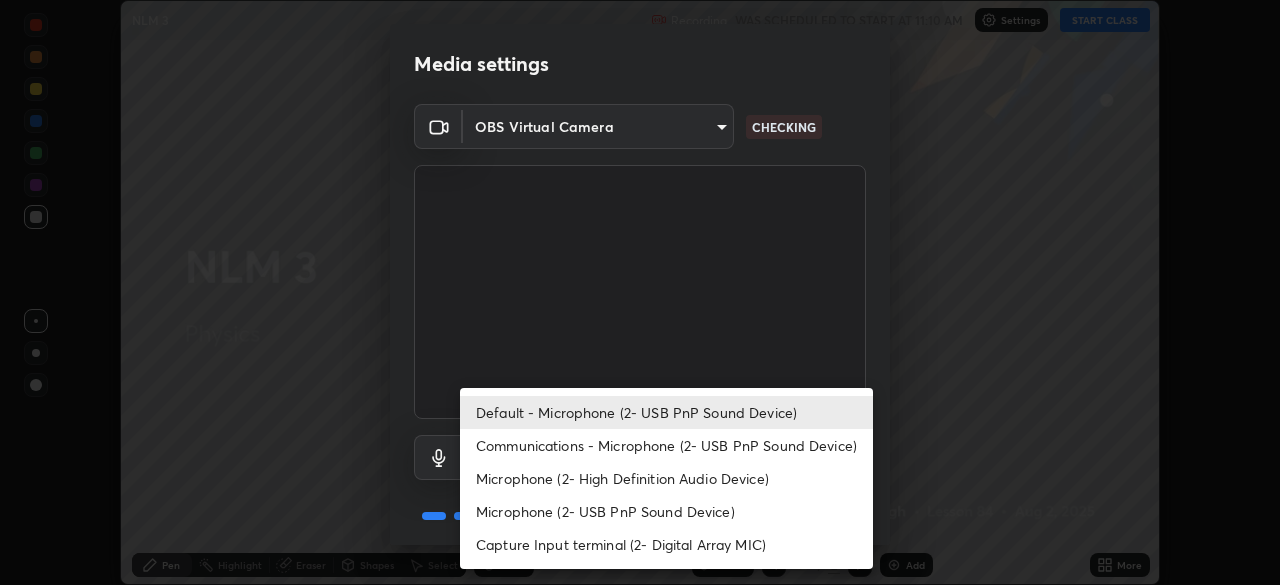 click on "Communications - Microphone (2- USB PnP Sound Device)" at bounding box center (666, 445) 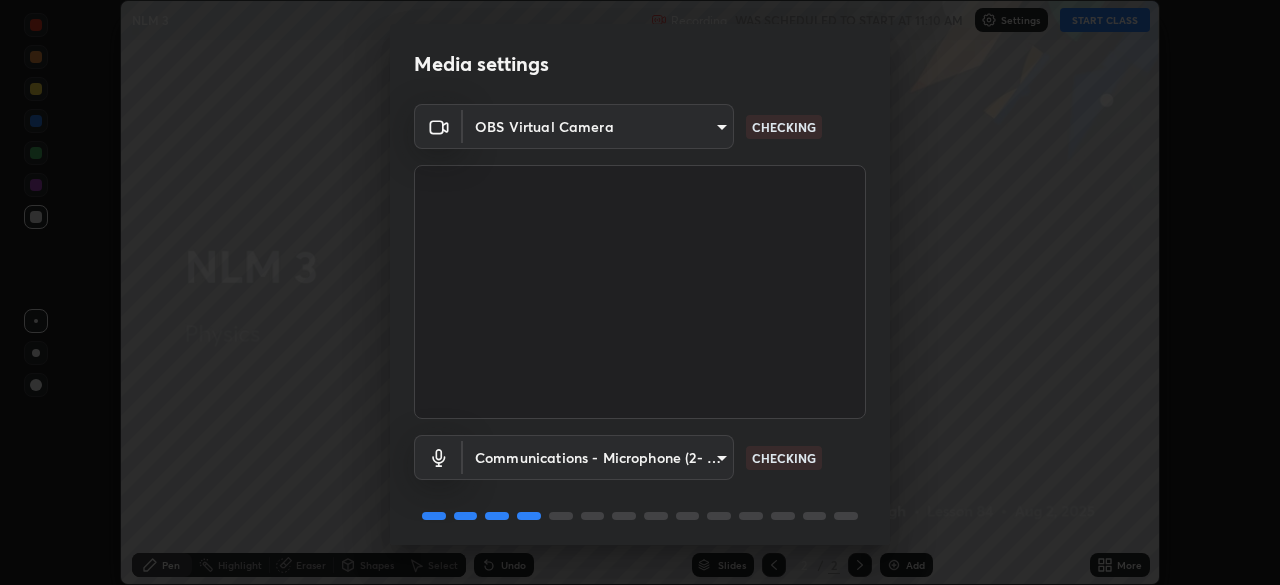 click on "Erase all NLM 3 Recording WAS SCHEDULED TO START AT  11:10 AM Settings START CLASS Setting up your live class NLM 3 • L84 of Physics [FIRST] [LAST] Pen Highlight Eraser Shapes Select Undo Slides 2 / 2 Add More No doubts shared Encourage your learners to ask a doubt for better clarity Report an issue Reason for reporting Buffering Chat not working Audio - Video sync issue Educator video quality low ​ Attach an image Report Media settings OBS Virtual Camera [HASH] CHECKING Communications - Microphone (2- USB PnP Sound Device) communications CHECKING 1 / 5 Next" at bounding box center [640, 292] 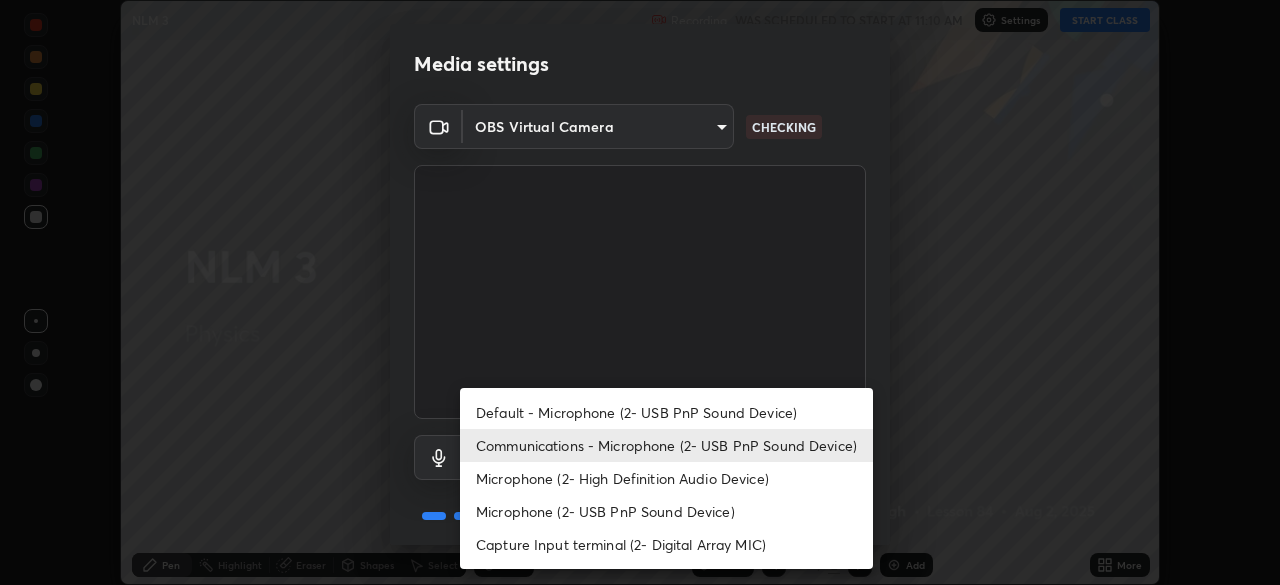 click on "Default - Microphone (2- USB PnP Sound Device)" at bounding box center (666, 412) 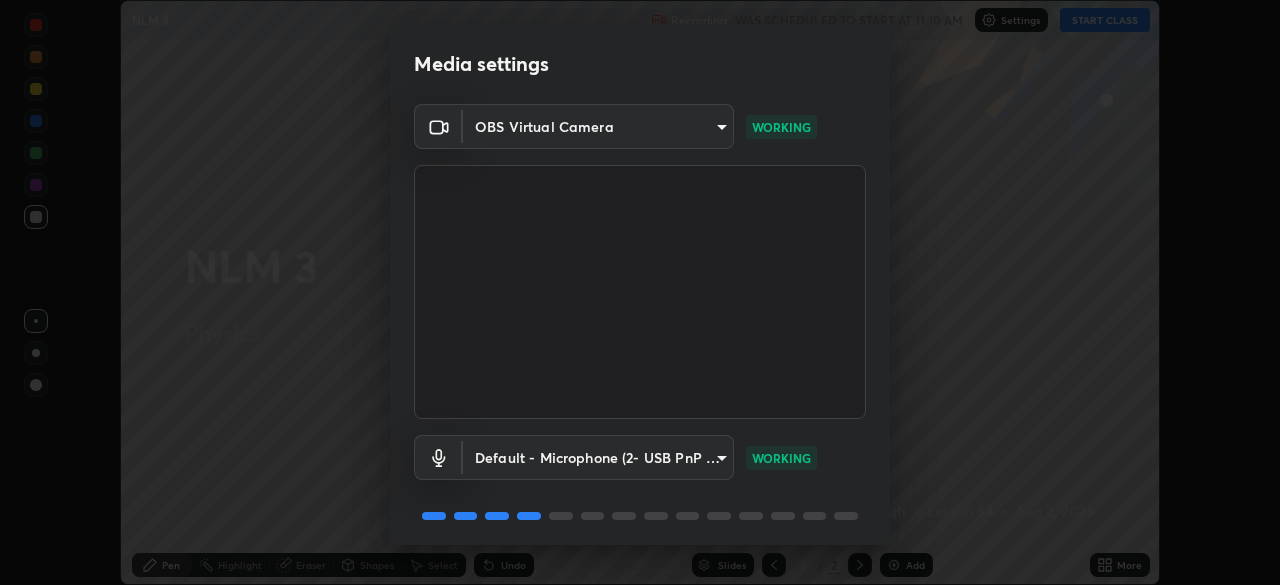 scroll, scrollTop: 71, scrollLeft: 0, axis: vertical 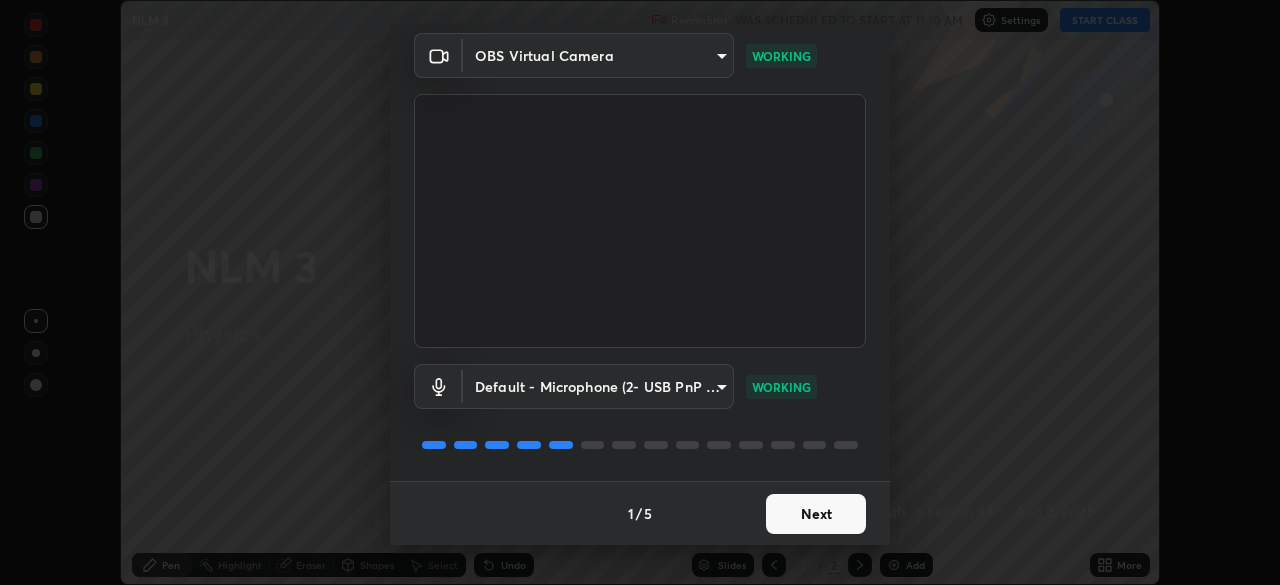 click on "Next" at bounding box center [816, 514] 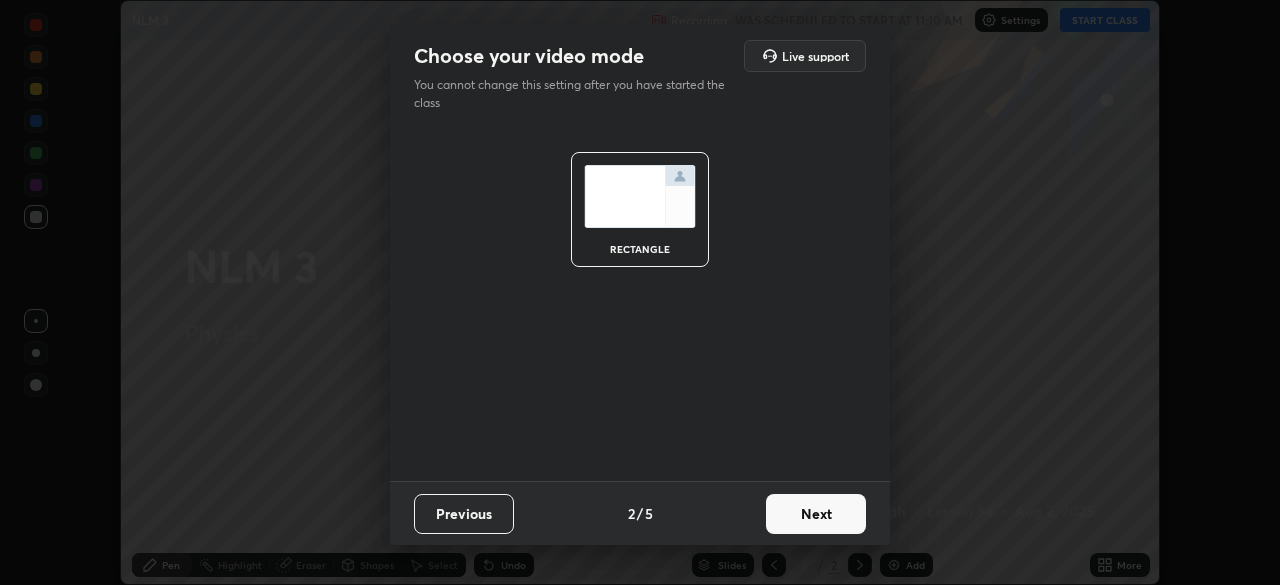 scroll, scrollTop: 0, scrollLeft: 0, axis: both 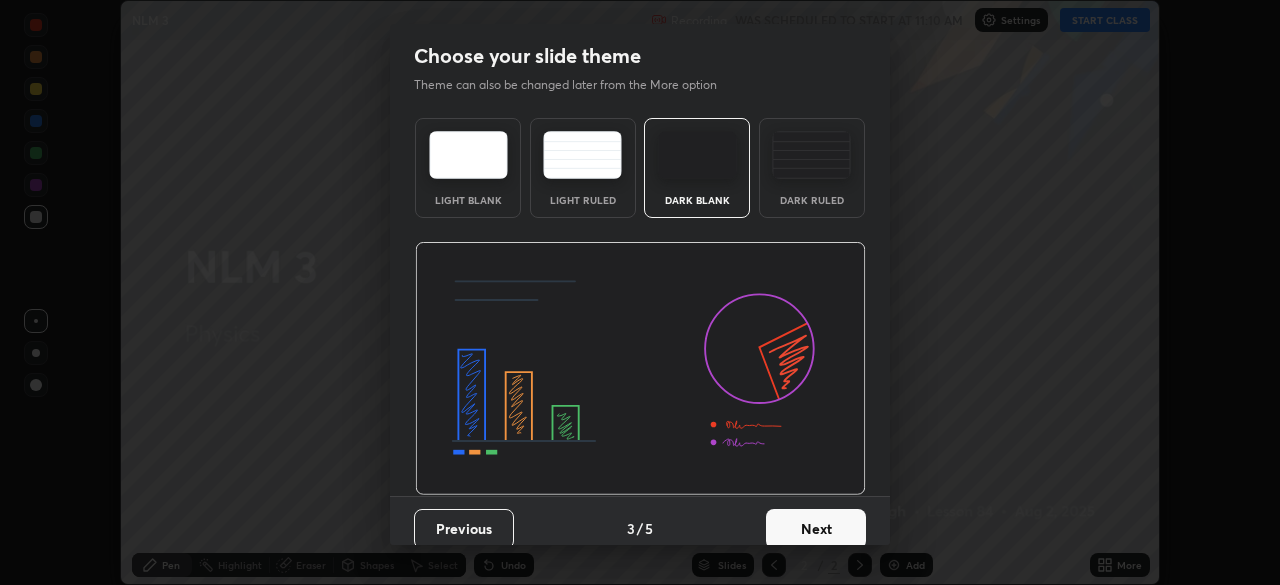 click on "Next" at bounding box center [816, 529] 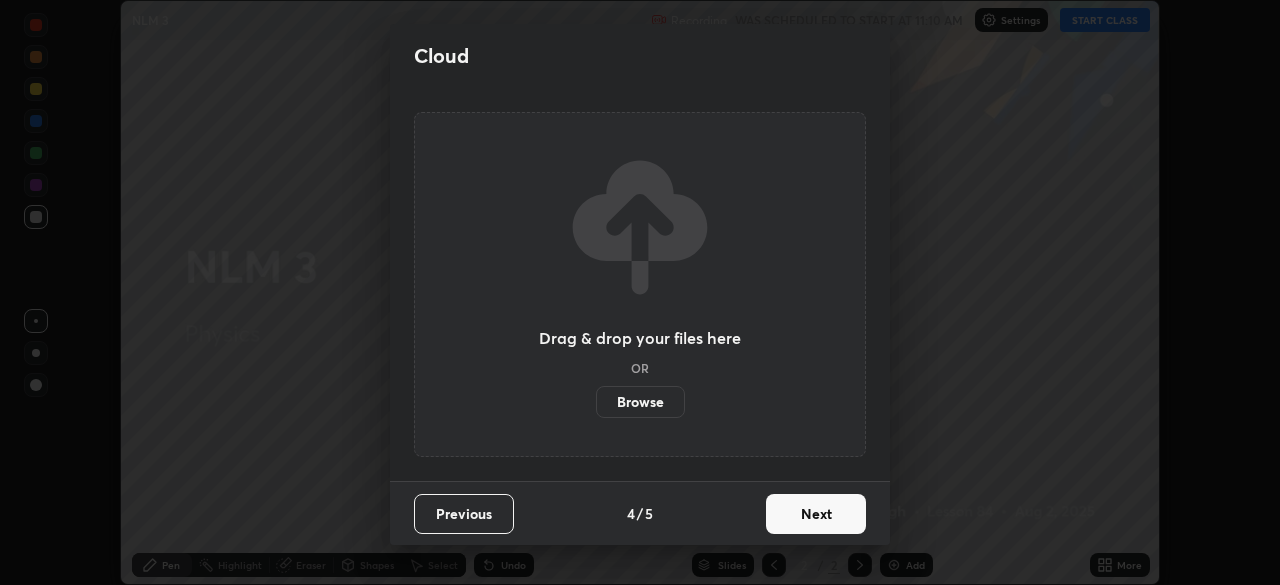 click on "Next" at bounding box center [816, 514] 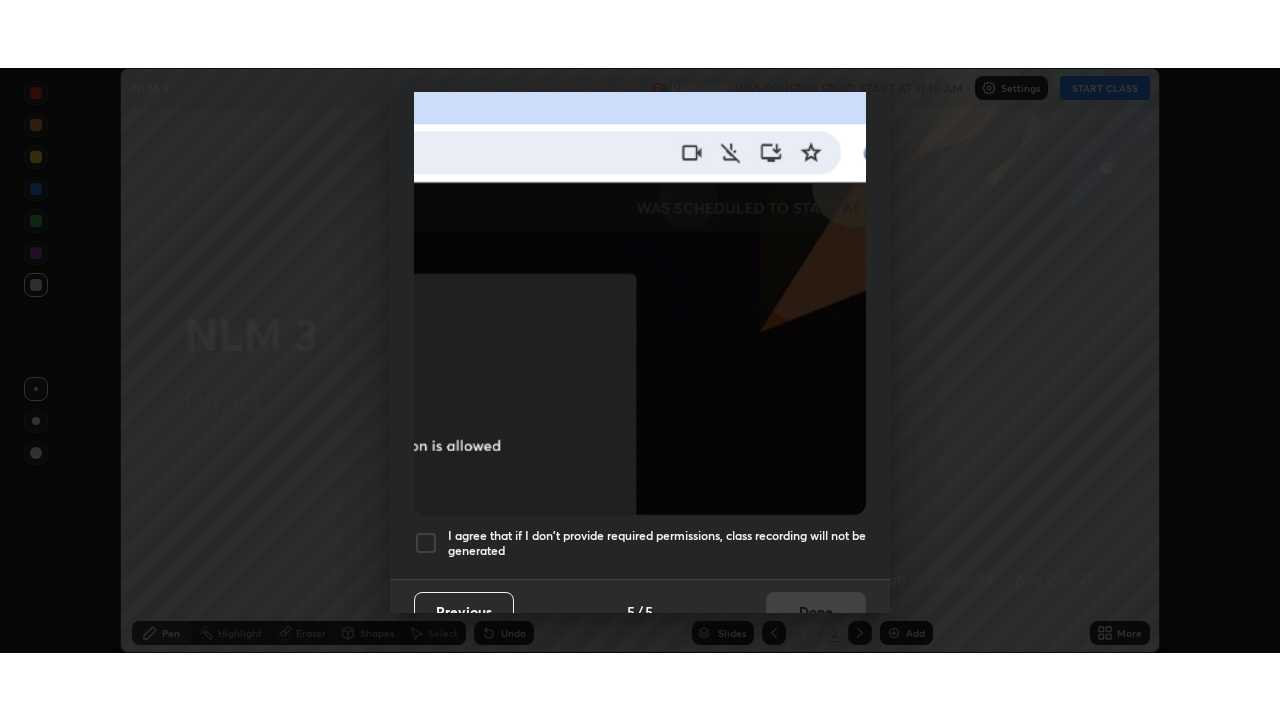 scroll, scrollTop: 479, scrollLeft: 0, axis: vertical 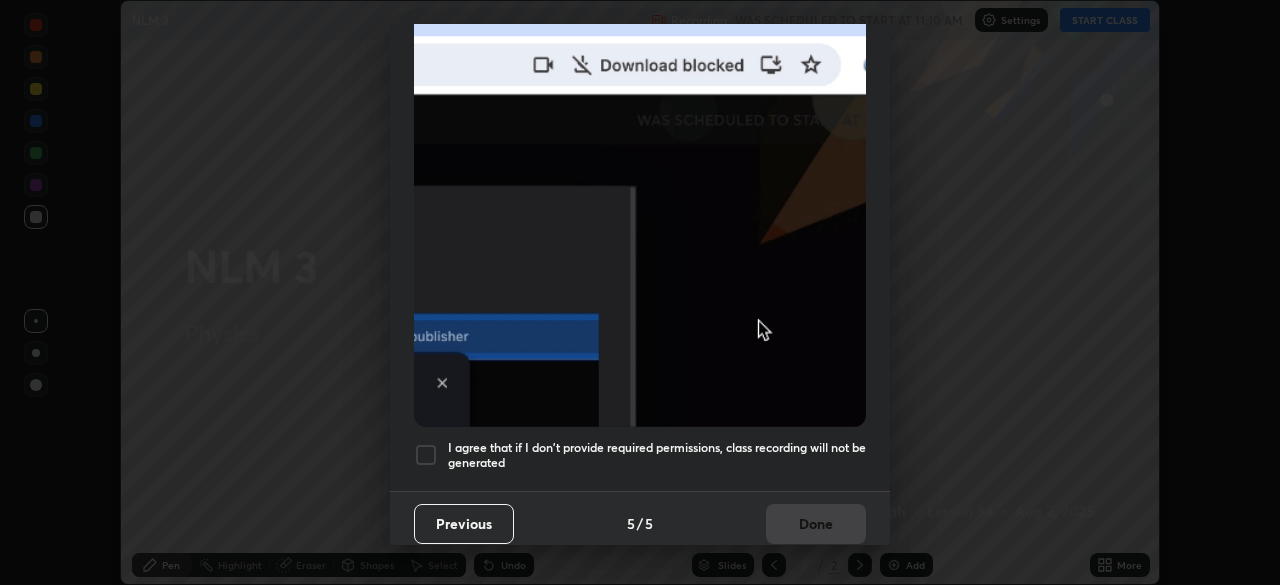 click at bounding box center [426, 455] 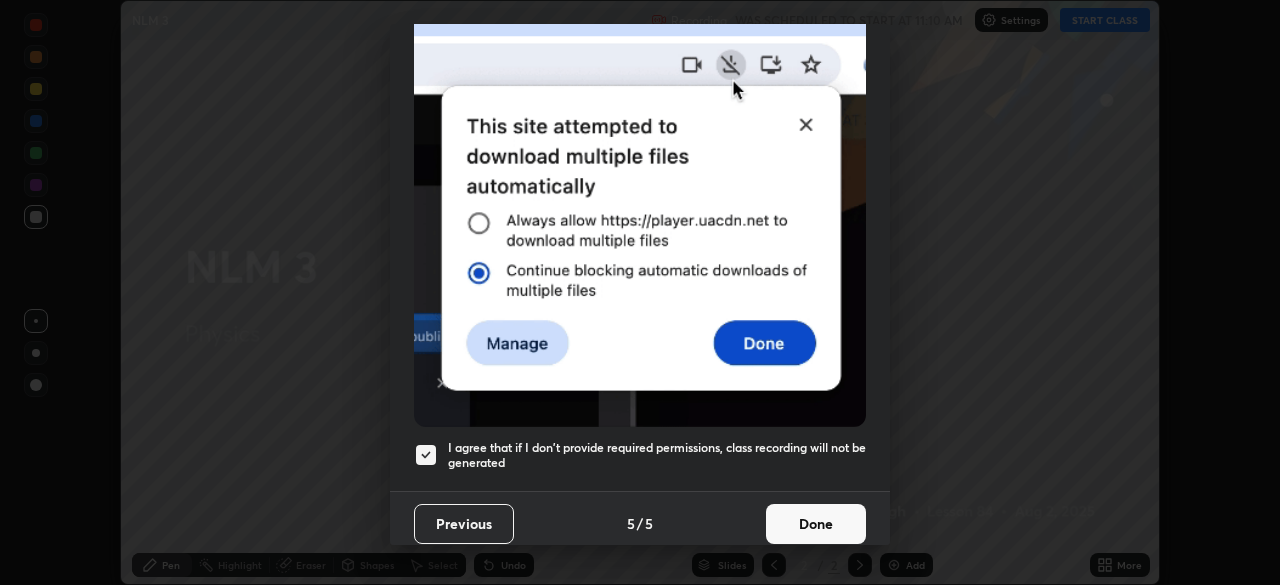 click on "Done" at bounding box center (816, 524) 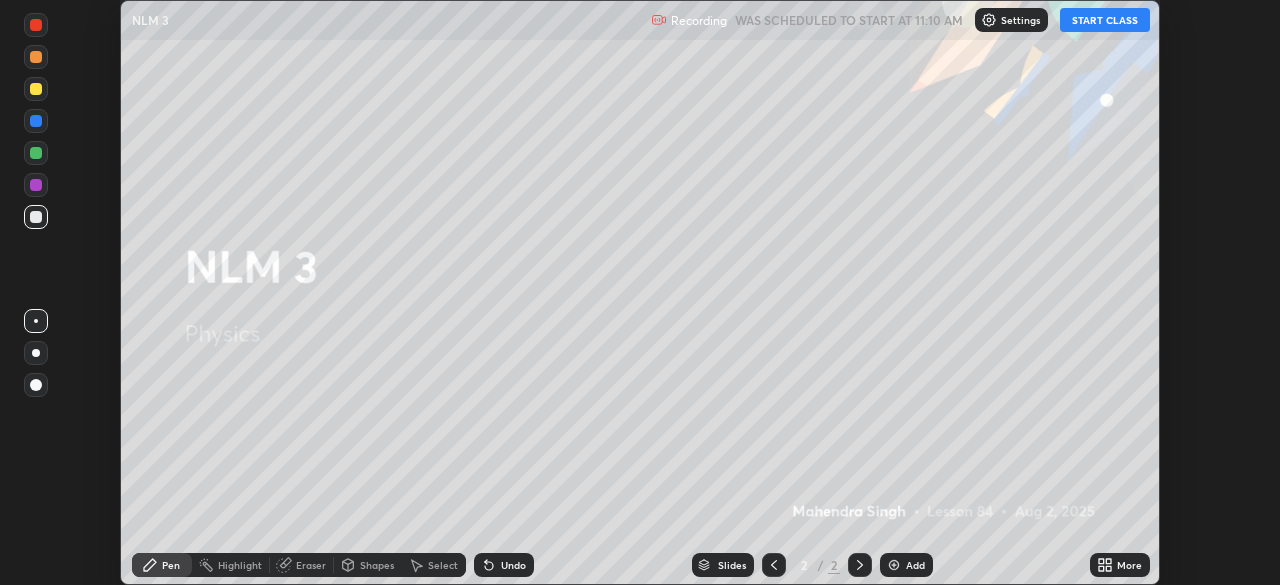 click on "START CLASS" at bounding box center (1105, 20) 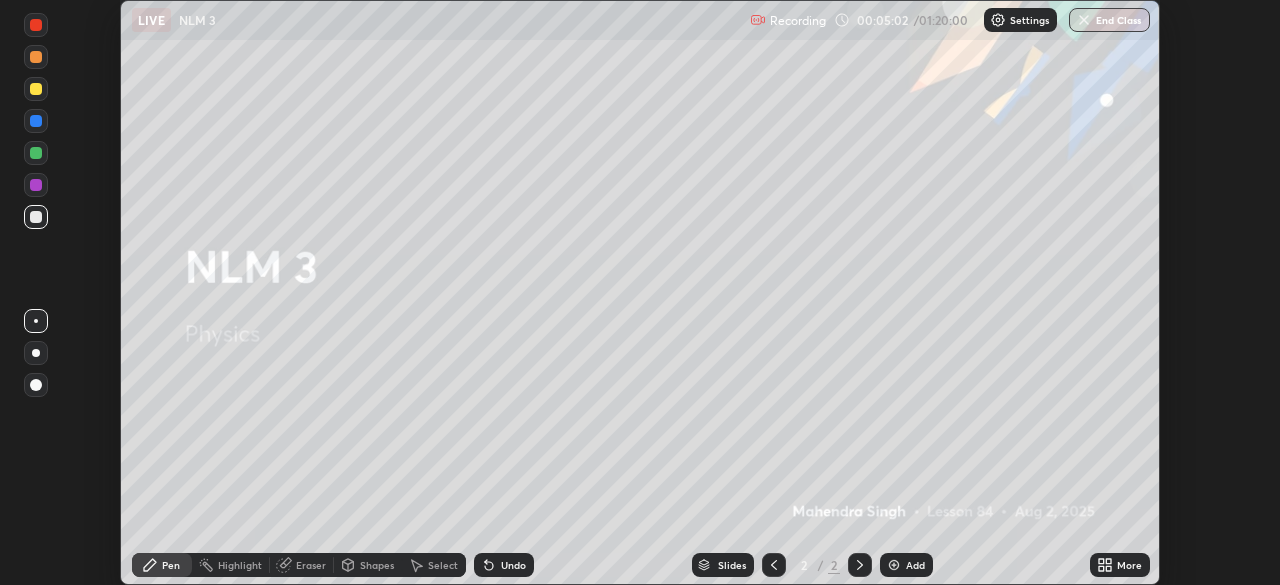 click on "More" at bounding box center [1120, 565] 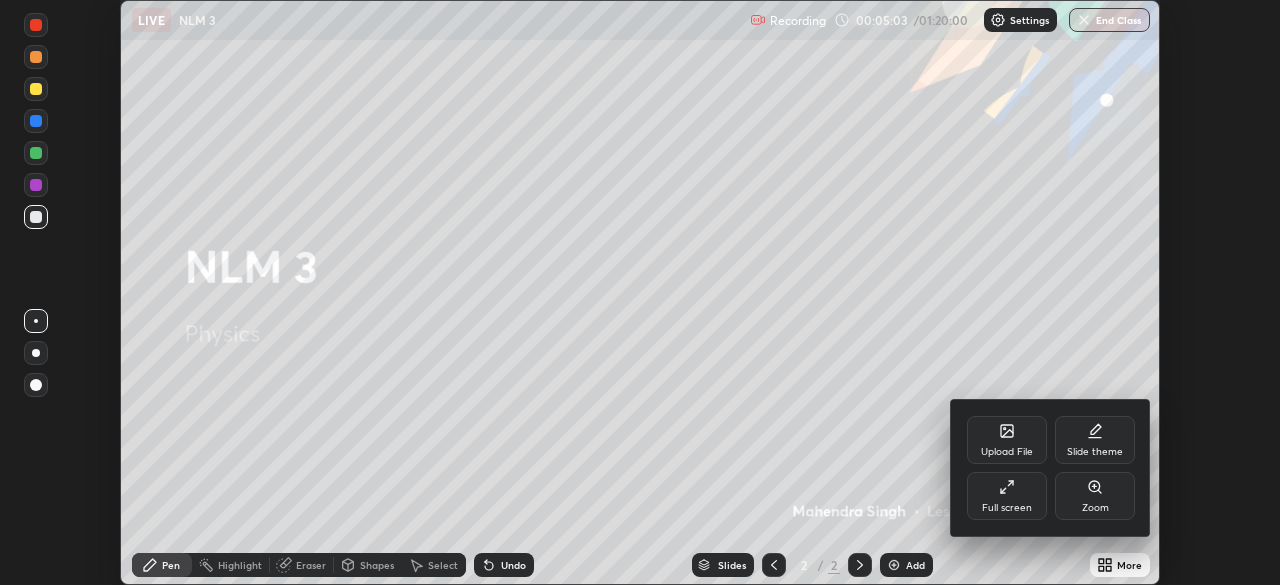 click on "Full screen" at bounding box center [1007, 508] 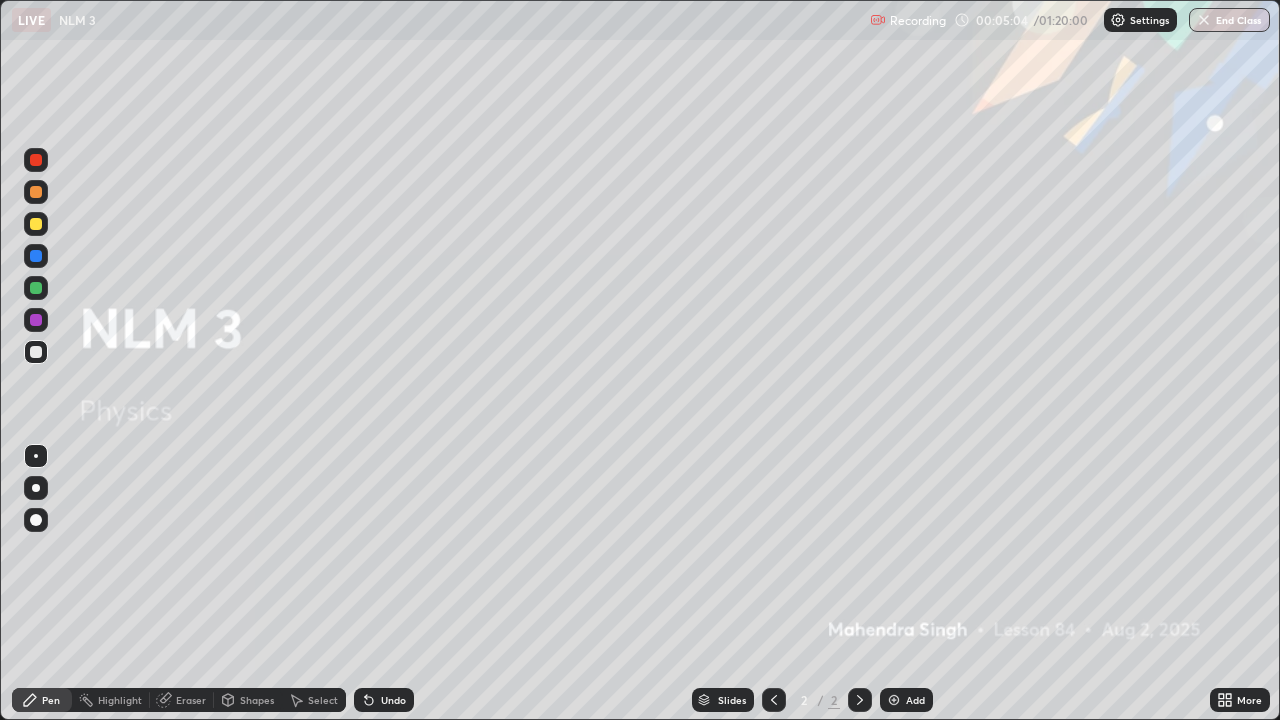 scroll, scrollTop: 99280, scrollLeft: 98720, axis: both 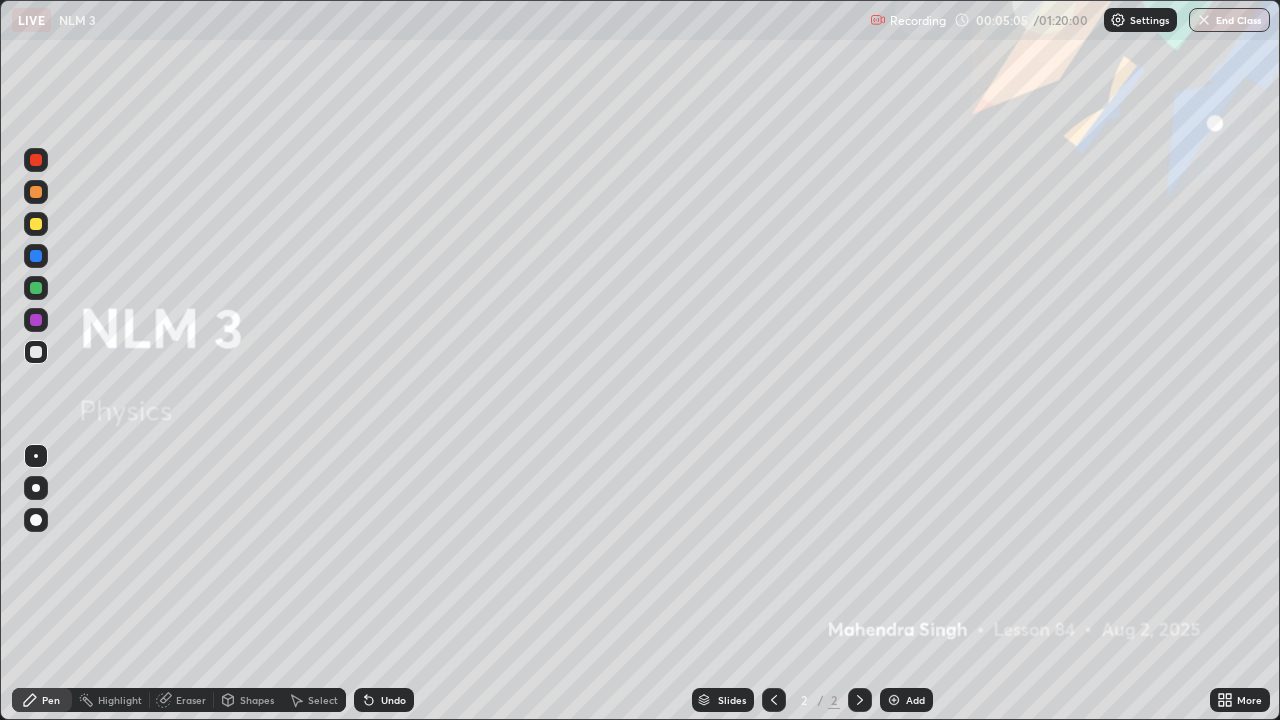 click at bounding box center (894, 700) 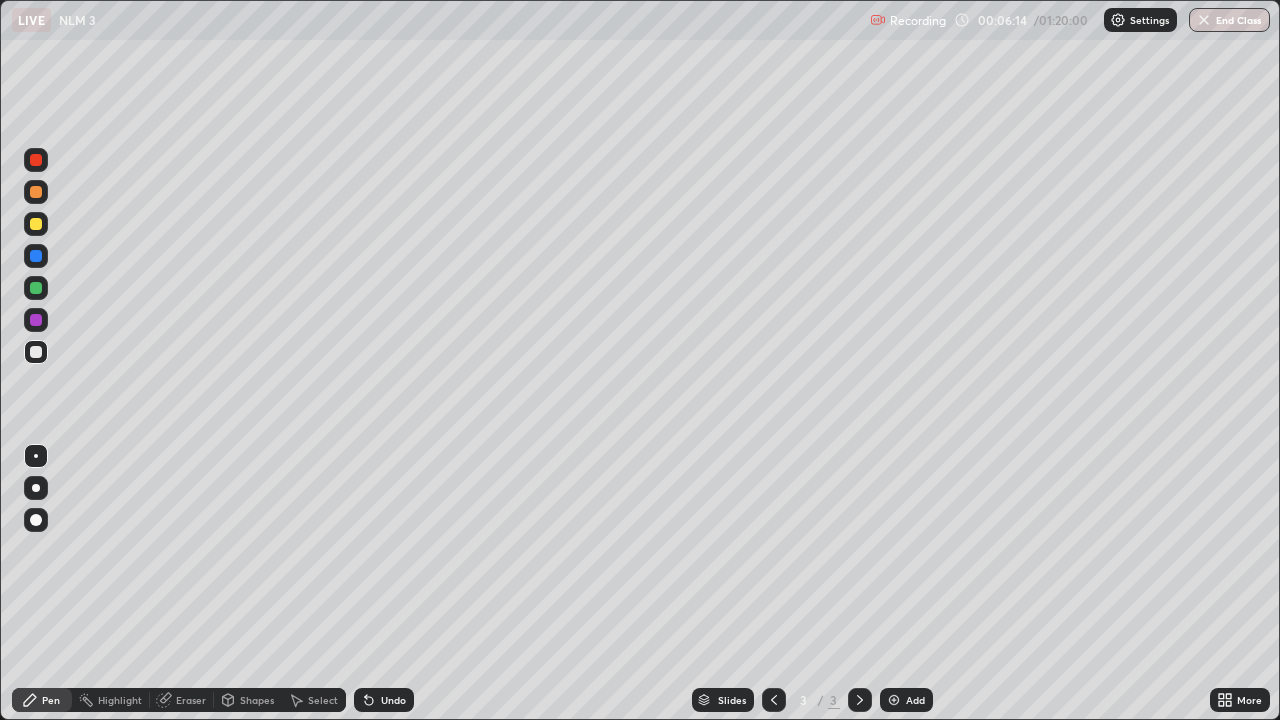 click on "Pen" at bounding box center [42, 700] 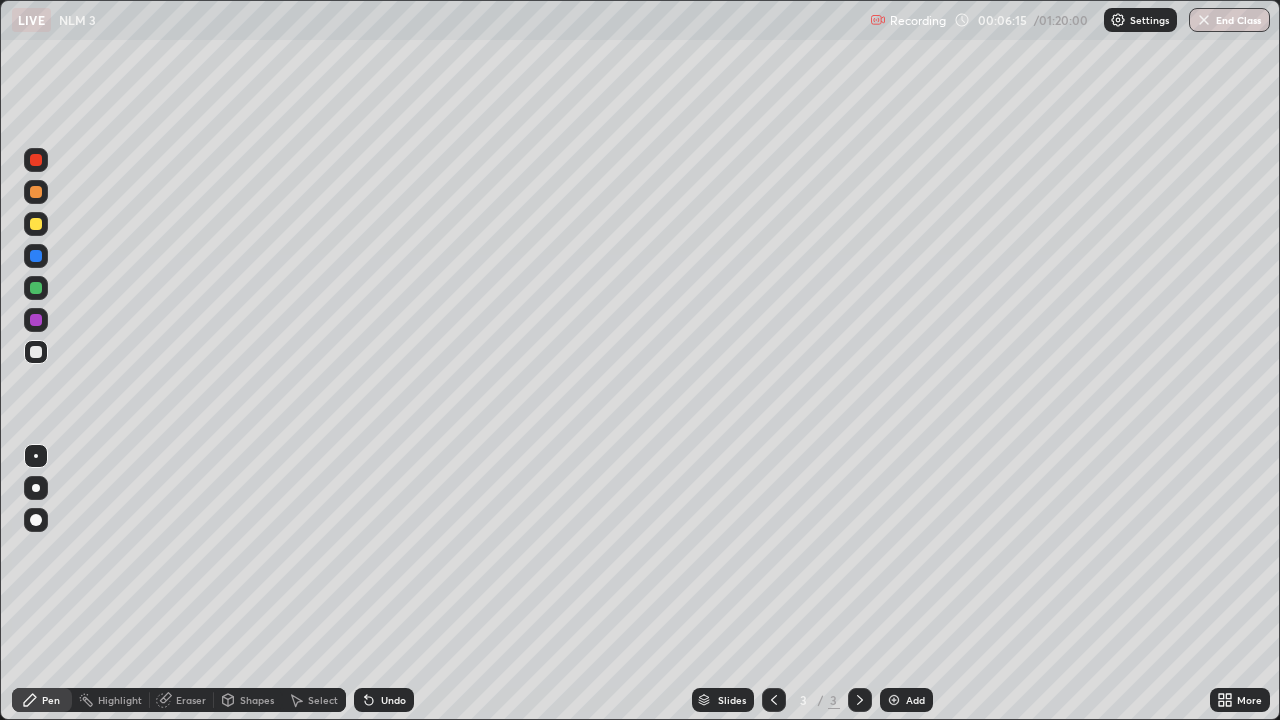 click at bounding box center [36, 352] 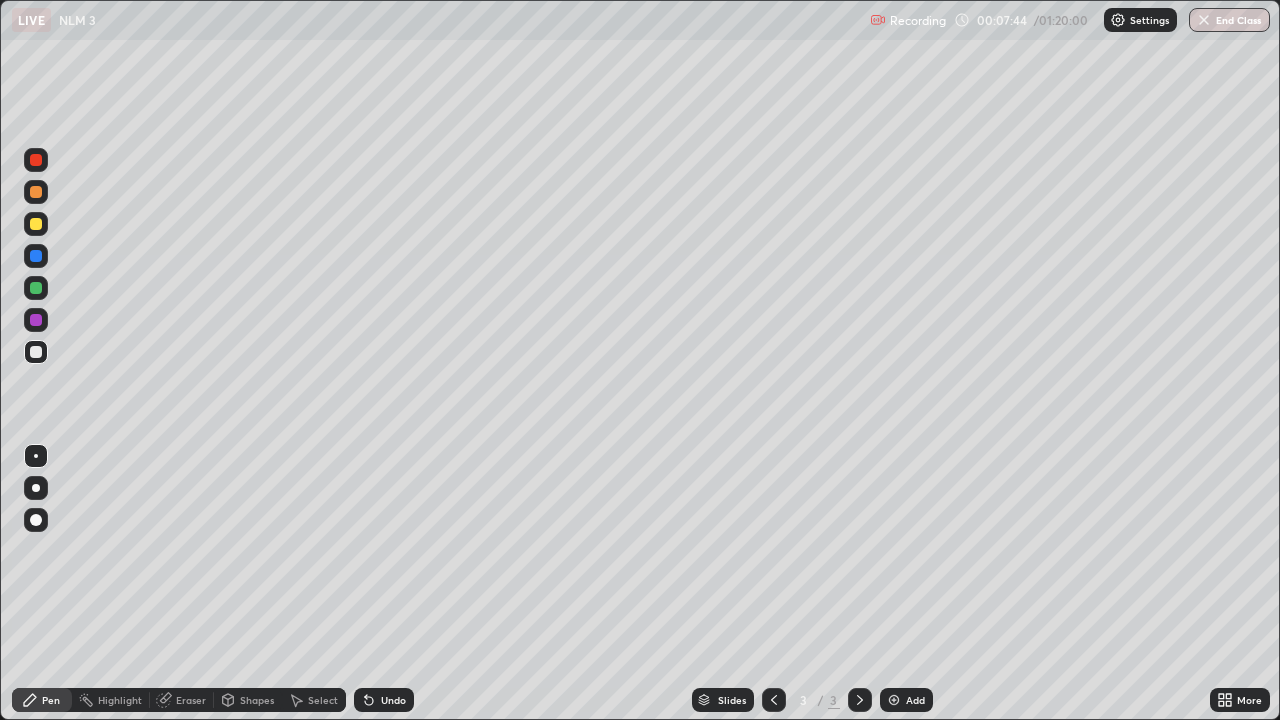 click on "Shapes" at bounding box center (248, 700) 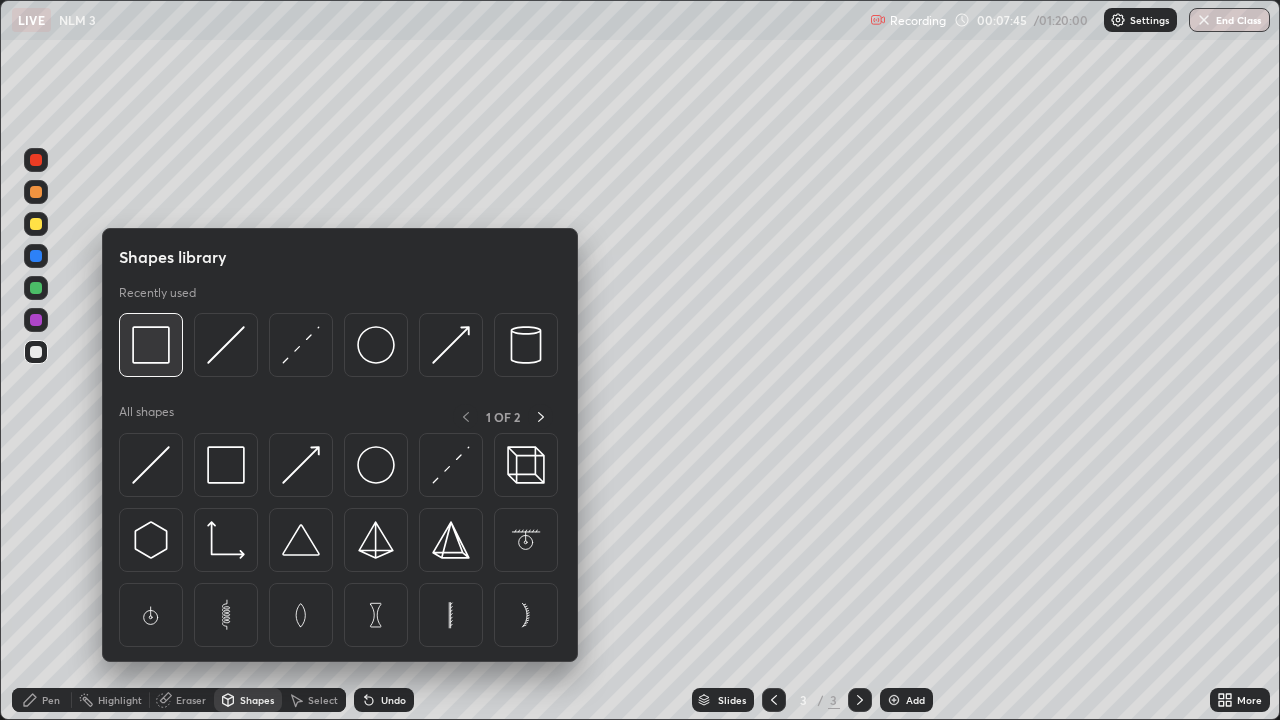 click at bounding box center [151, 345] 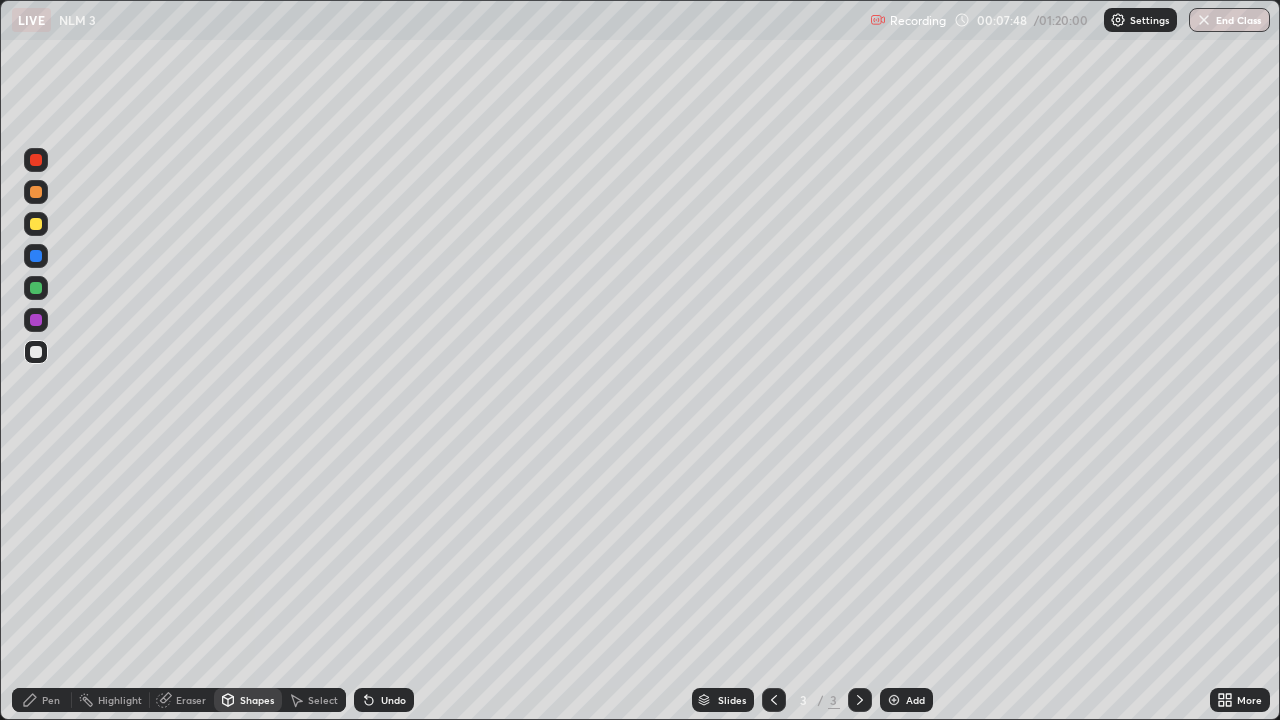 click on "Pen" at bounding box center [51, 700] 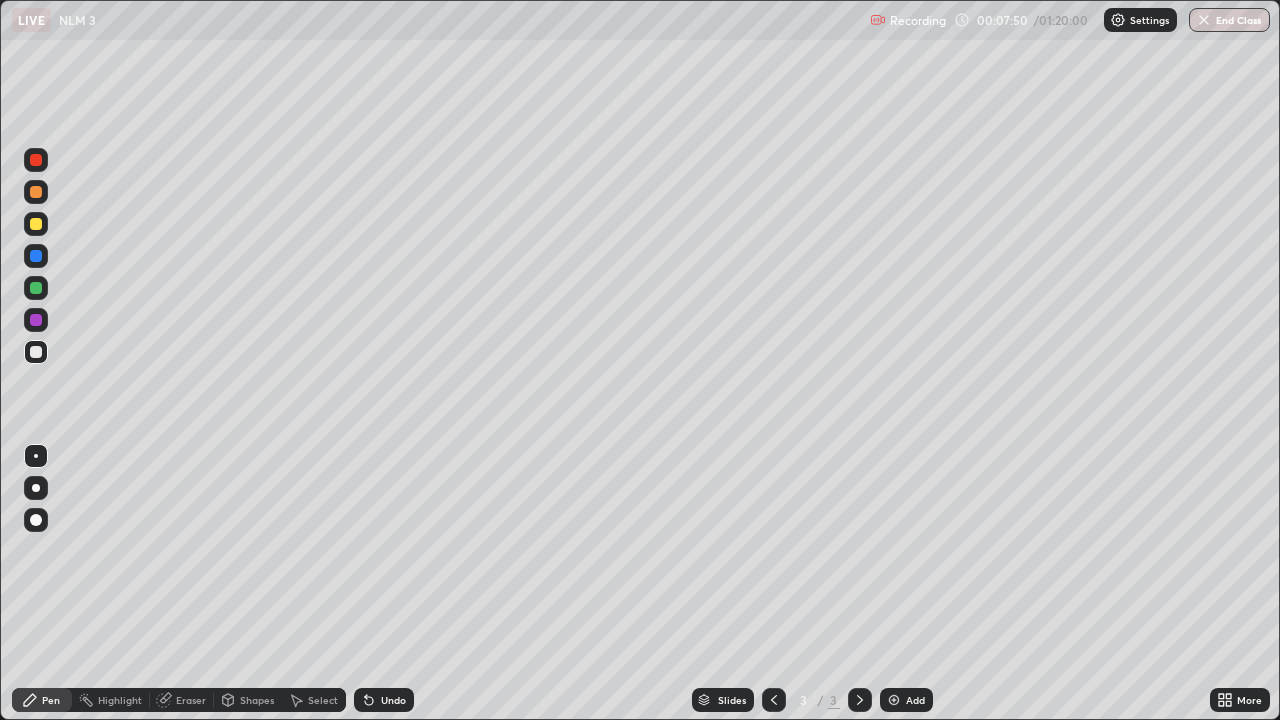 click 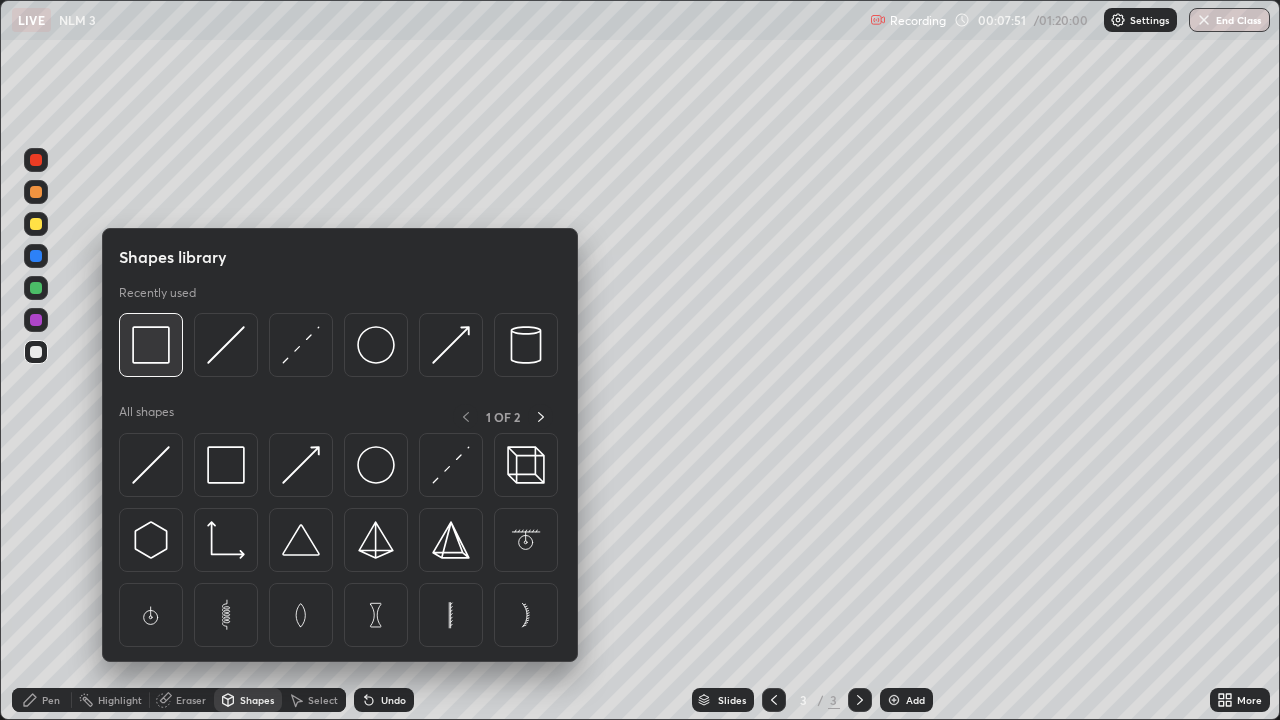 click at bounding box center (151, 345) 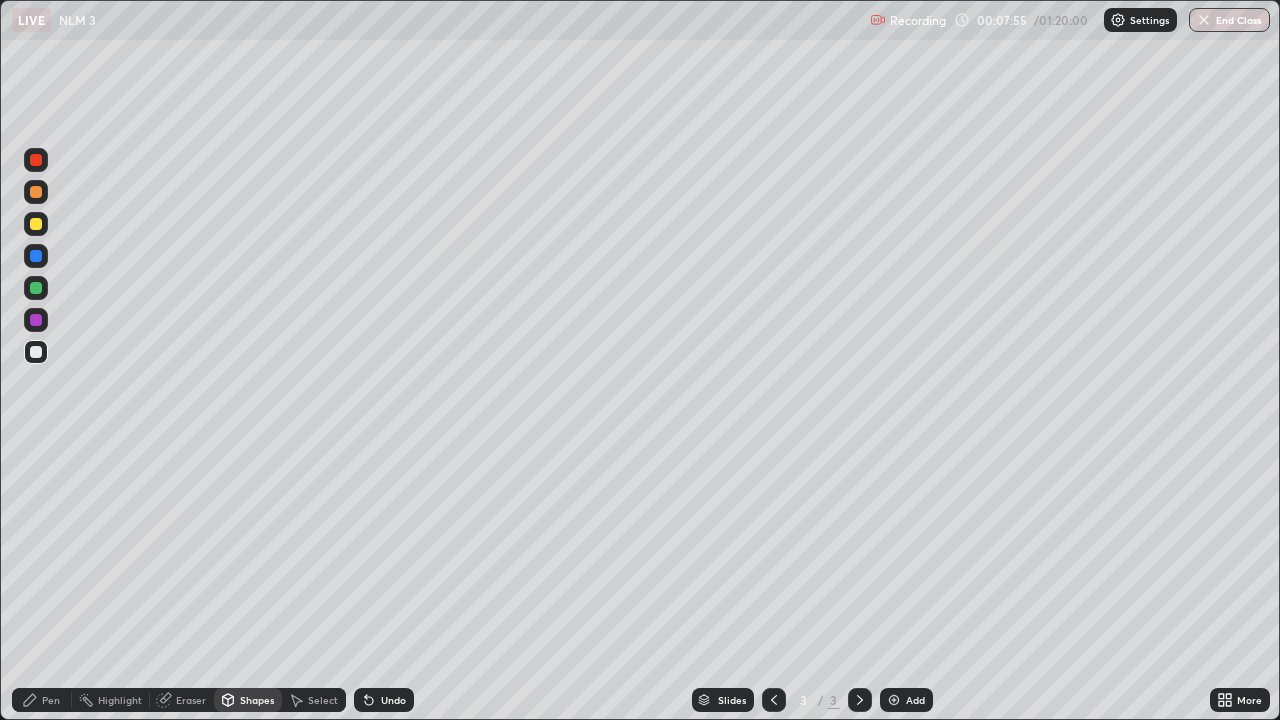 click 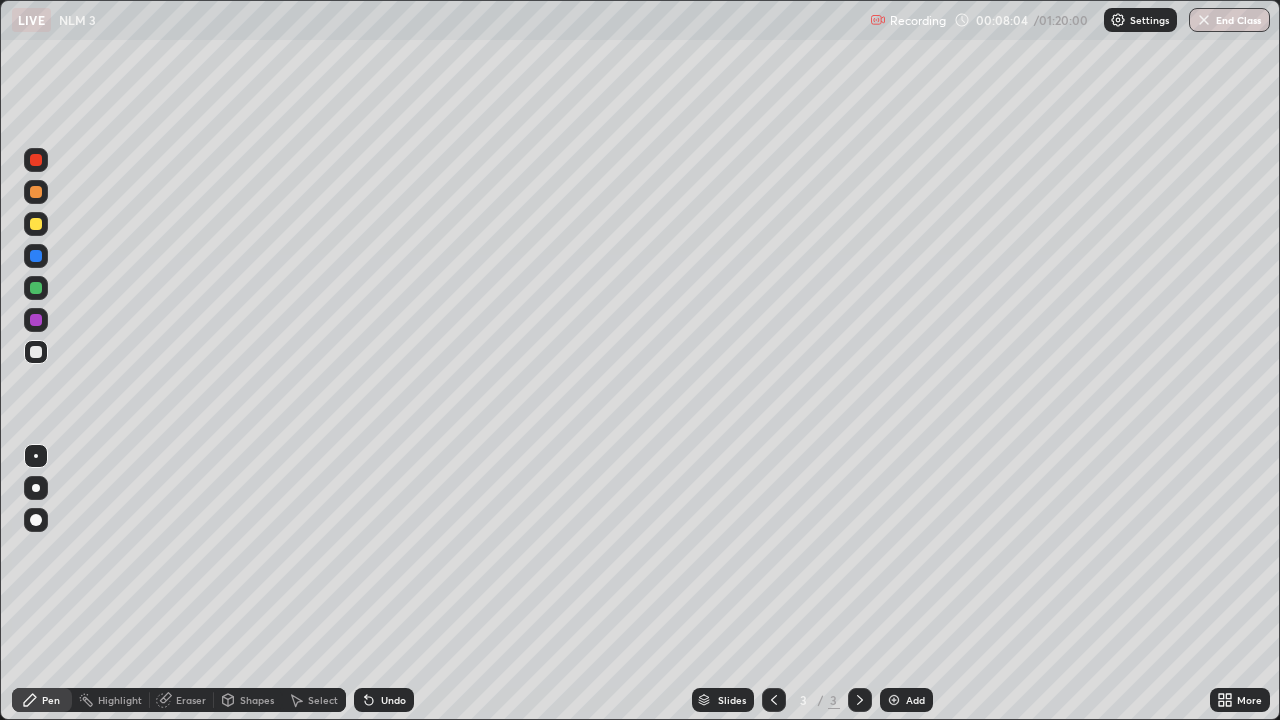 click at bounding box center (36, 288) 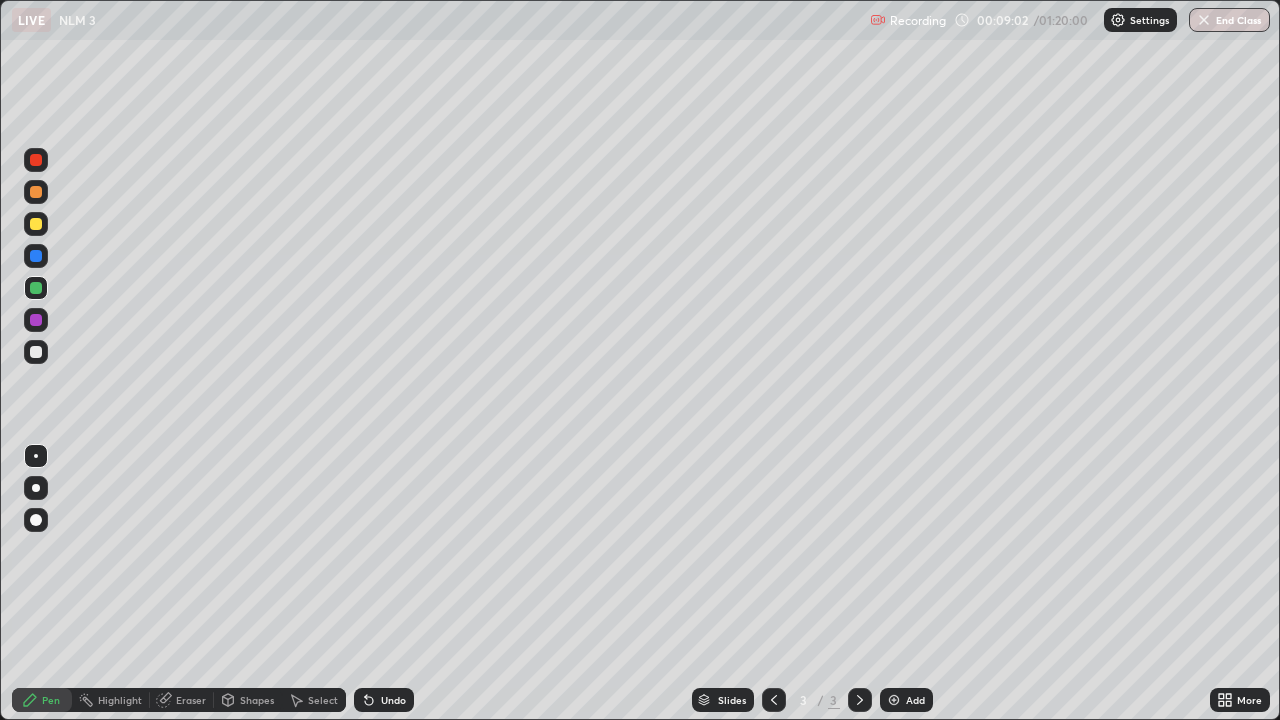 click at bounding box center (36, 352) 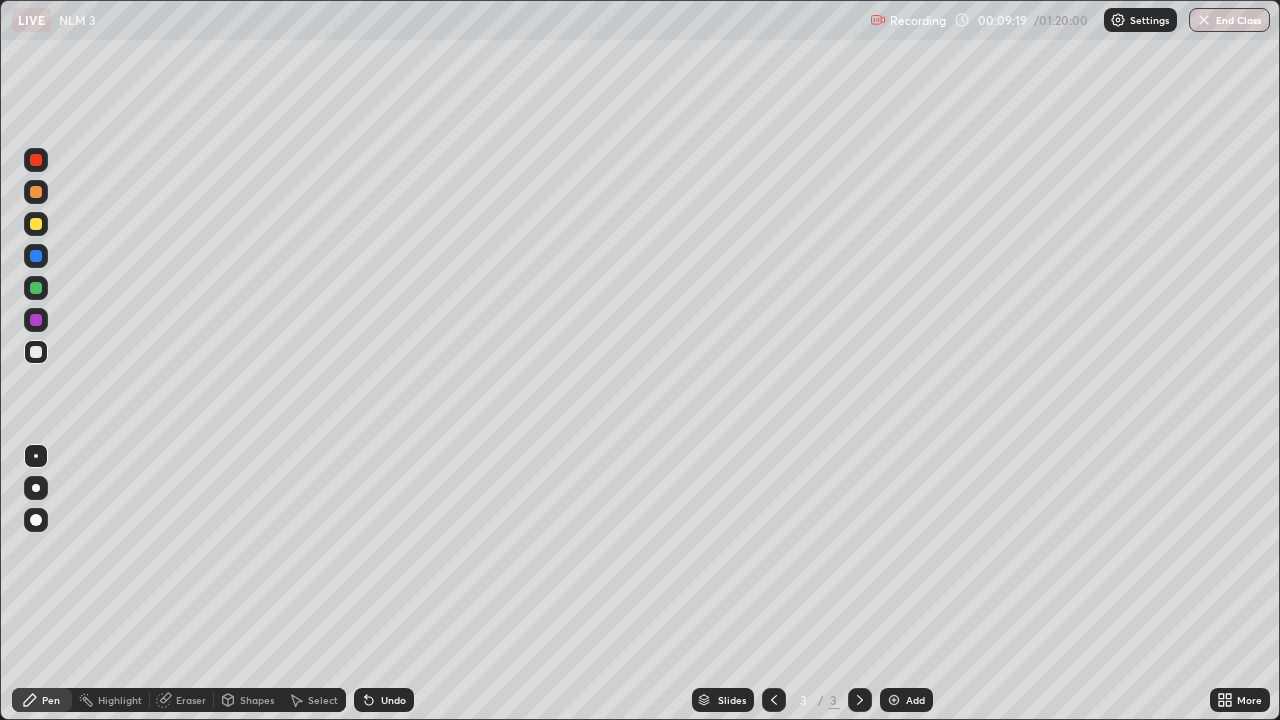 click at bounding box center (36, 320) 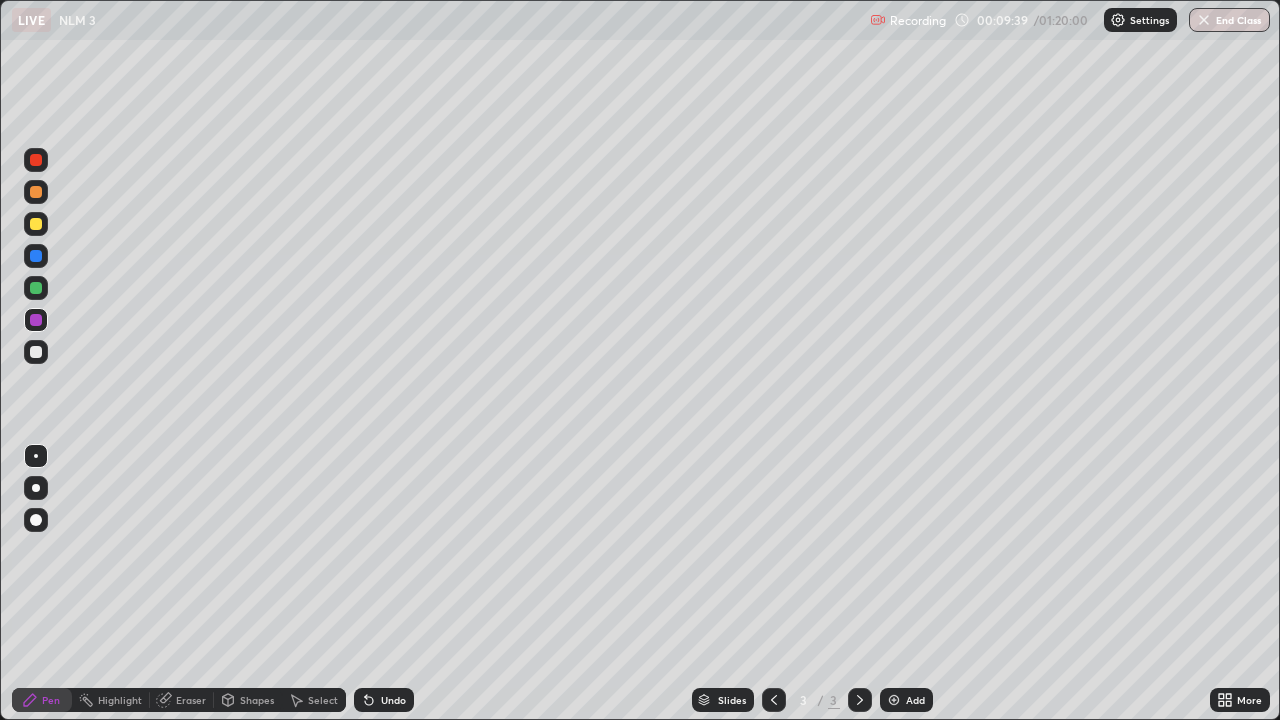 click at bounding box center [36, 288] 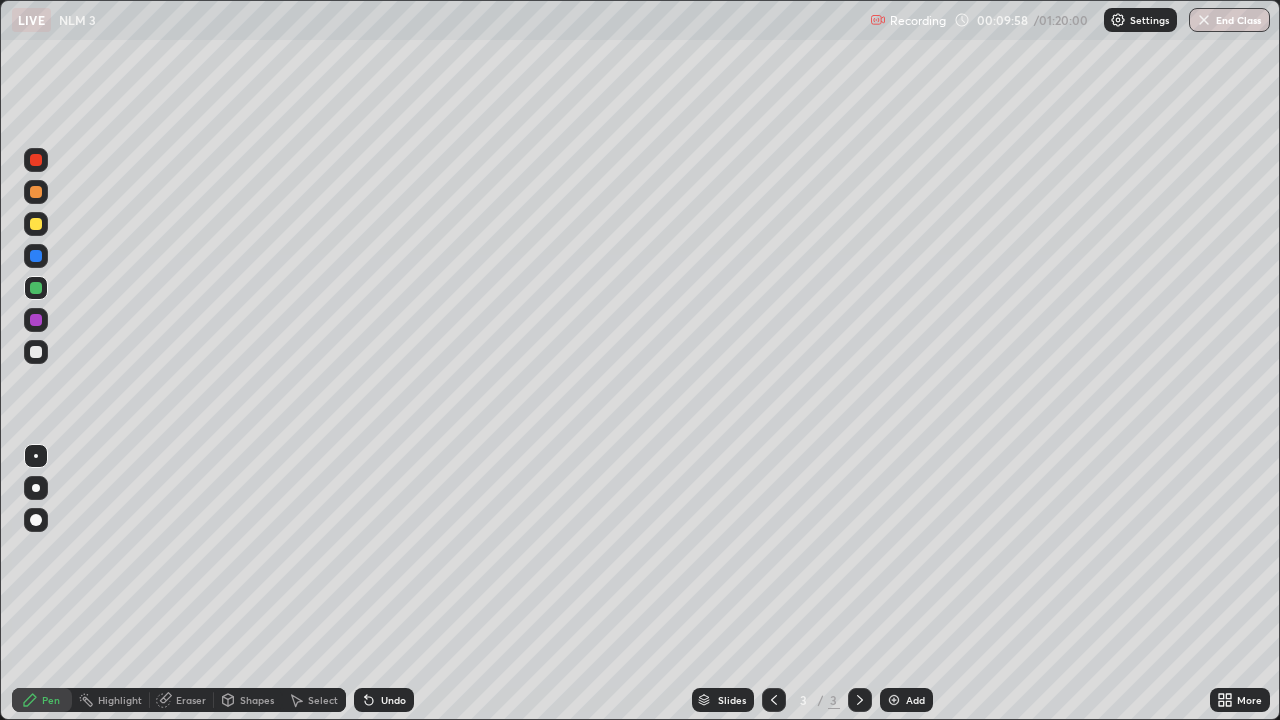 click at bounding box center [36, 352] 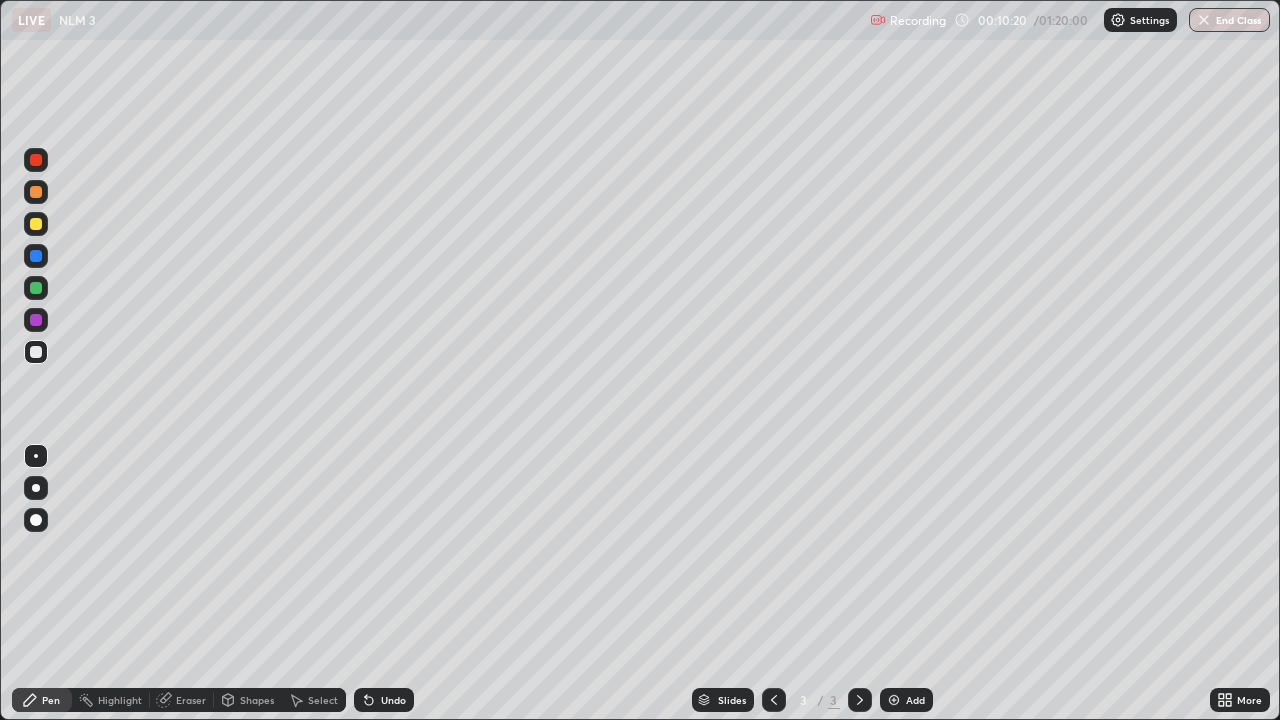 click on "Undo" at bounding box center (384, 700) 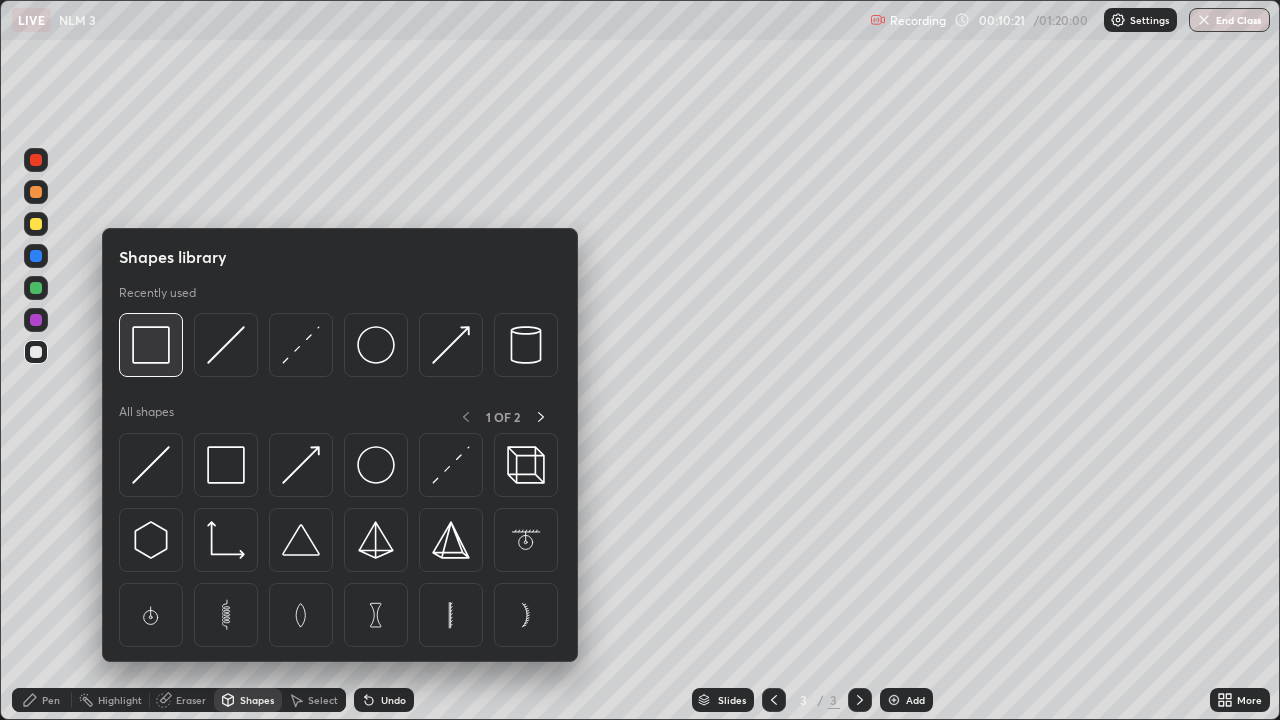 click at bounding box center (151, 345) 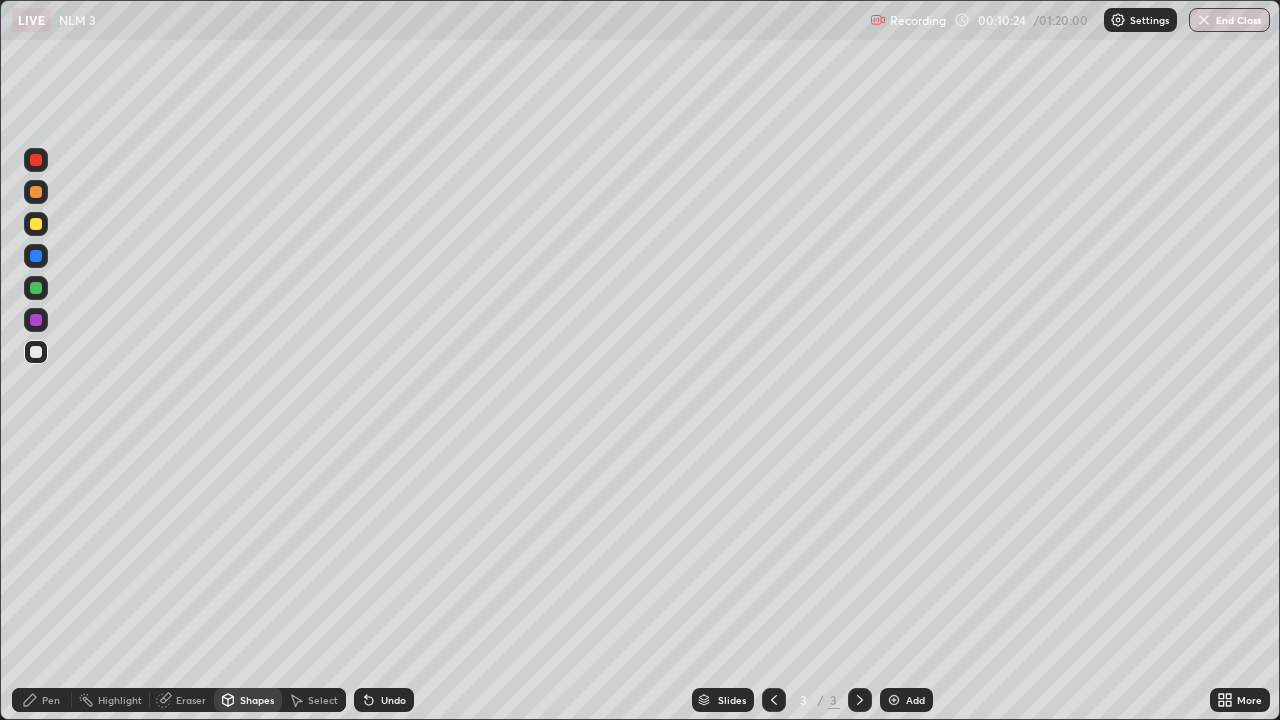 click on "Shapes" at bounding box center [257, 700] 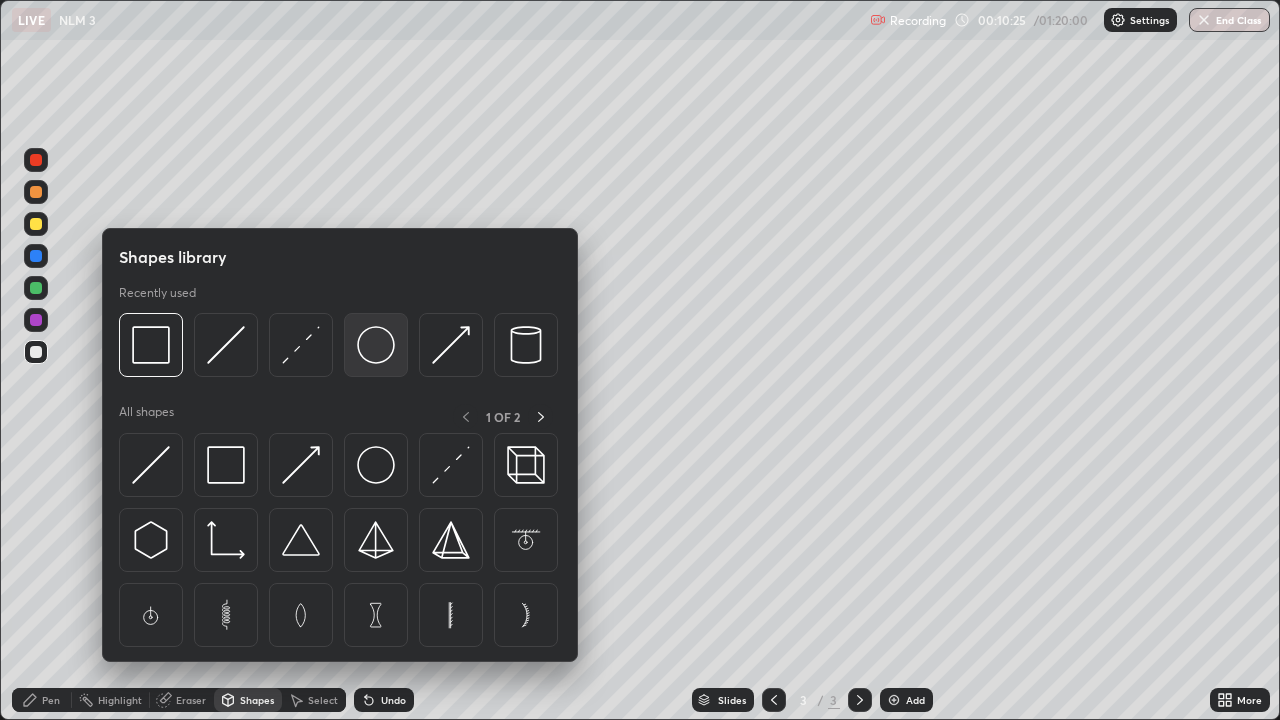 click at bounding box center (376, 345) 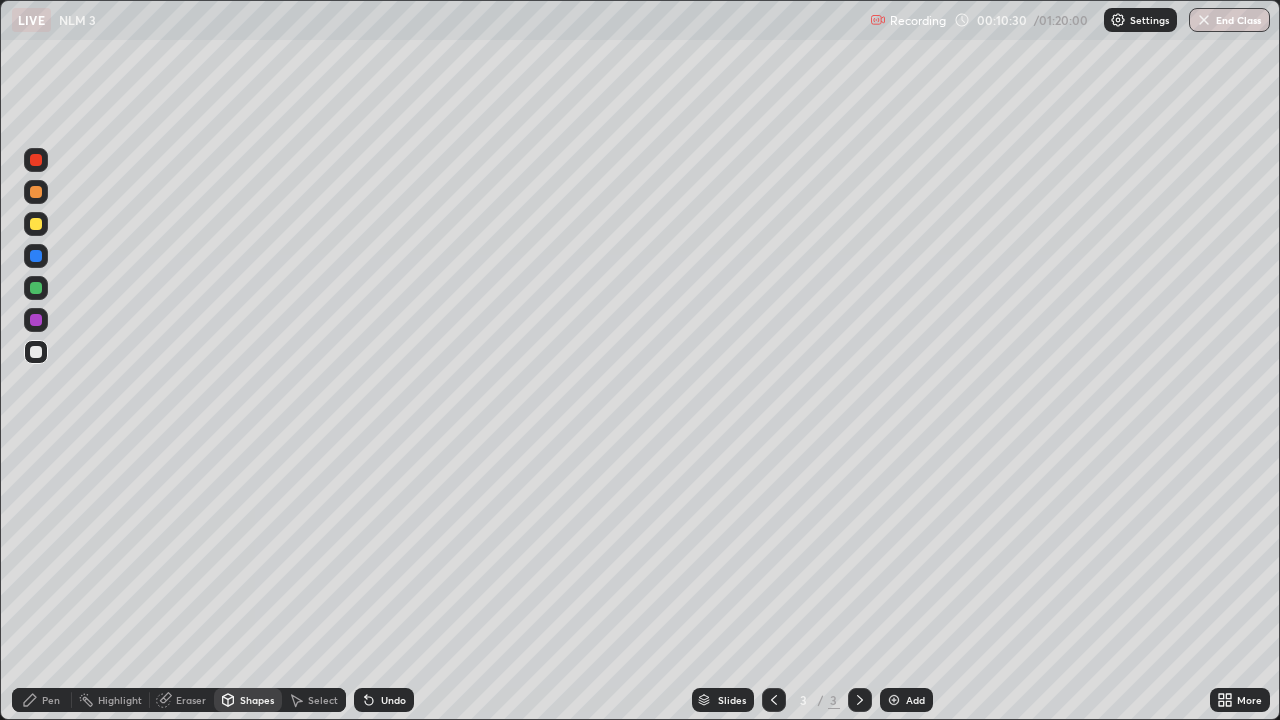 click on "Shapes" at bounding box center [257, 700] 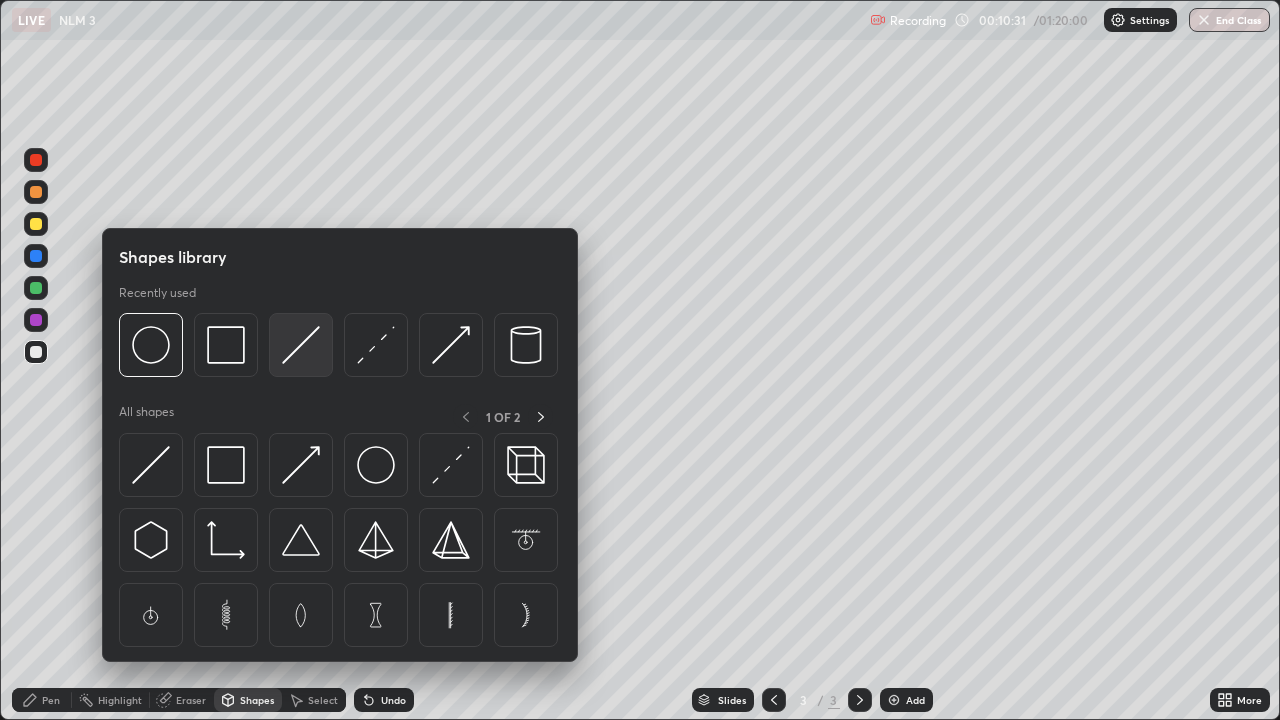 click at bounding box center [301, 345] 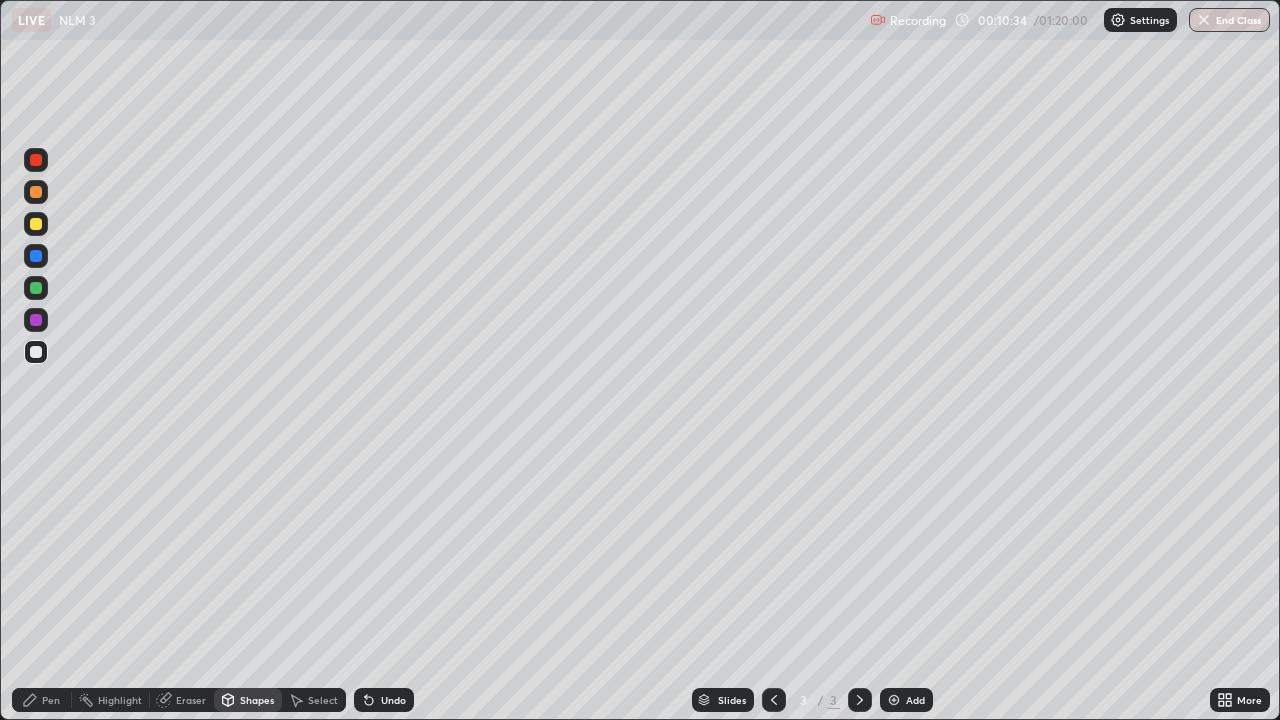 click on "Pen" at bounding box center [51, 700] 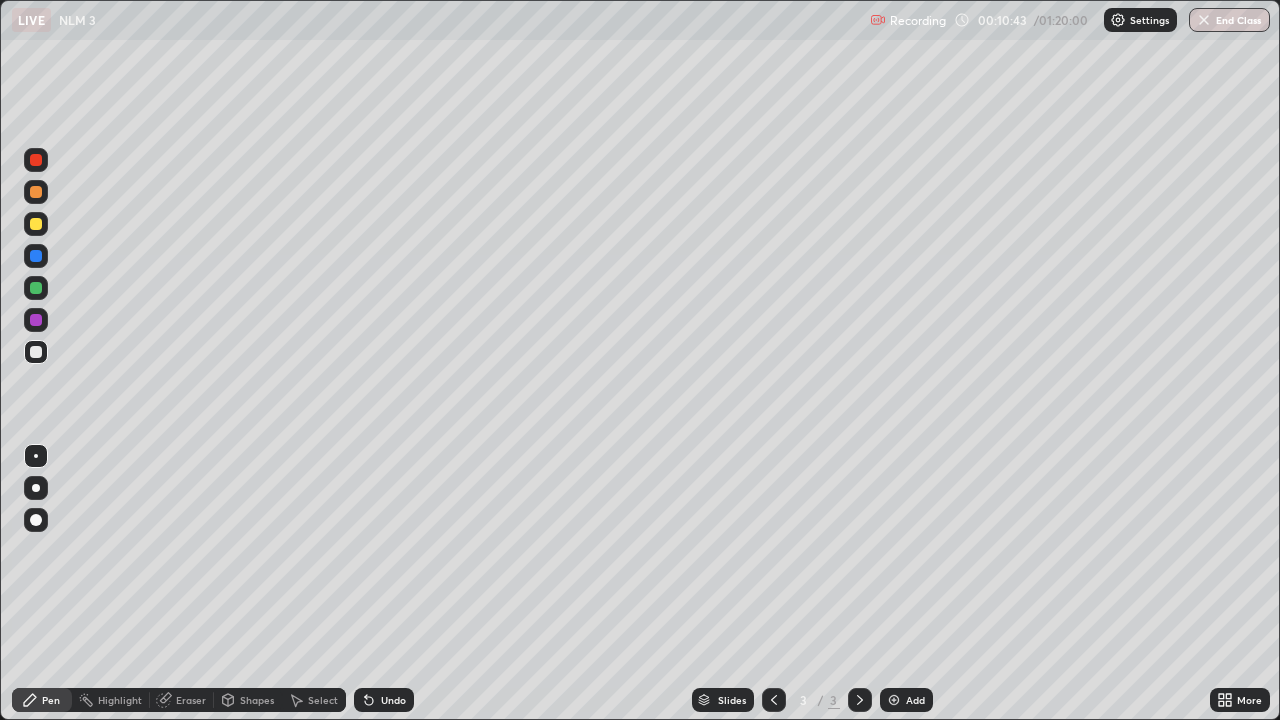 click at bounding box center (36, 224) 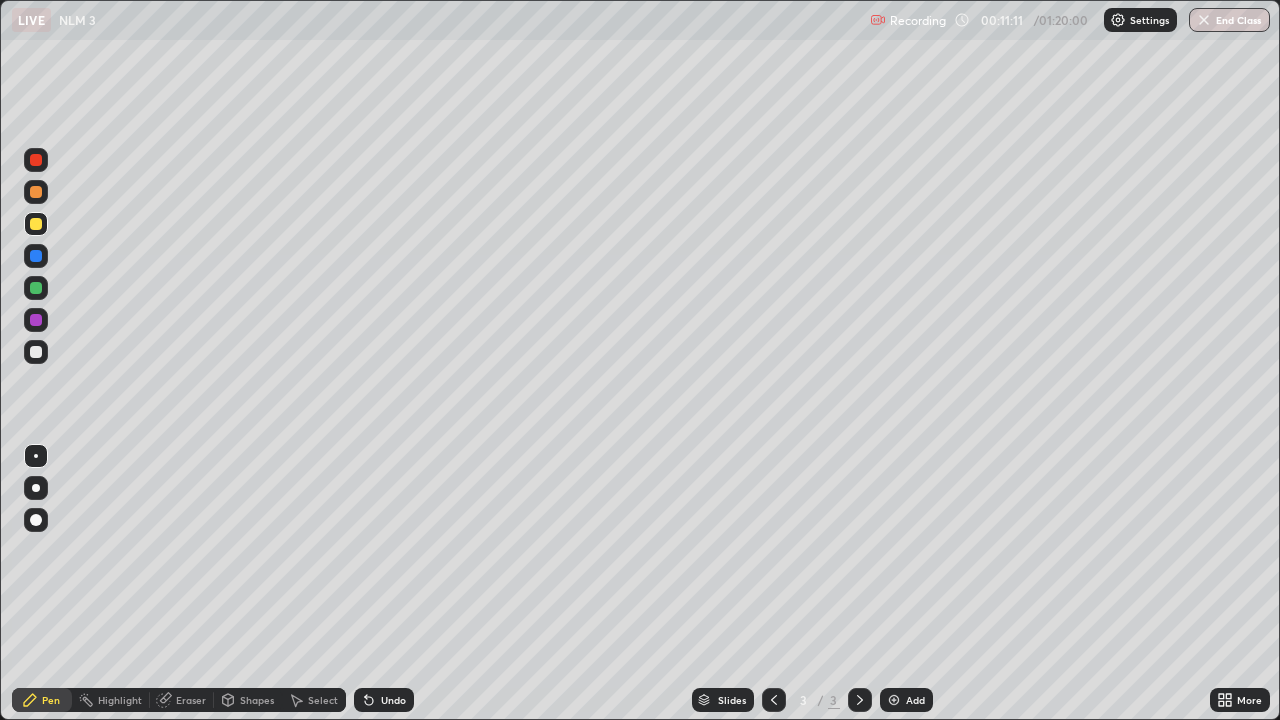 click on "Highlight" at bounding box center [111, 700] 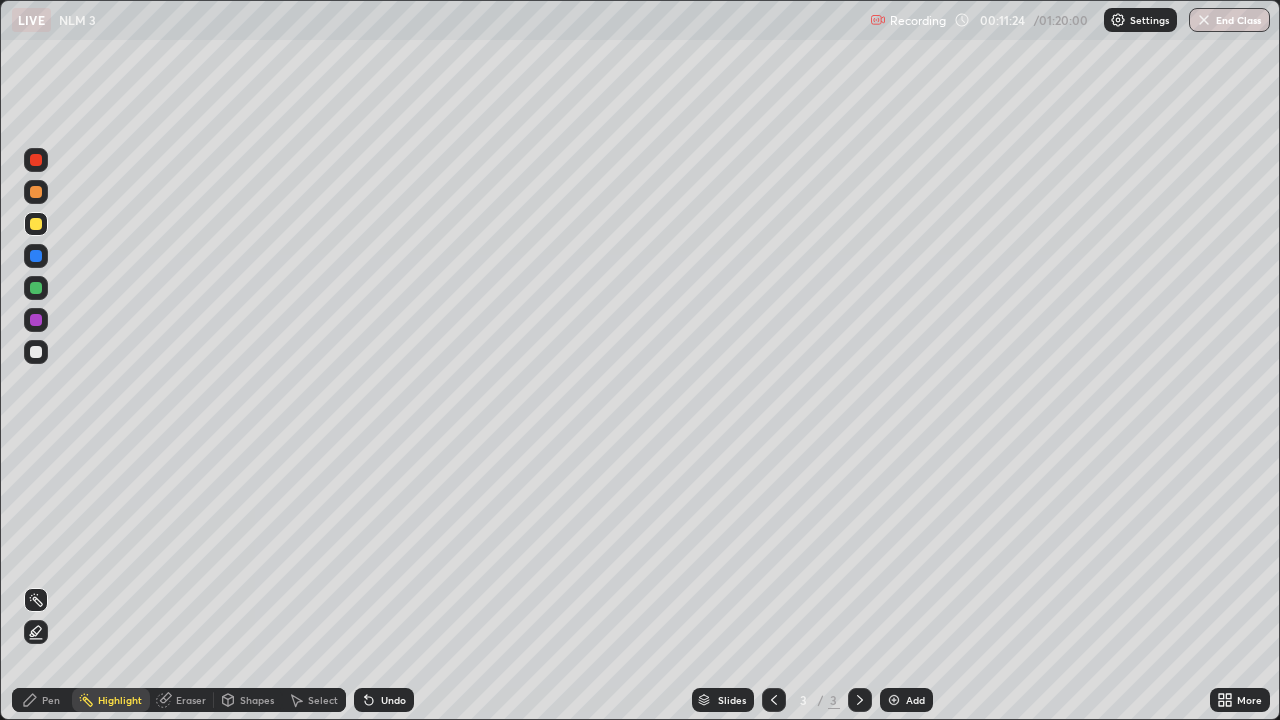 click on "Pen" at bounding box center (51, 700) 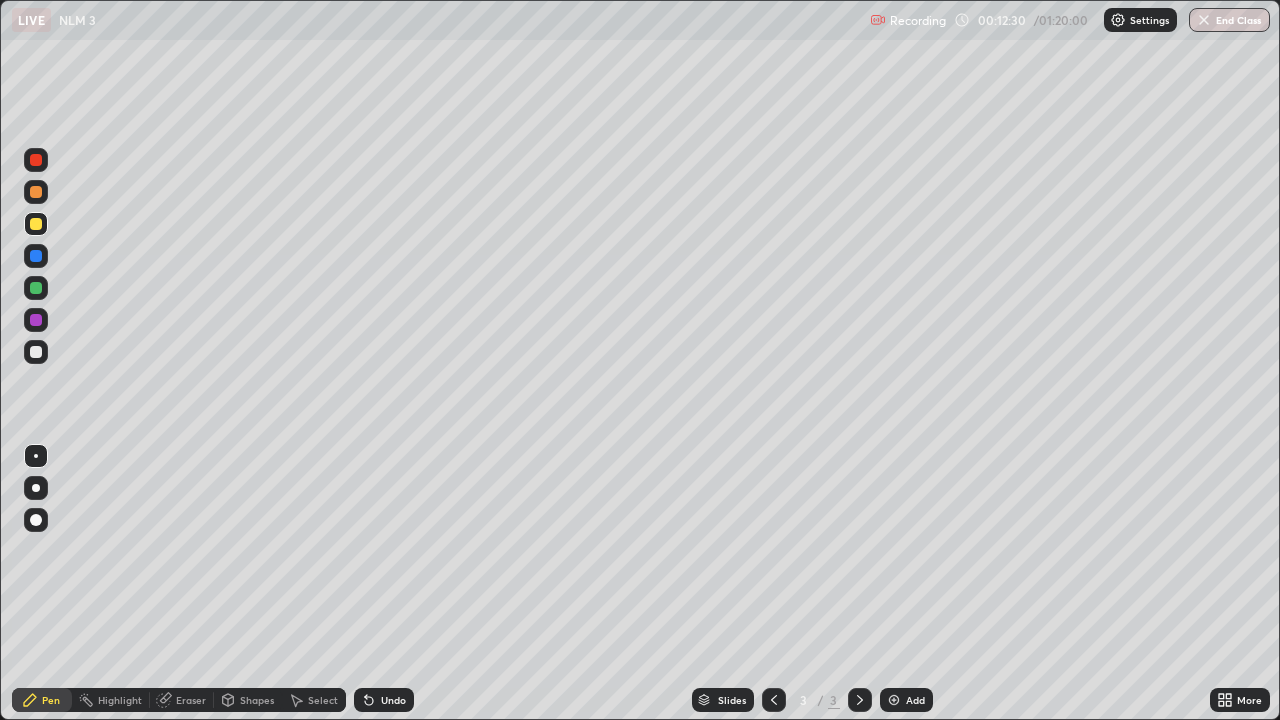 click on "Highlight" at bounding box center (111, 700) 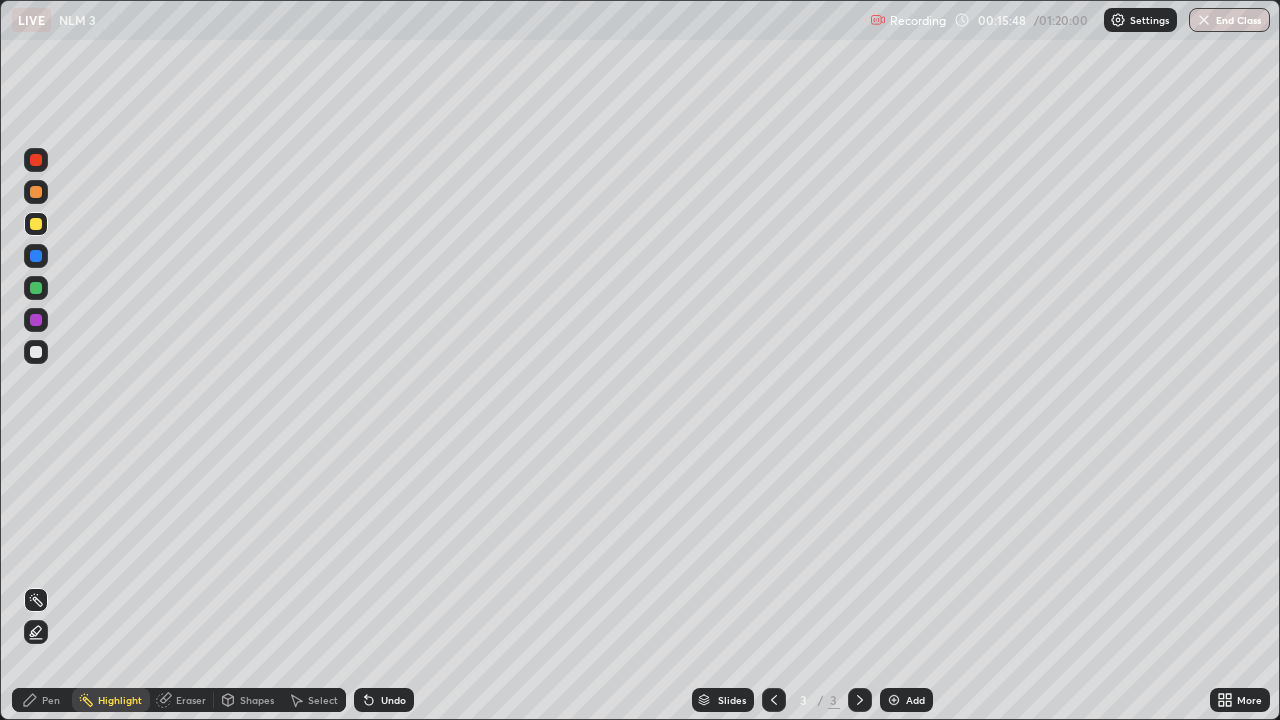 click on "Pen" at bounding box center [51, 700] 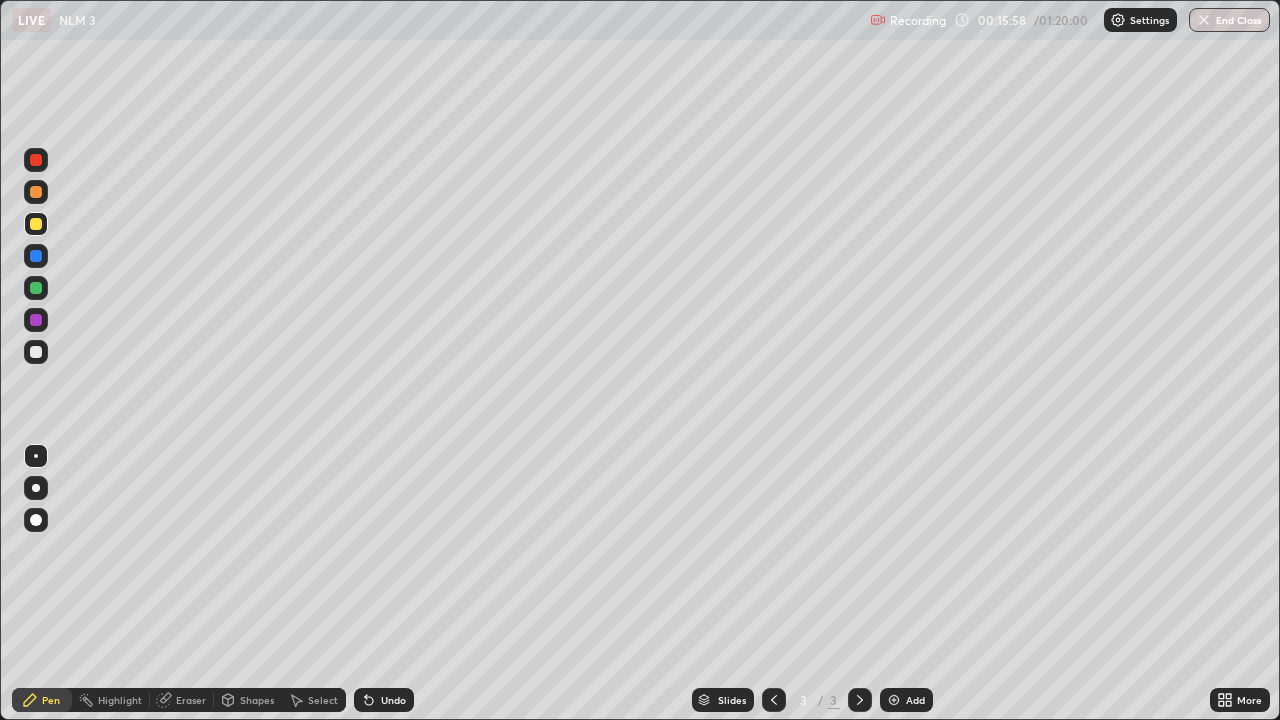 click on "Undo" at bounding box center (384, 700) 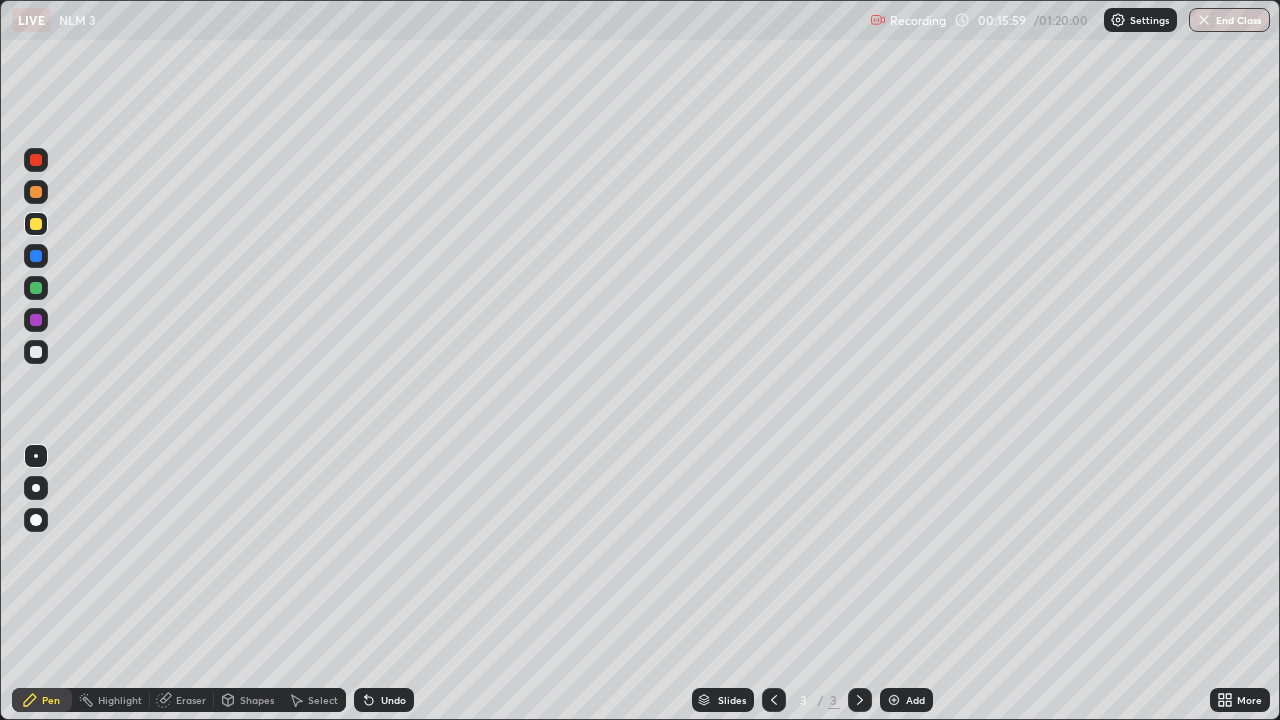 click on "Undo" at bounding box center (393, 700) 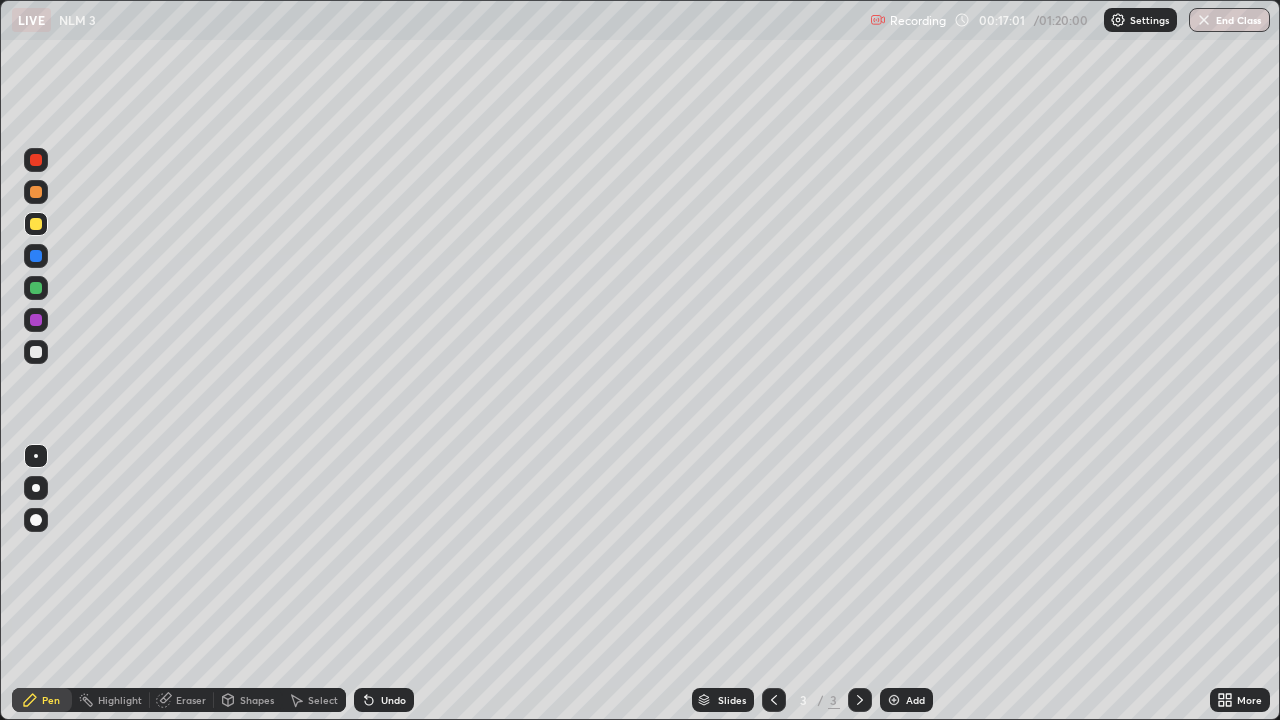 click on "Add" at bounding box center [906, 700] 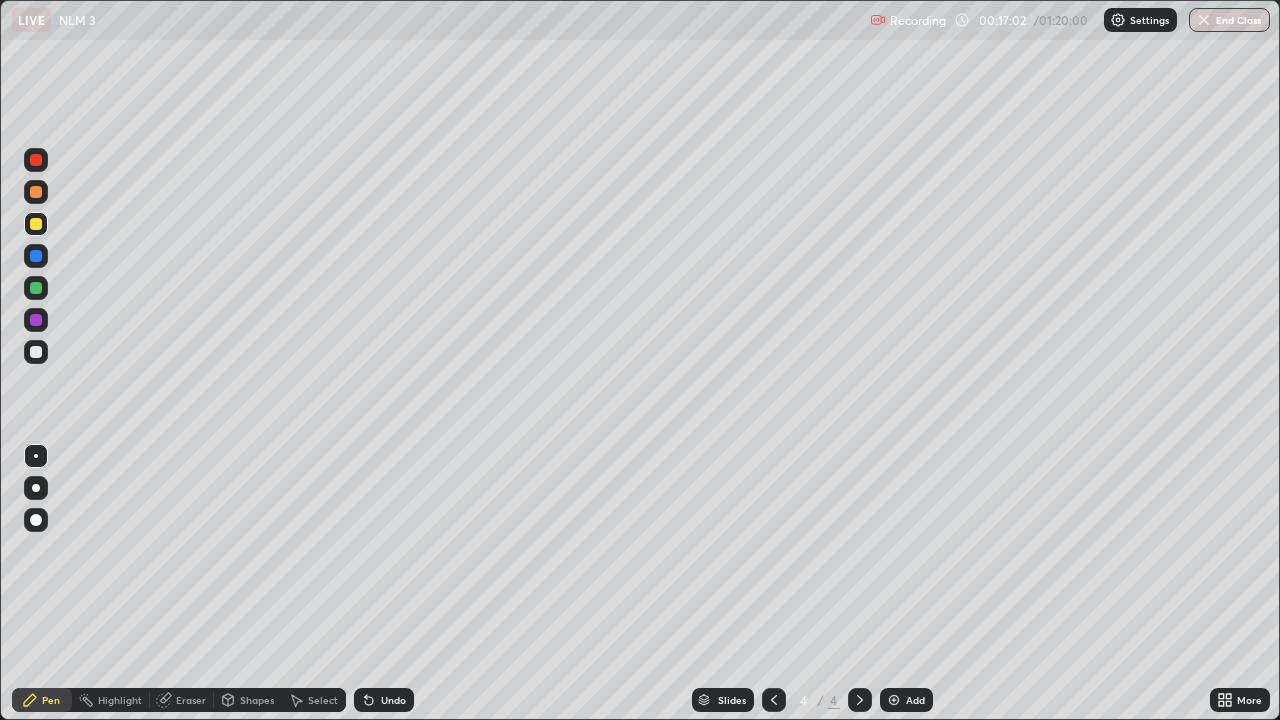 click on "Pen" at bounding box center [42, 700] 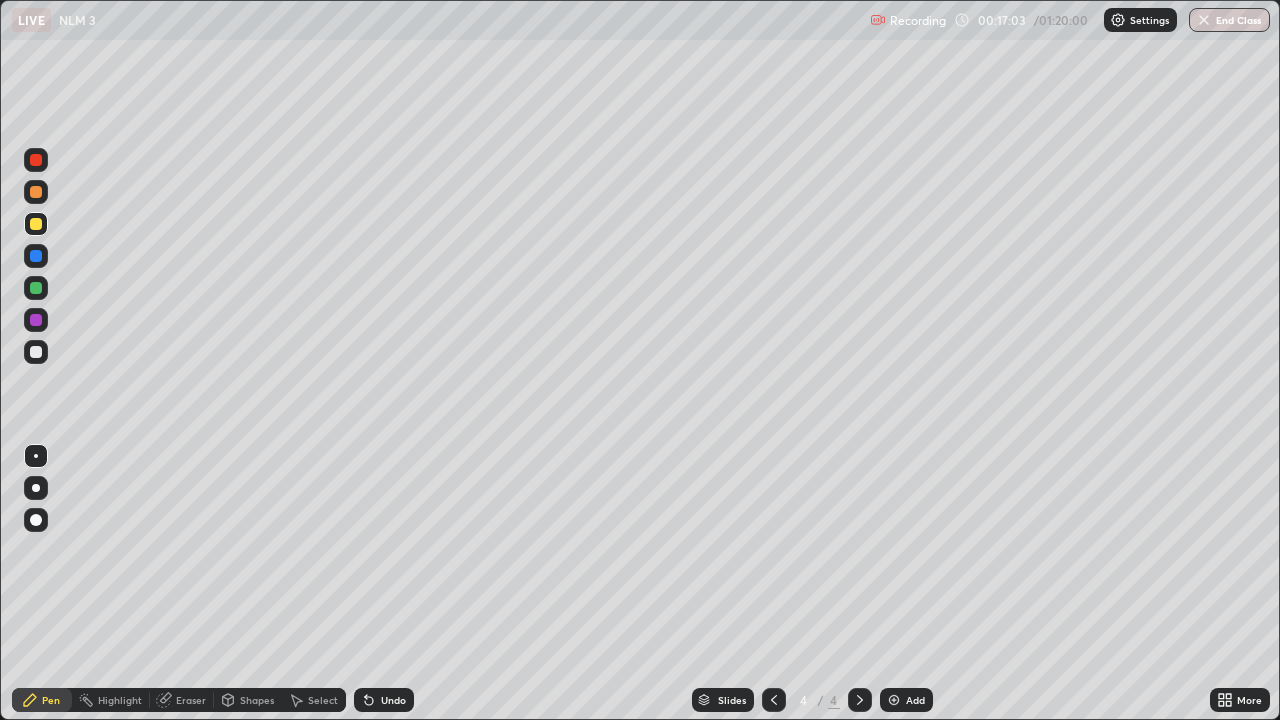 click at bounding box center (36, 352) 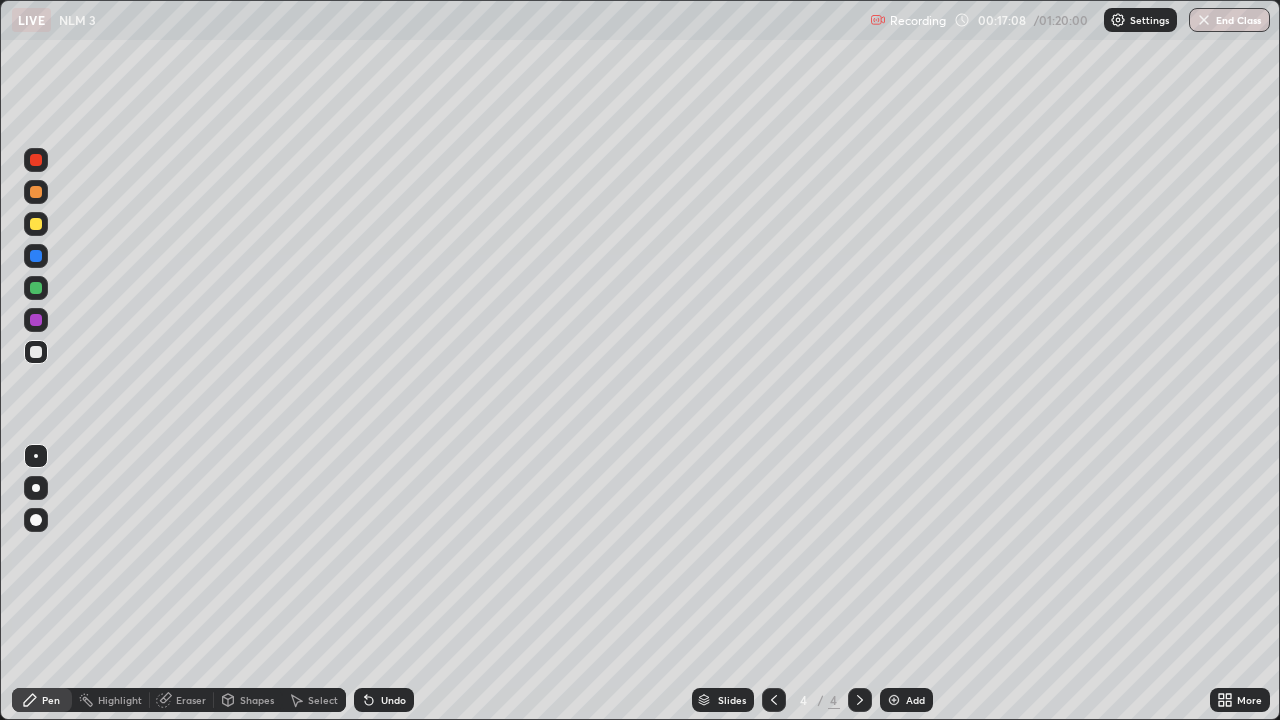 click at bounding box center [36, 352] 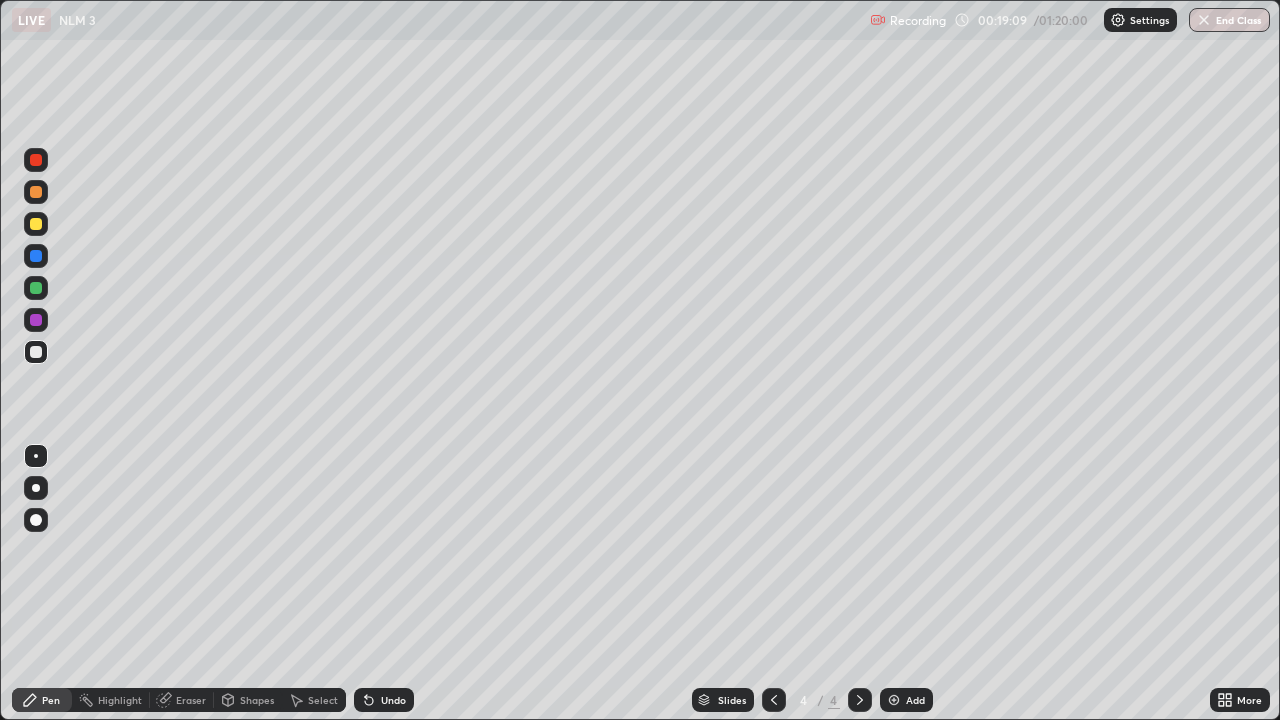 click on "Highlight" at bounding box center [120, 700] 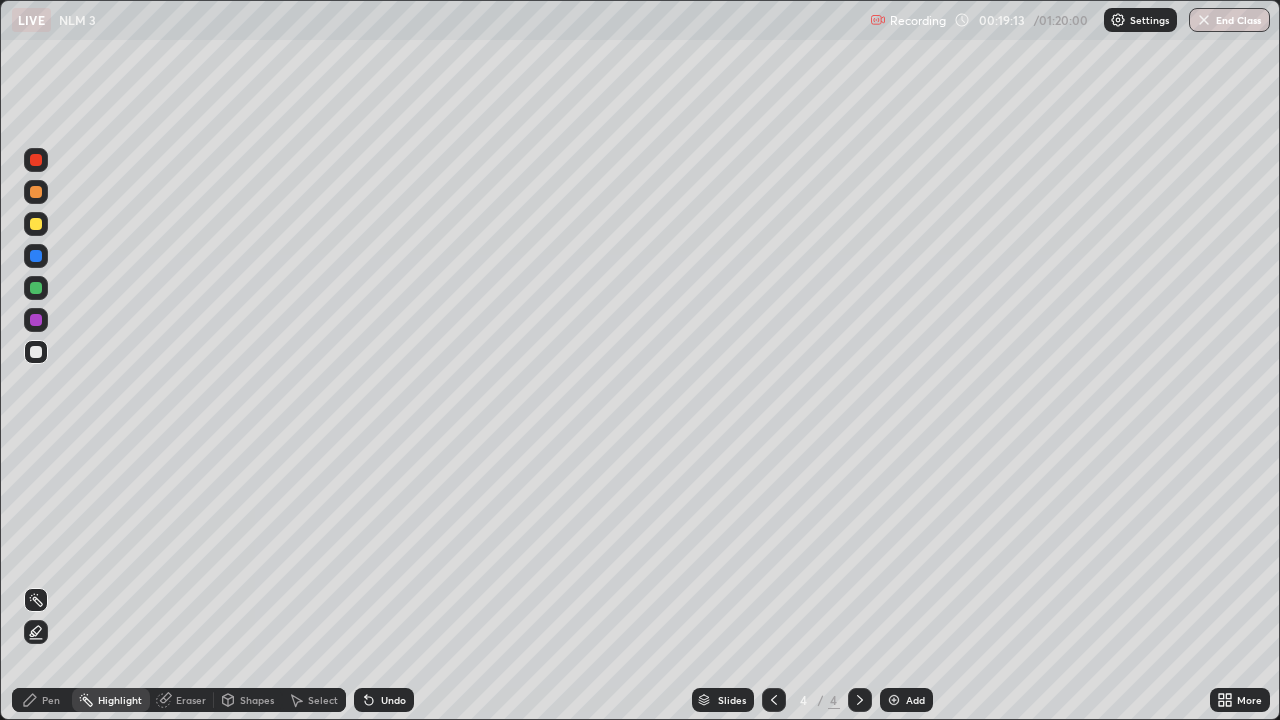 click 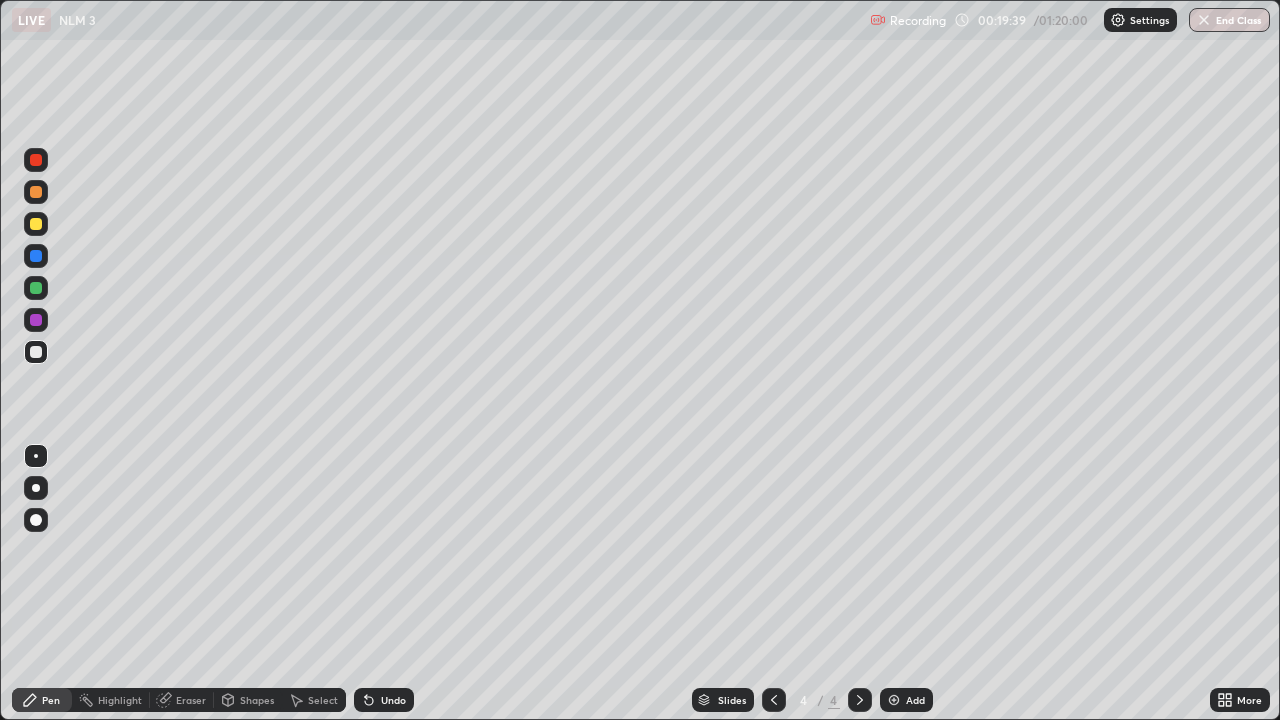 click on "Highlight" at bounding box center (120, 700) 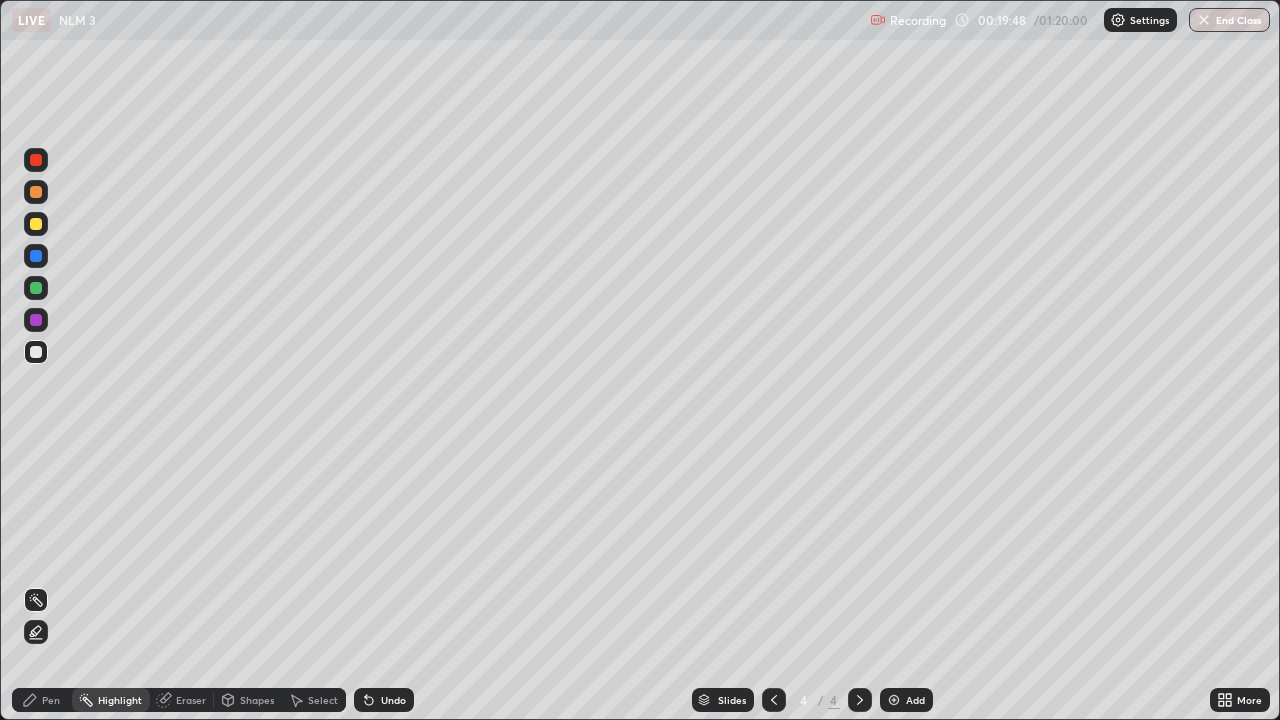 click 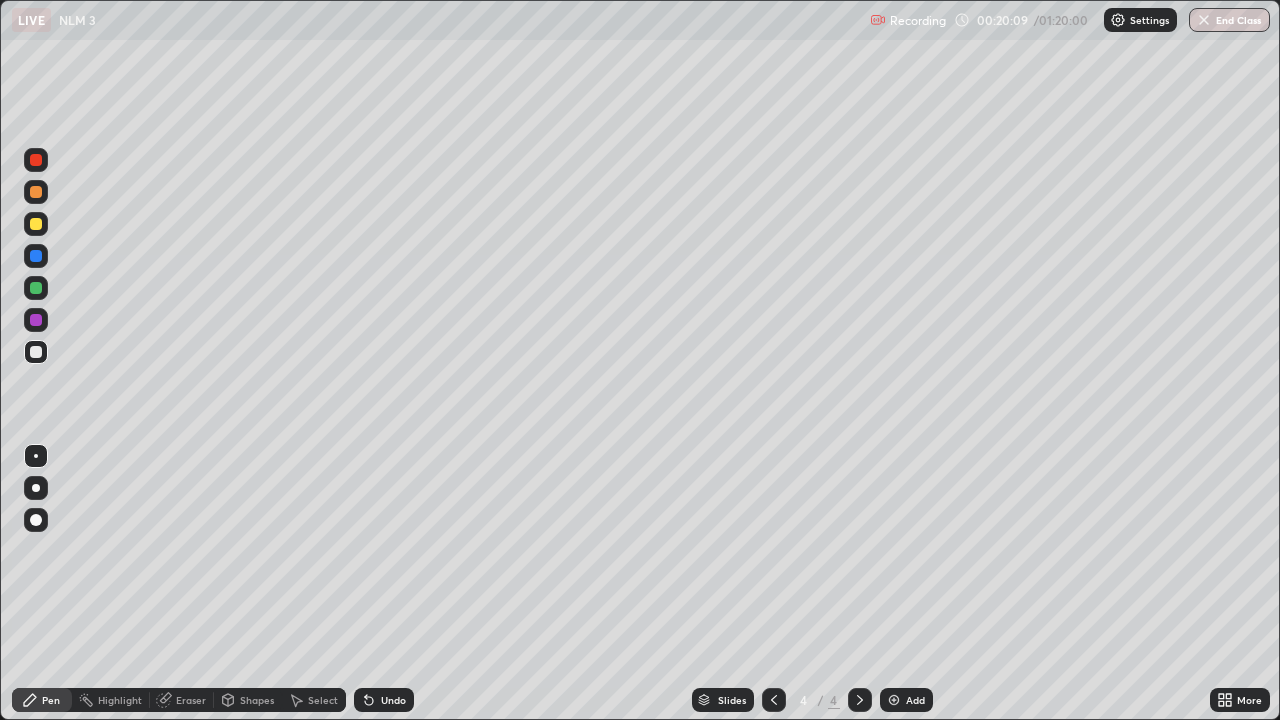 click on "Shapes" at bounding box center (257, 700) 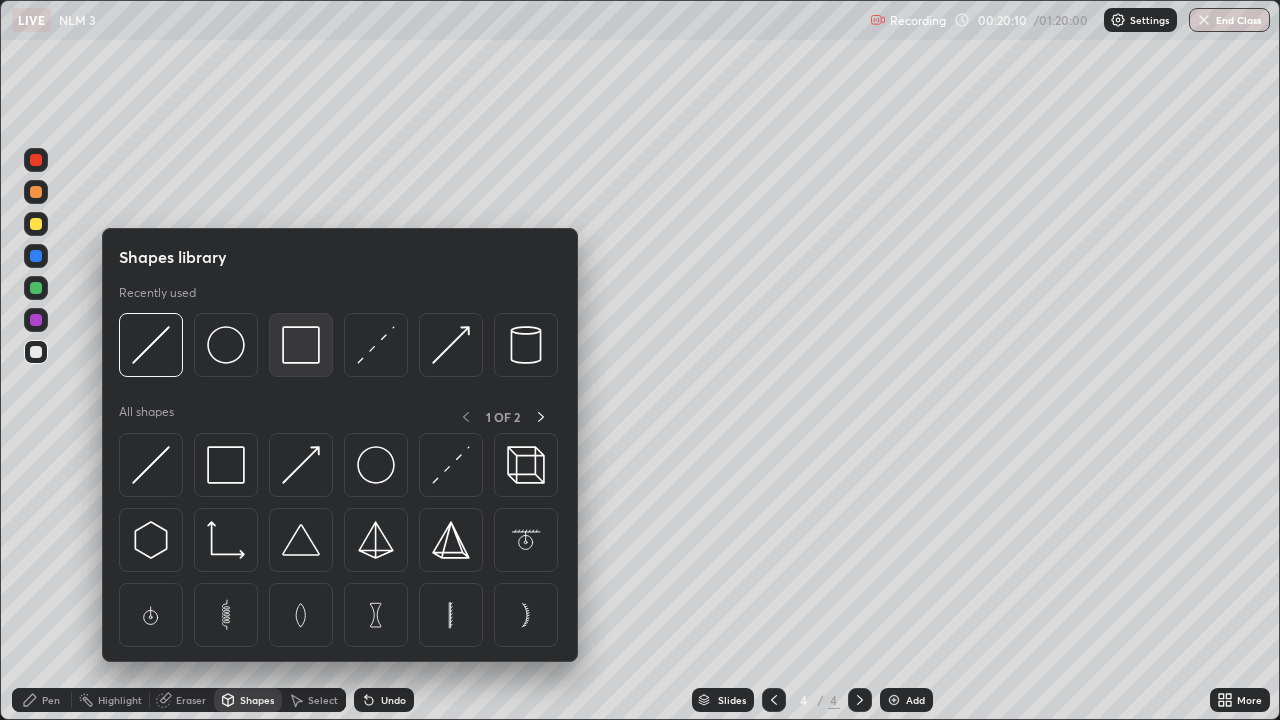 click at bounding box center [301, 345] 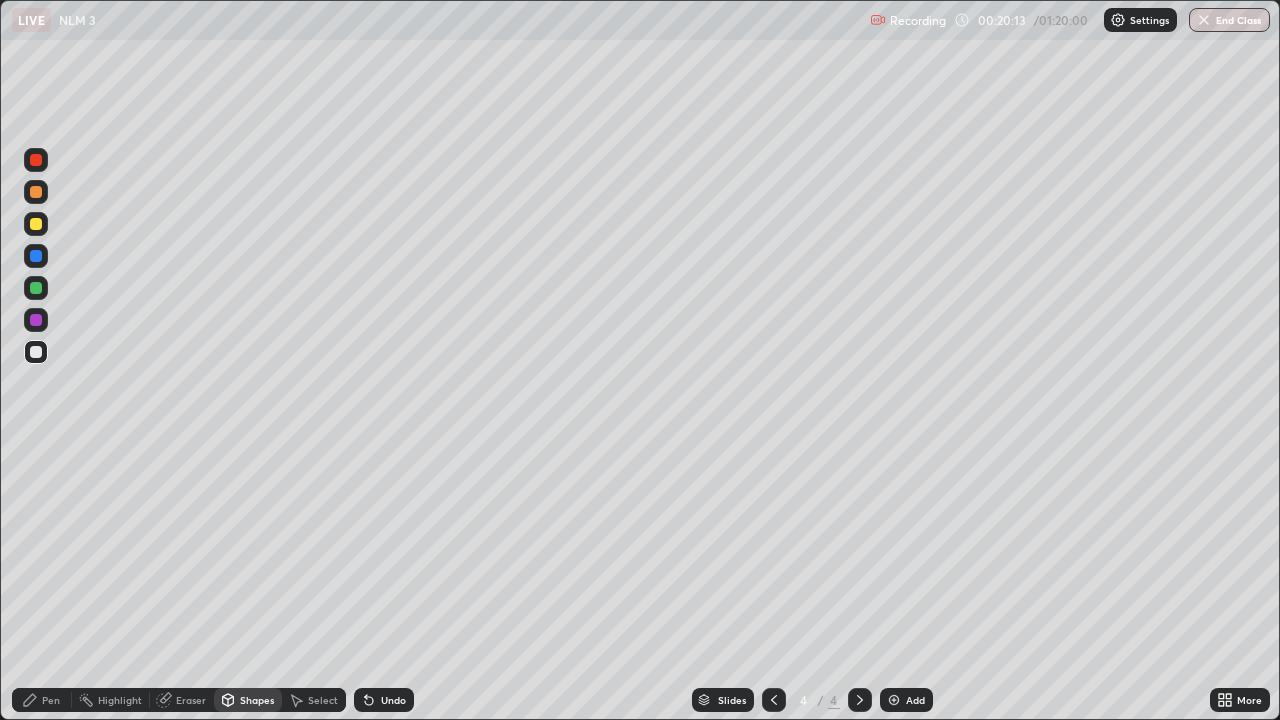 click on "Pen" at bounding box center (51, 700) 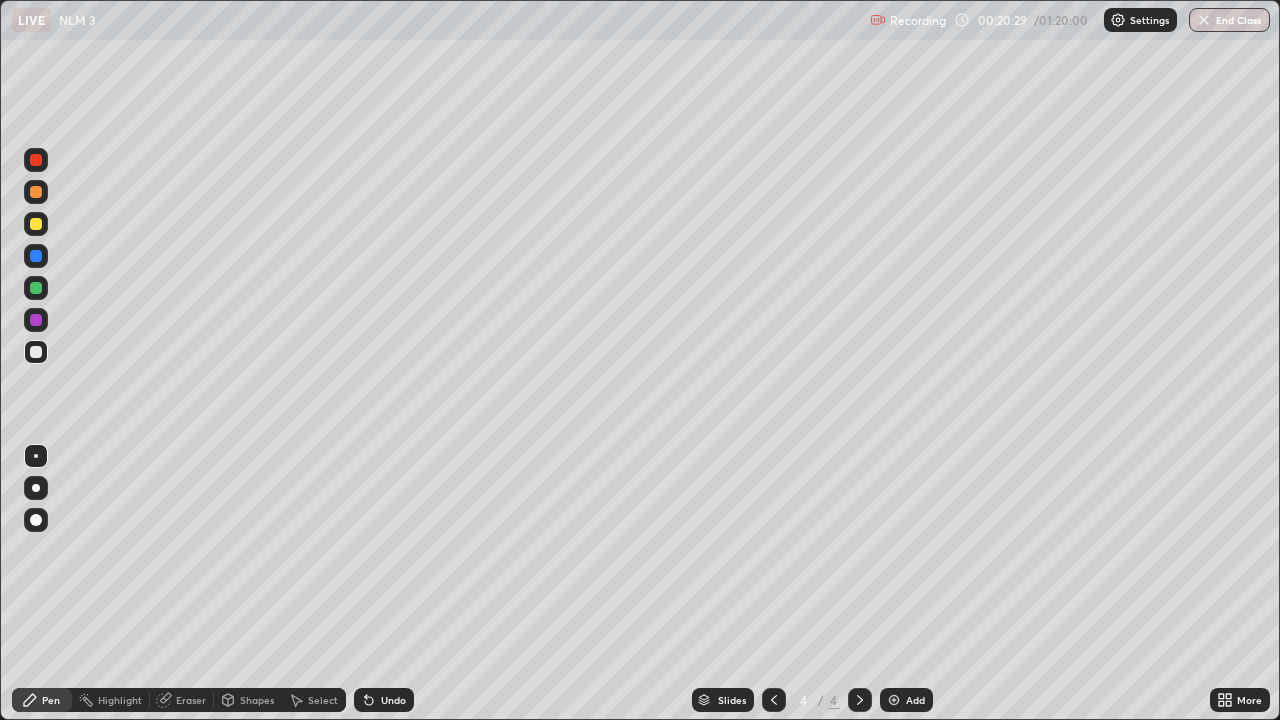 click at bounding box center (36, 456) 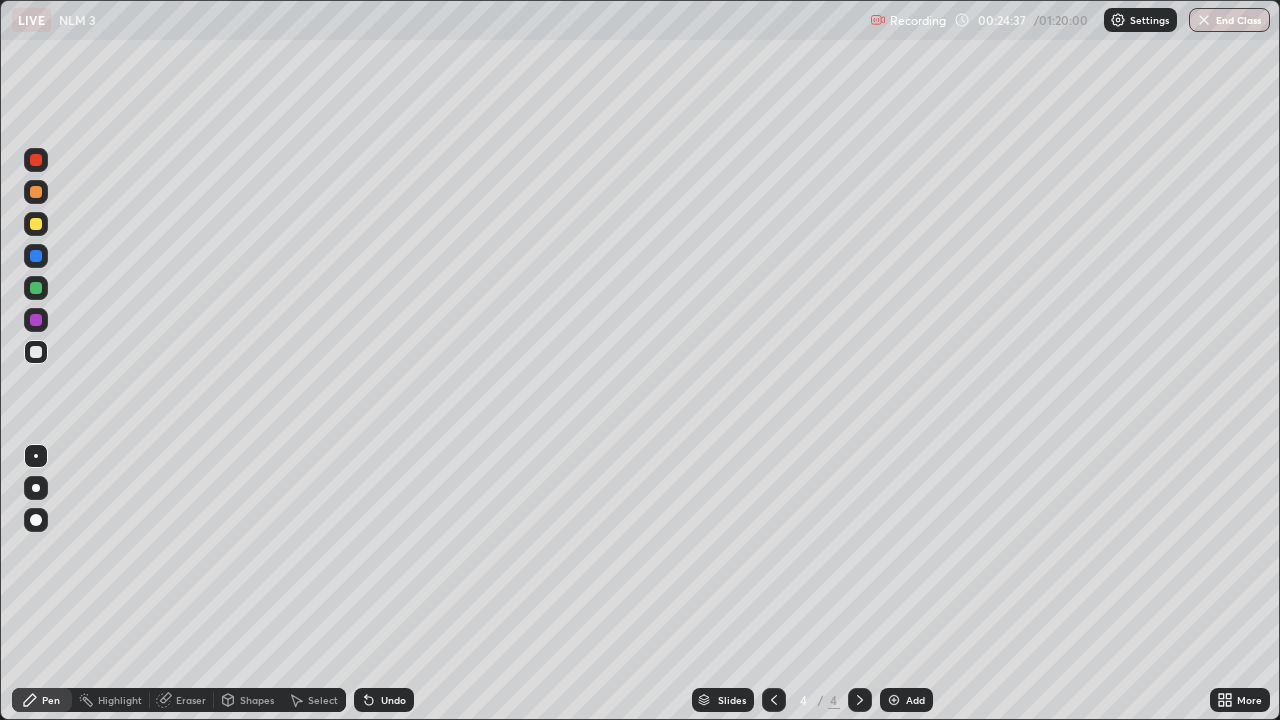 click on "Add" at bounding box center [915, 700] 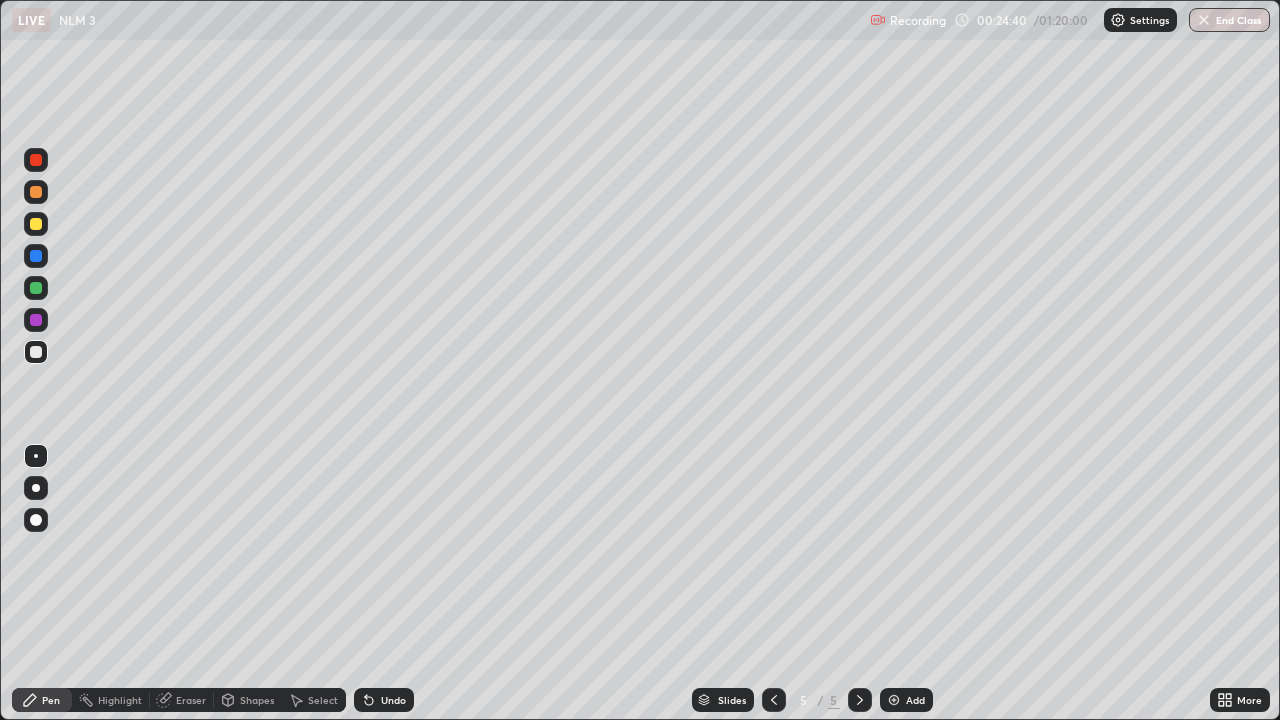 click on "Shapes" at bounding box center (248, 700) 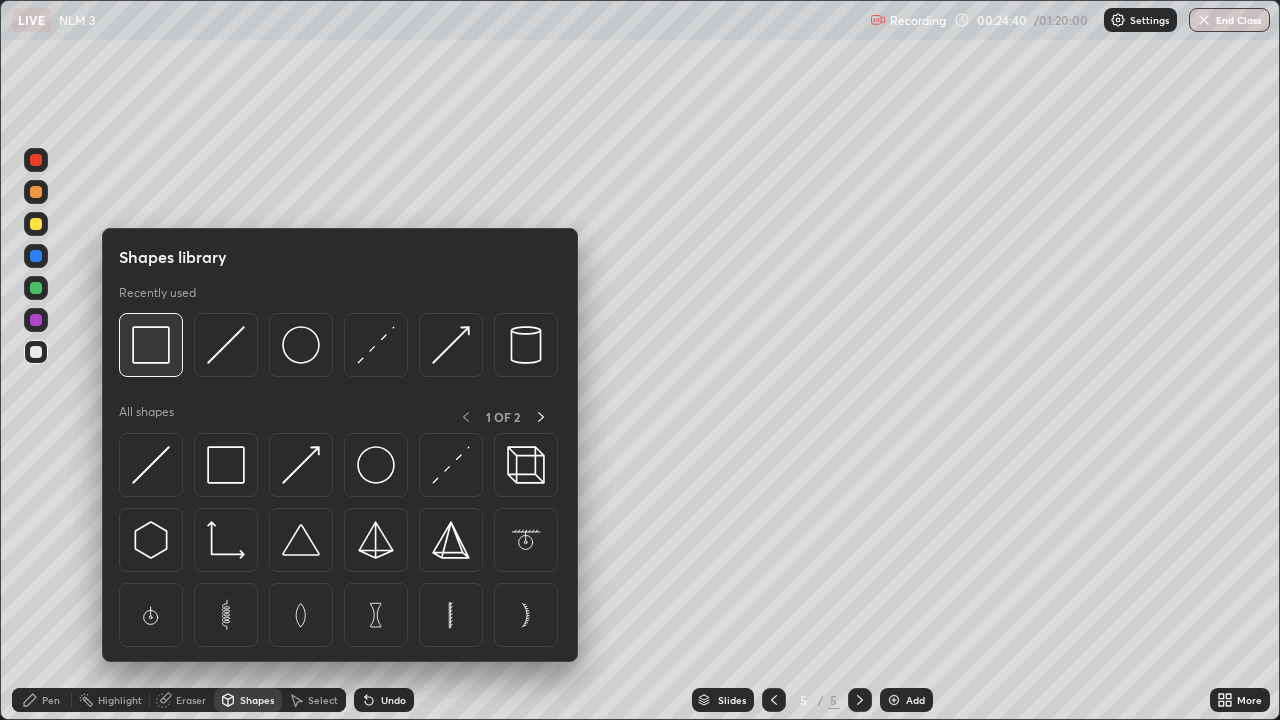 click at bounding box center [151, 345] 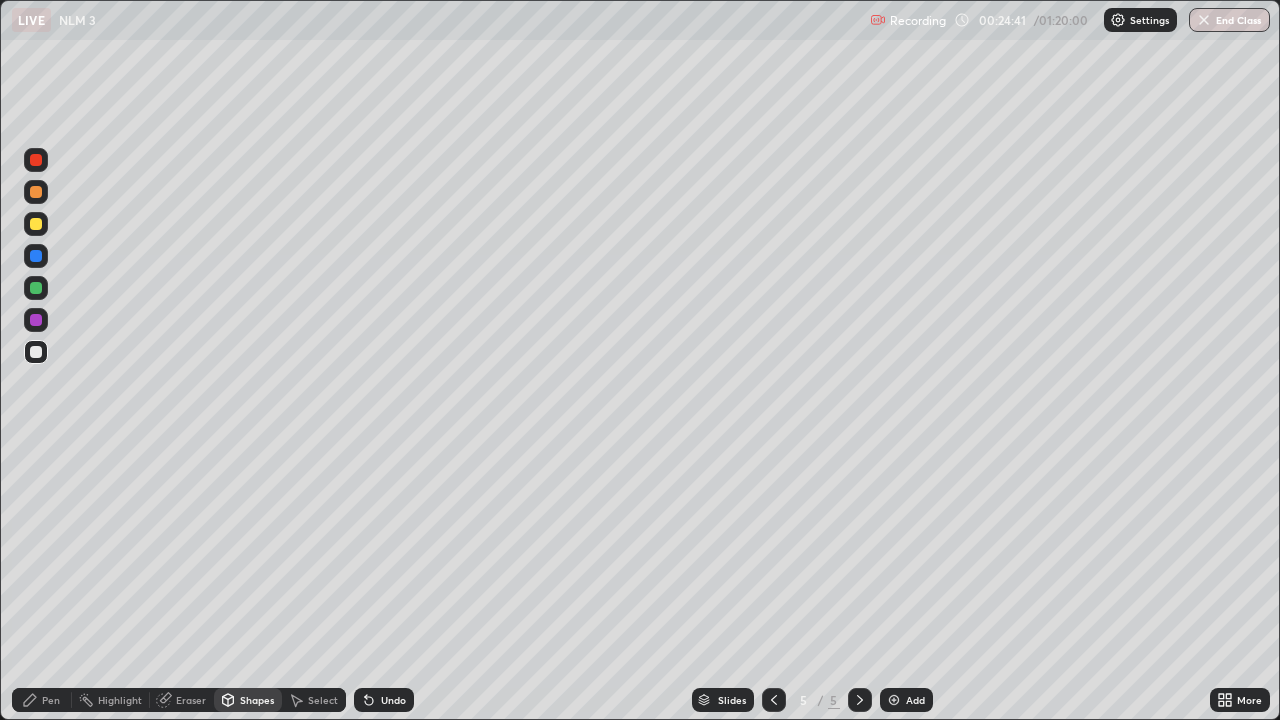 click at bounding box center (36, 352) 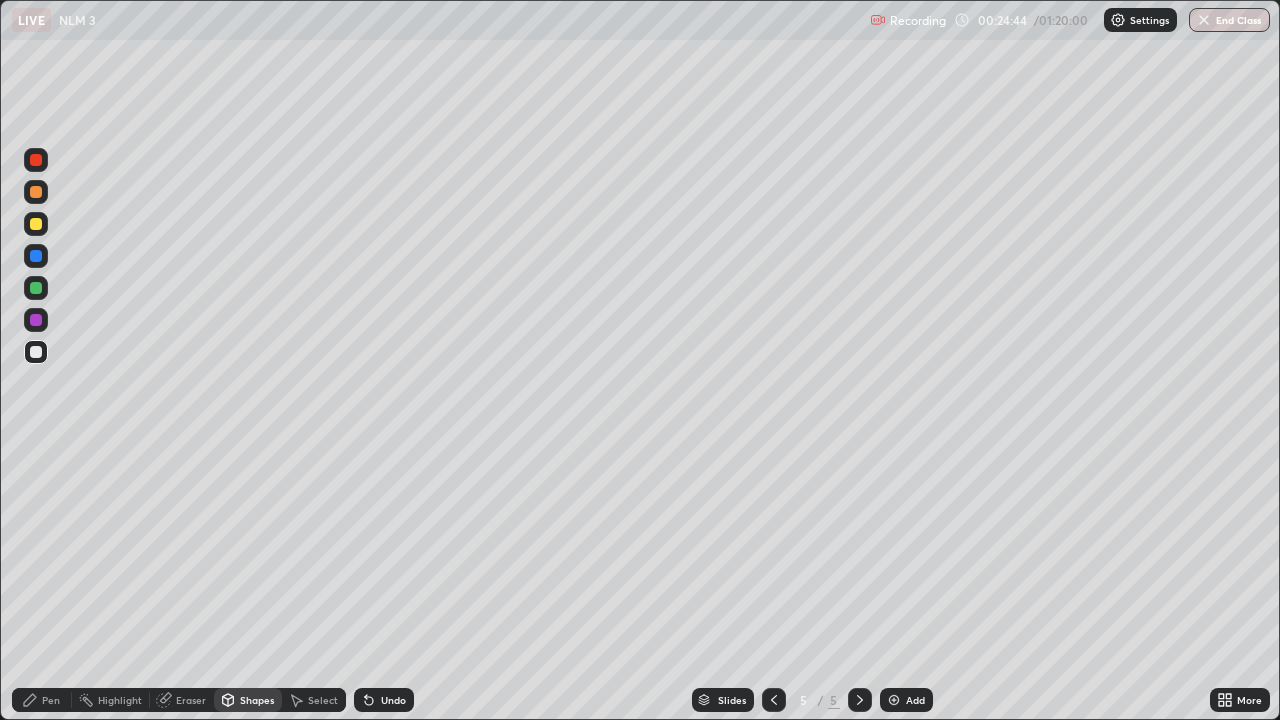 click on "Shapes" at bounding box center [257, 700] 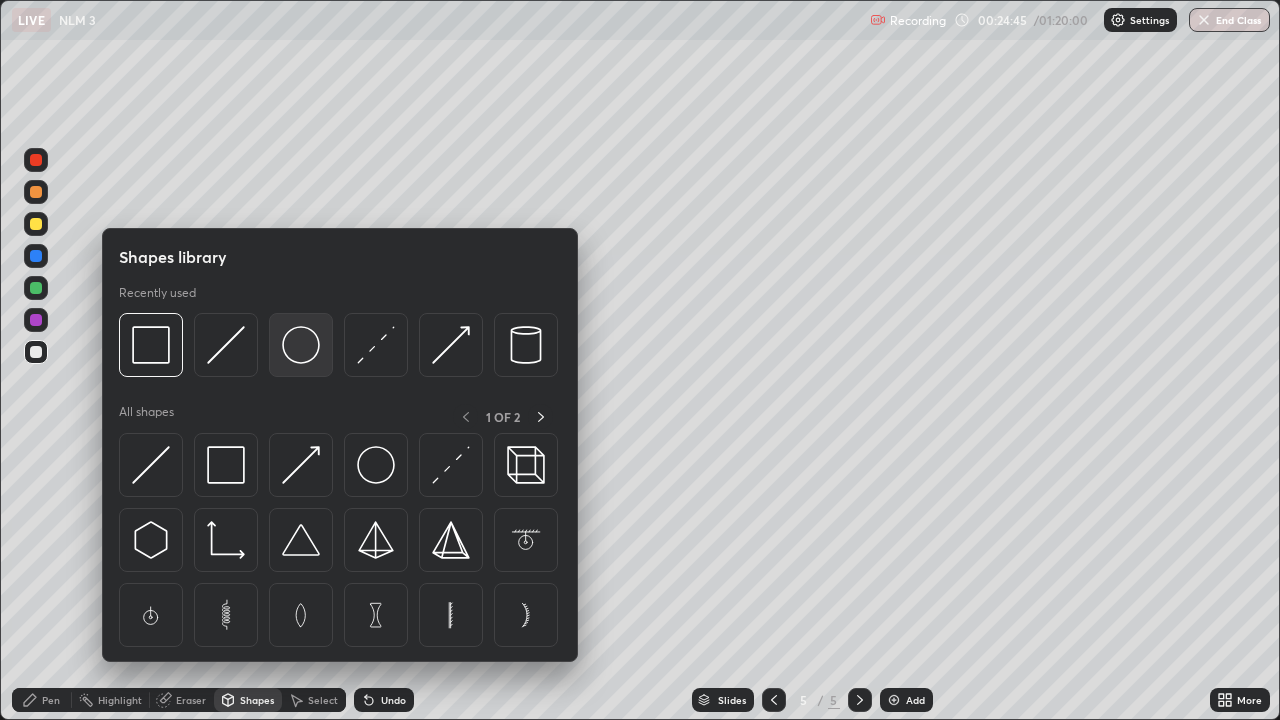 click at bounding box center [301, 345] 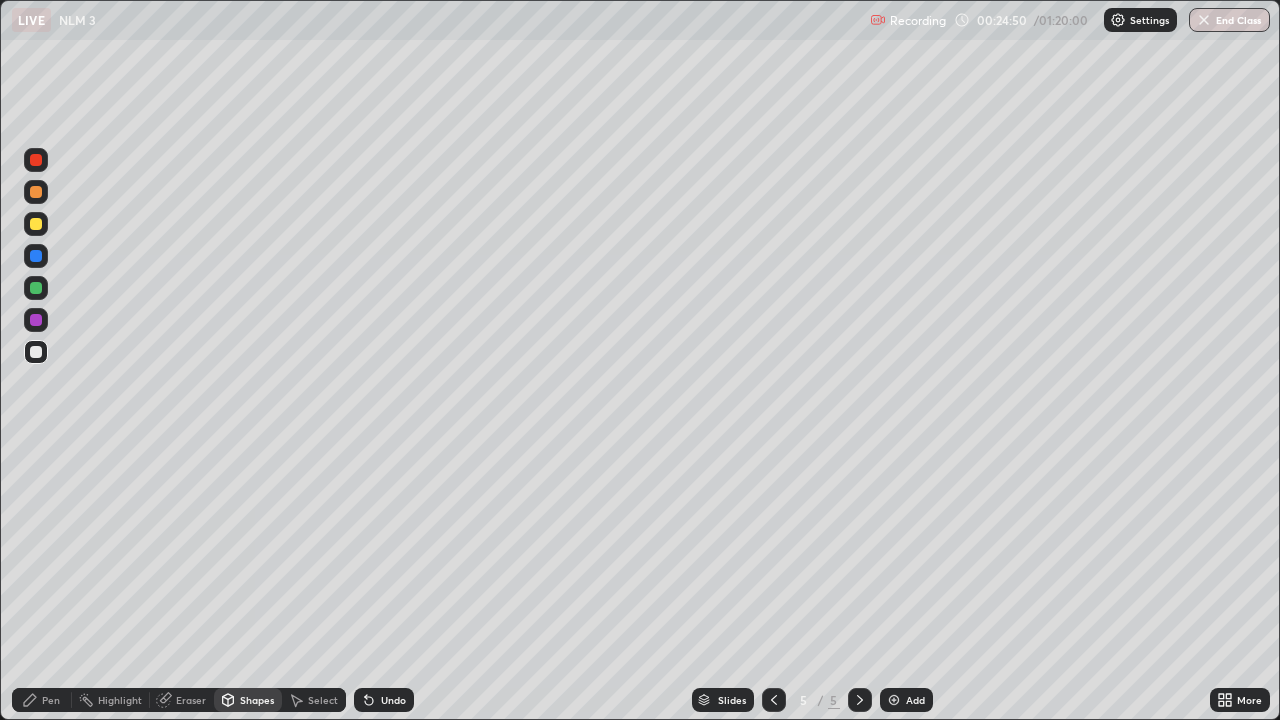 click on "Shapes" at bounding box center (257, 700) 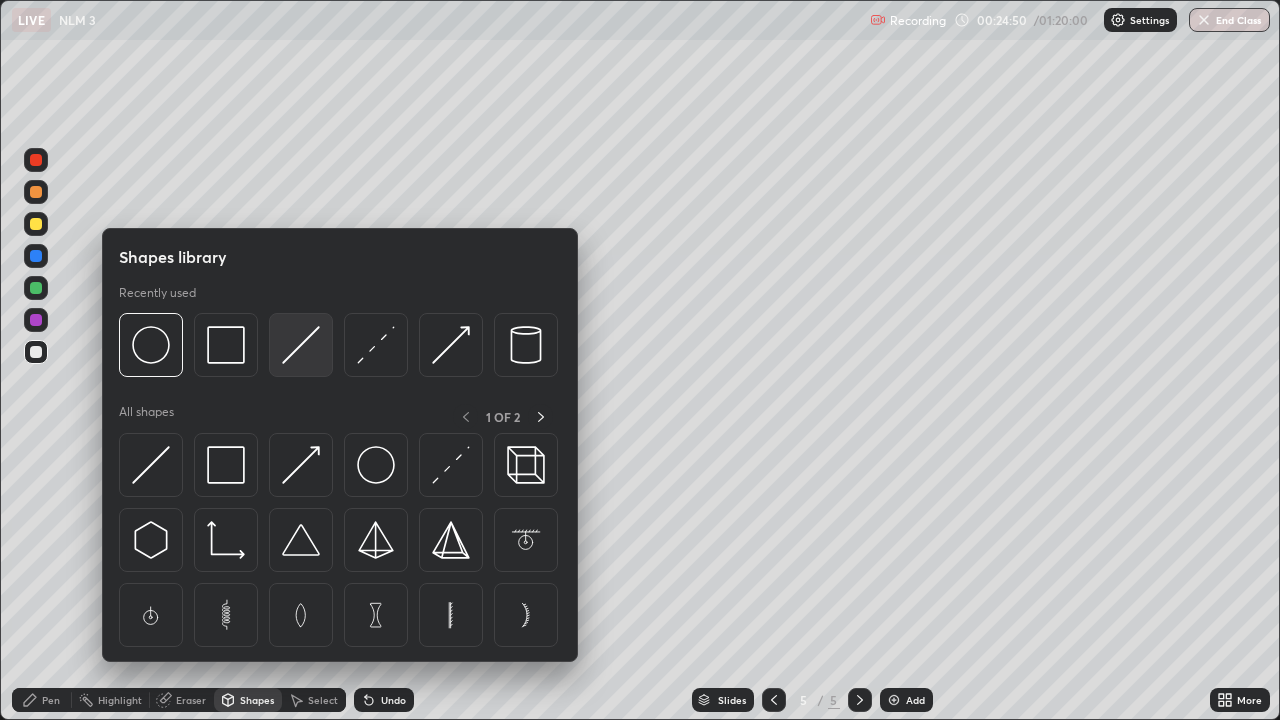 click at bounding box center [301, 345] 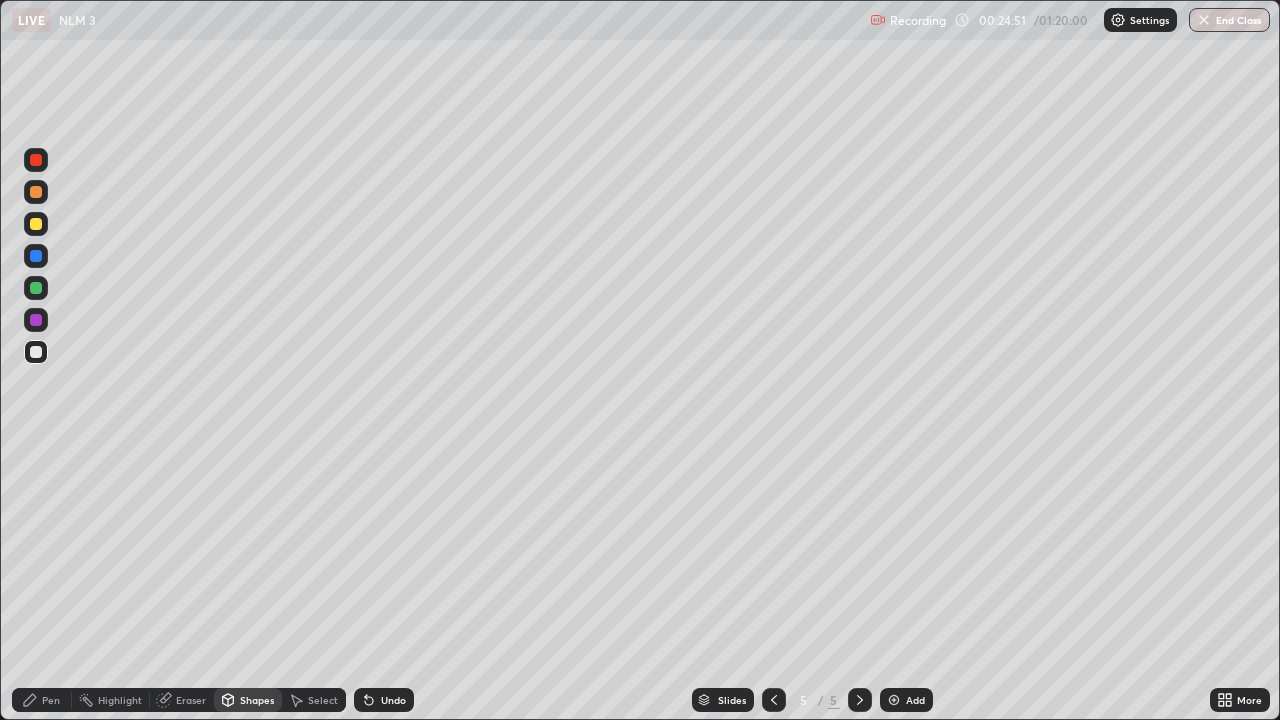 click at bounding box center [36, 320] 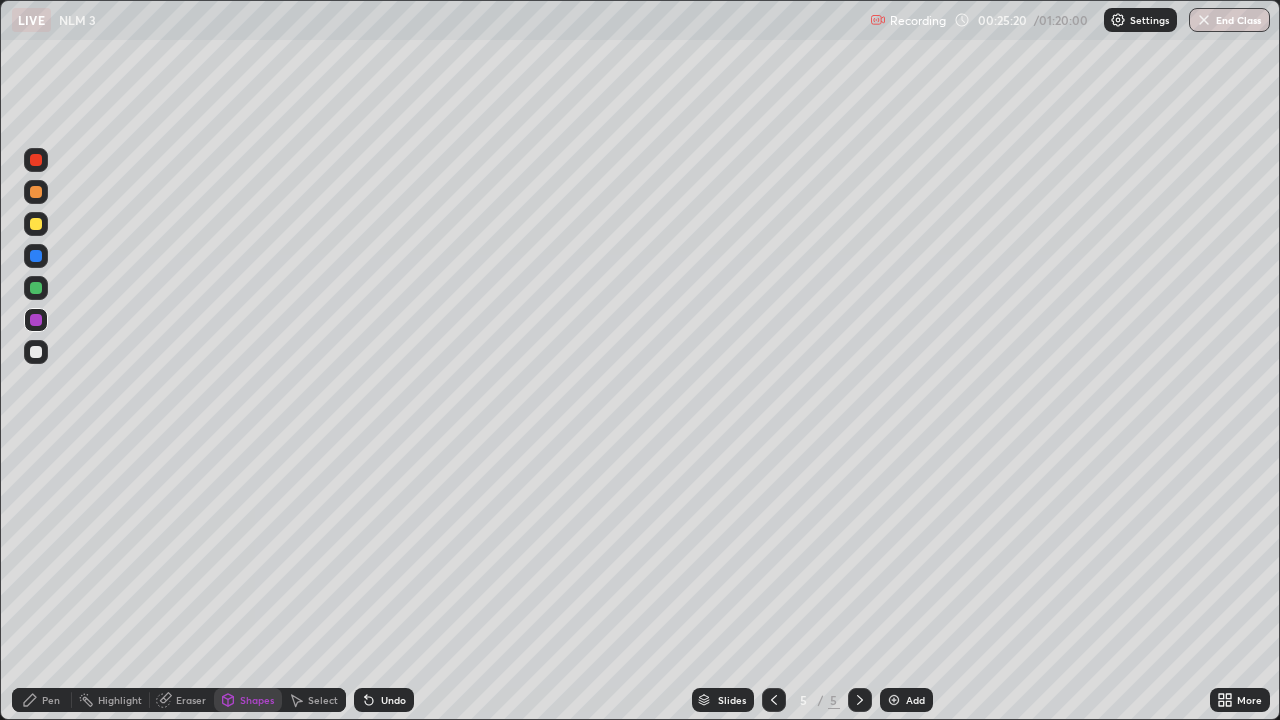 click at bounding box center (36, 352) 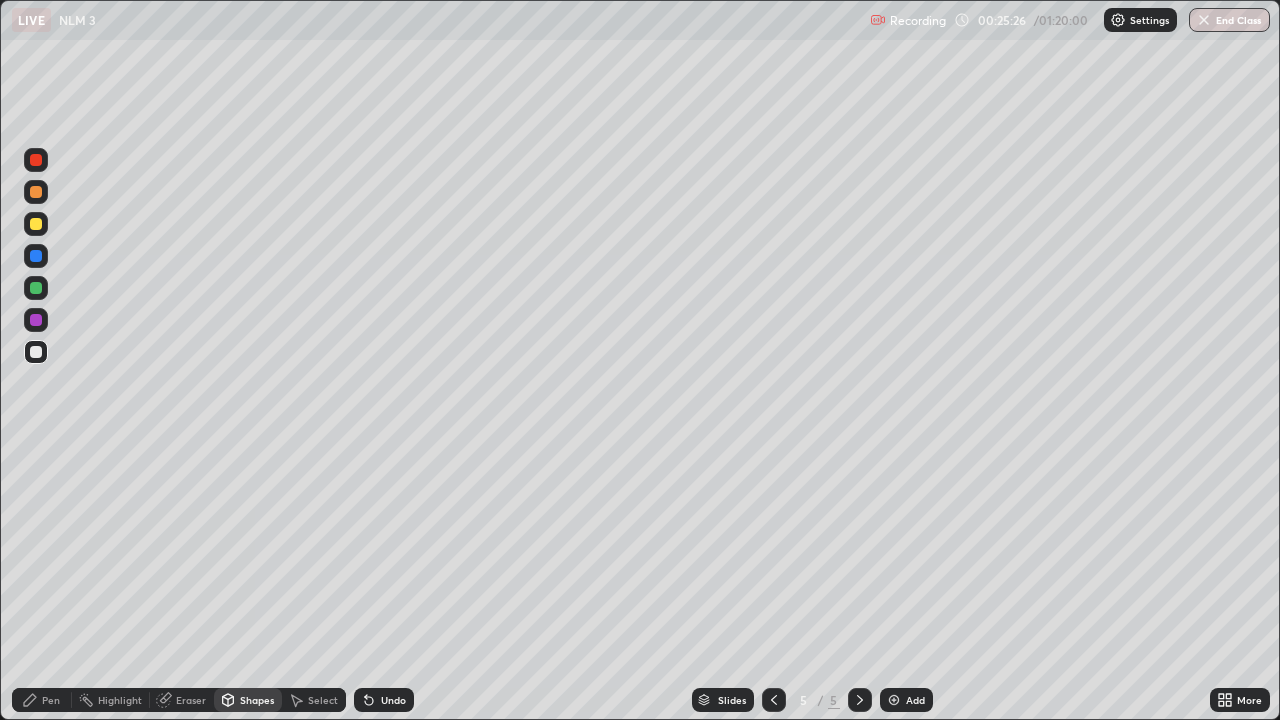 click 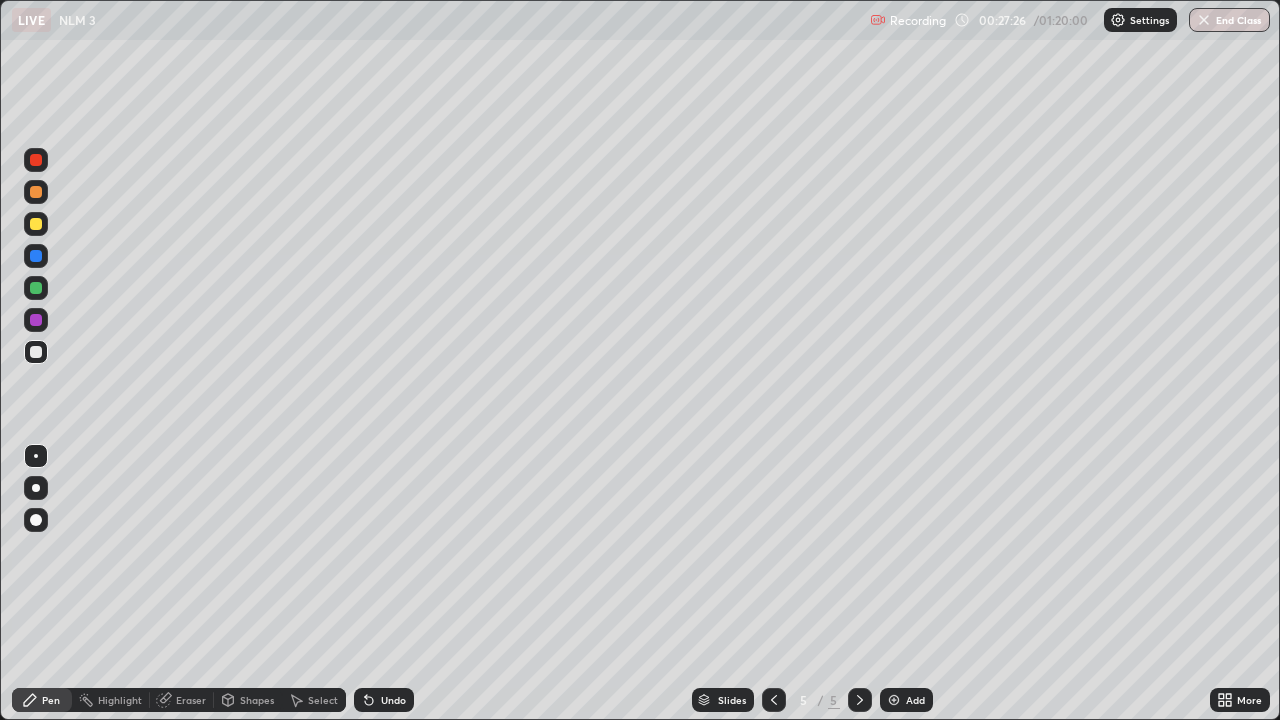 click 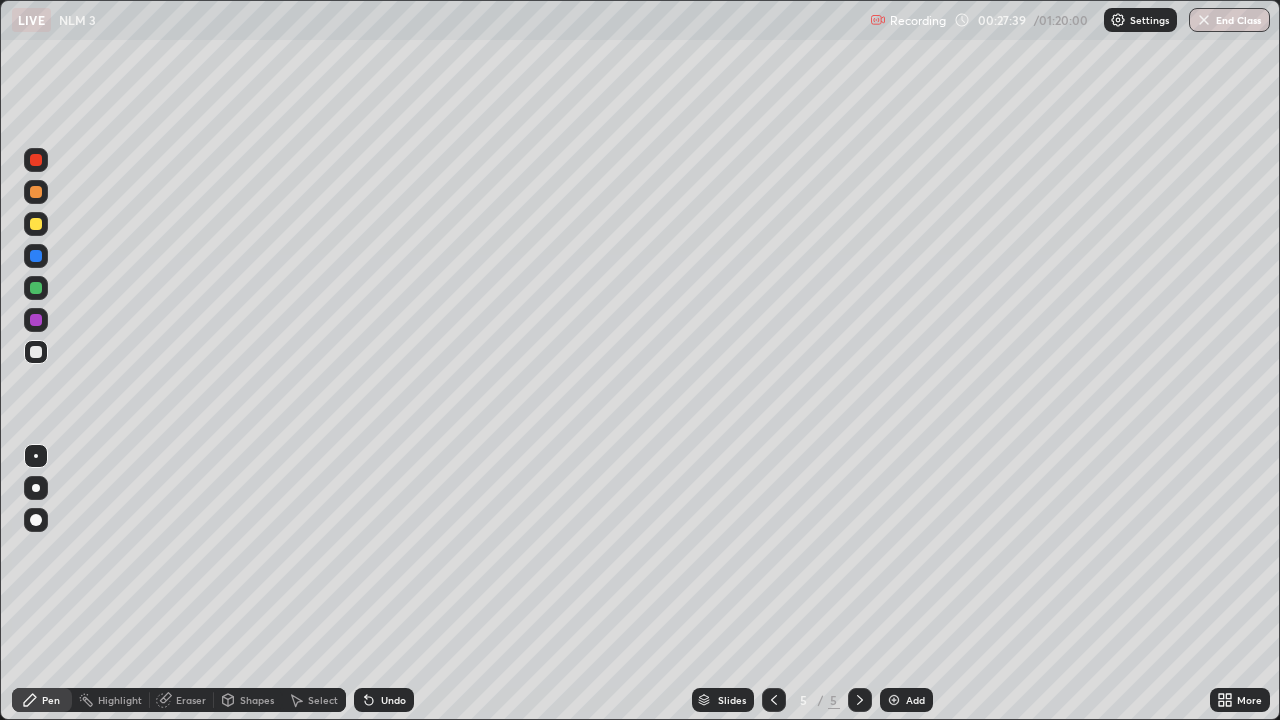 click on "Shapes" at bounding box center (248, 700) 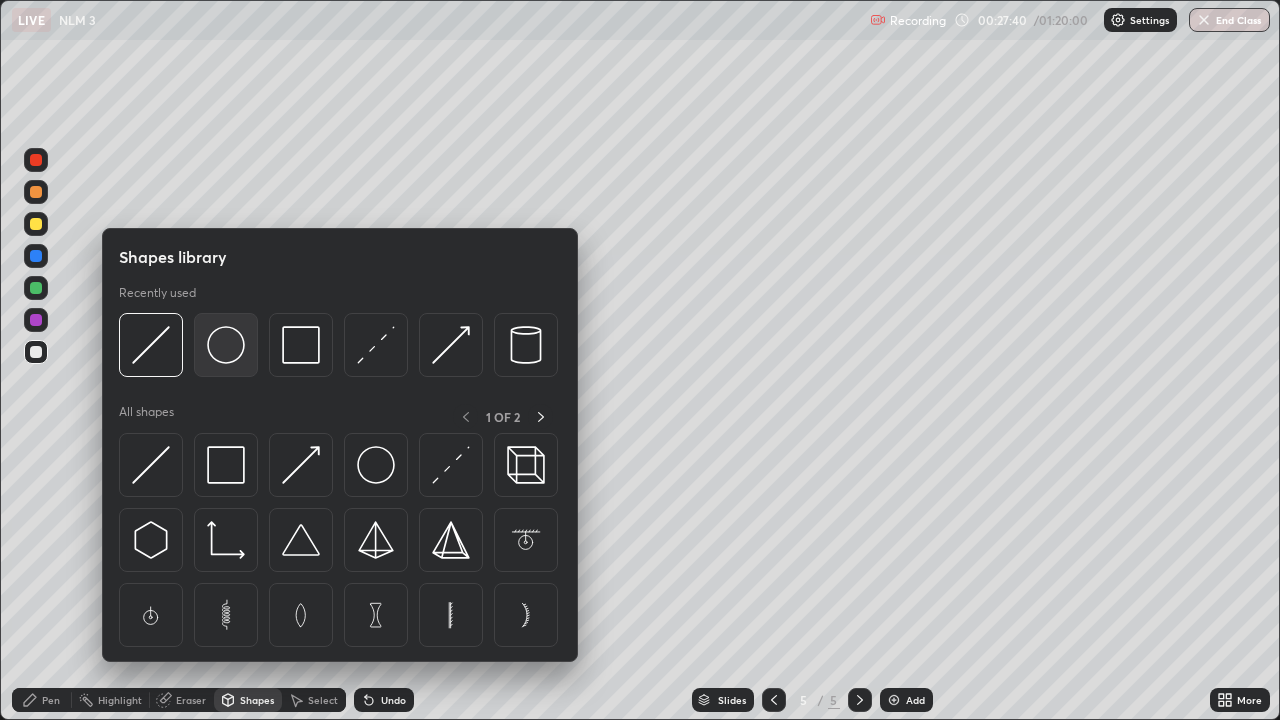 click at bounding box center (226, 345) 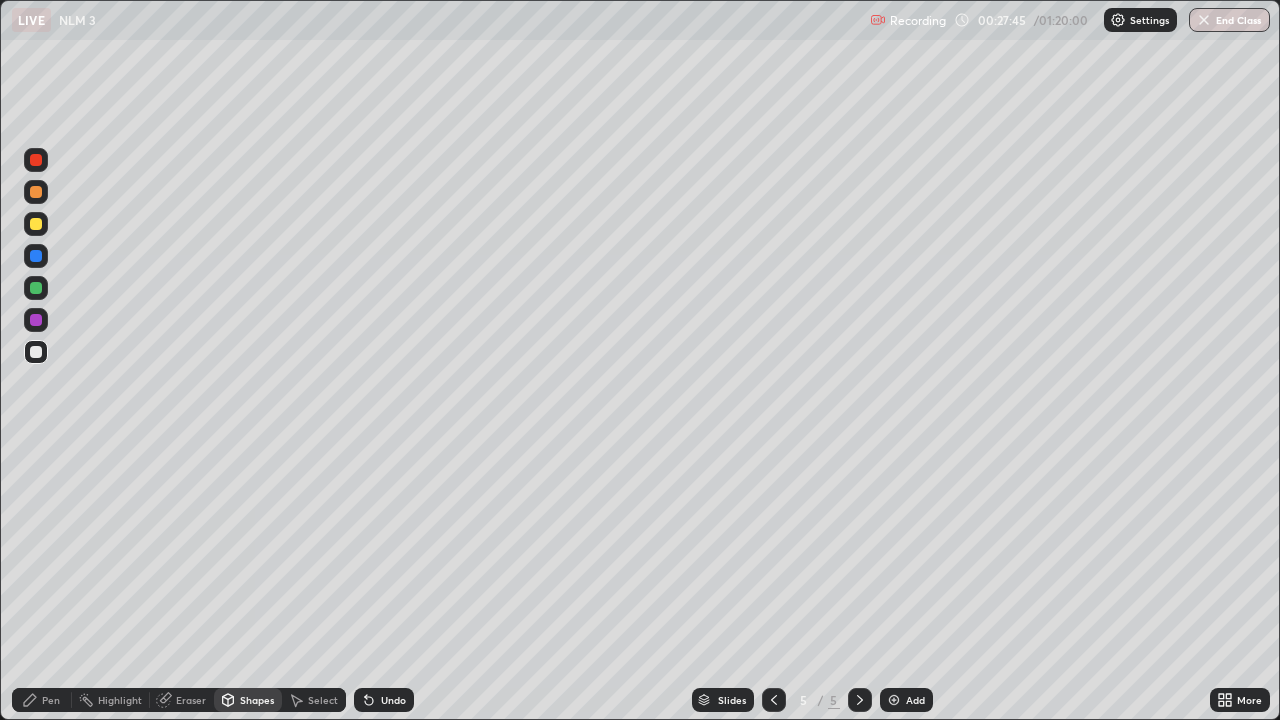 click on "Pen" at bounding box center (51, 700) 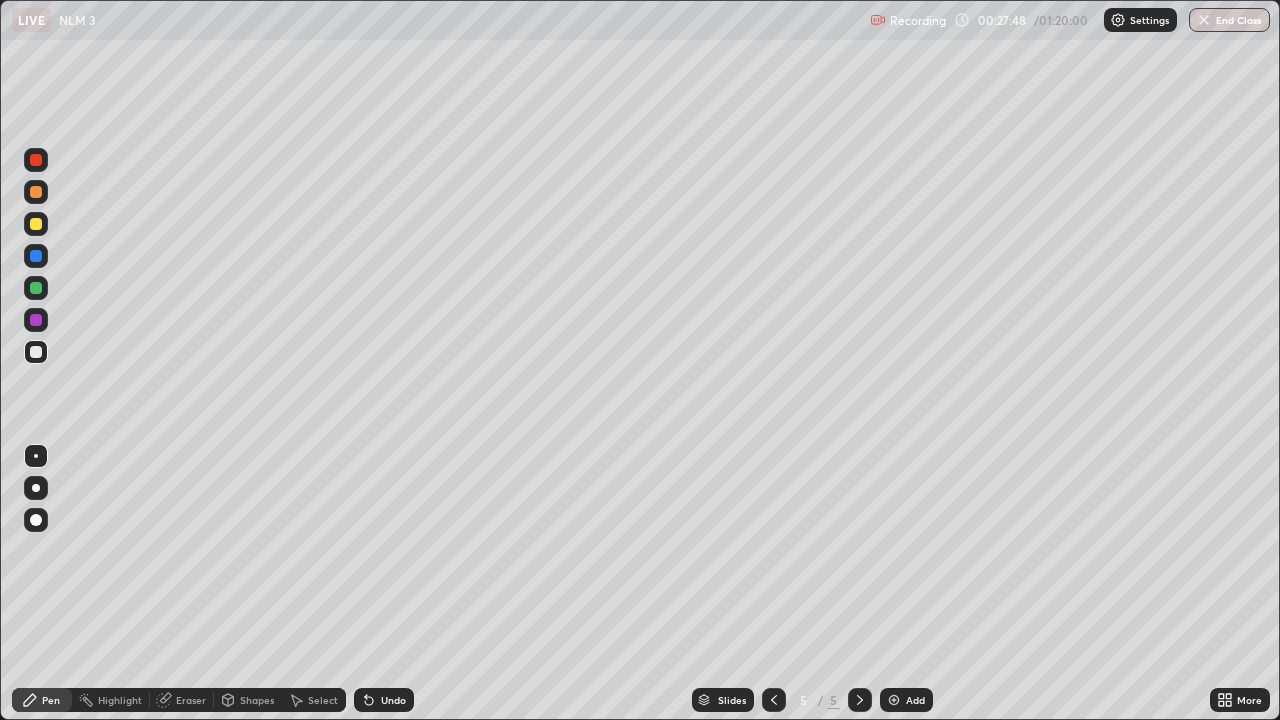 click on "Shapes" at bounding box center [257, 700] 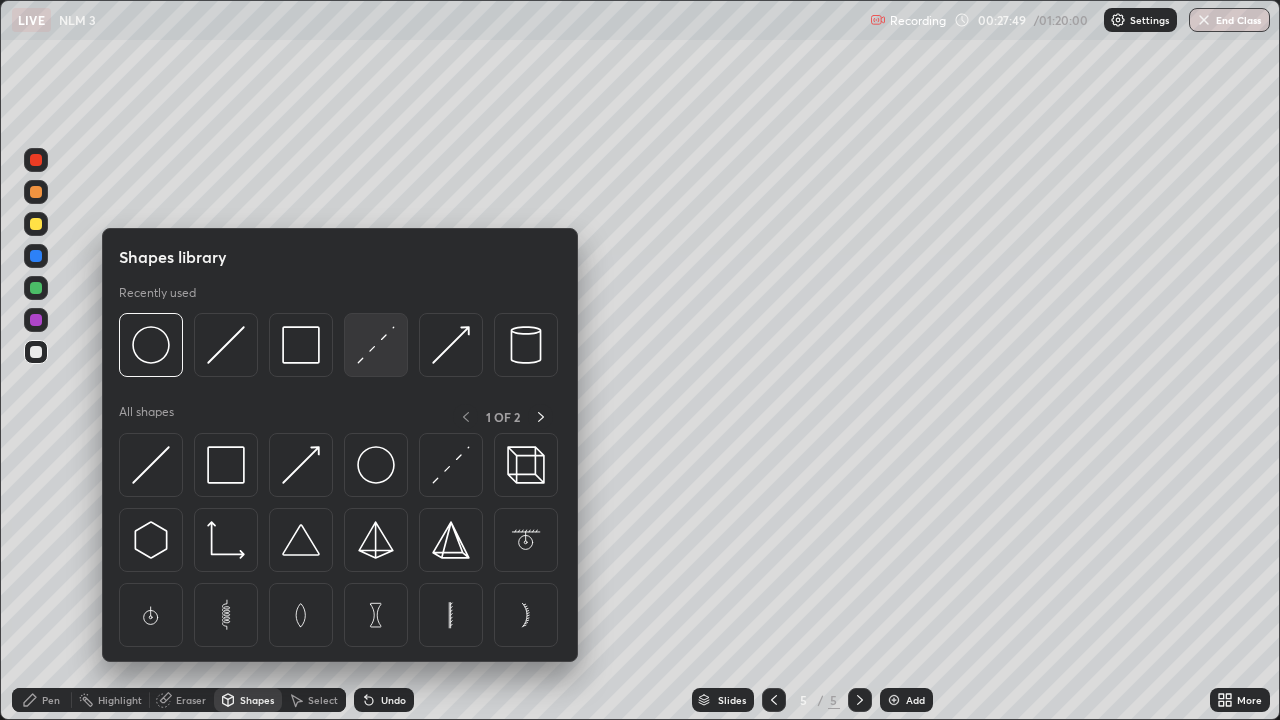 click at bounding box center [376, 345] 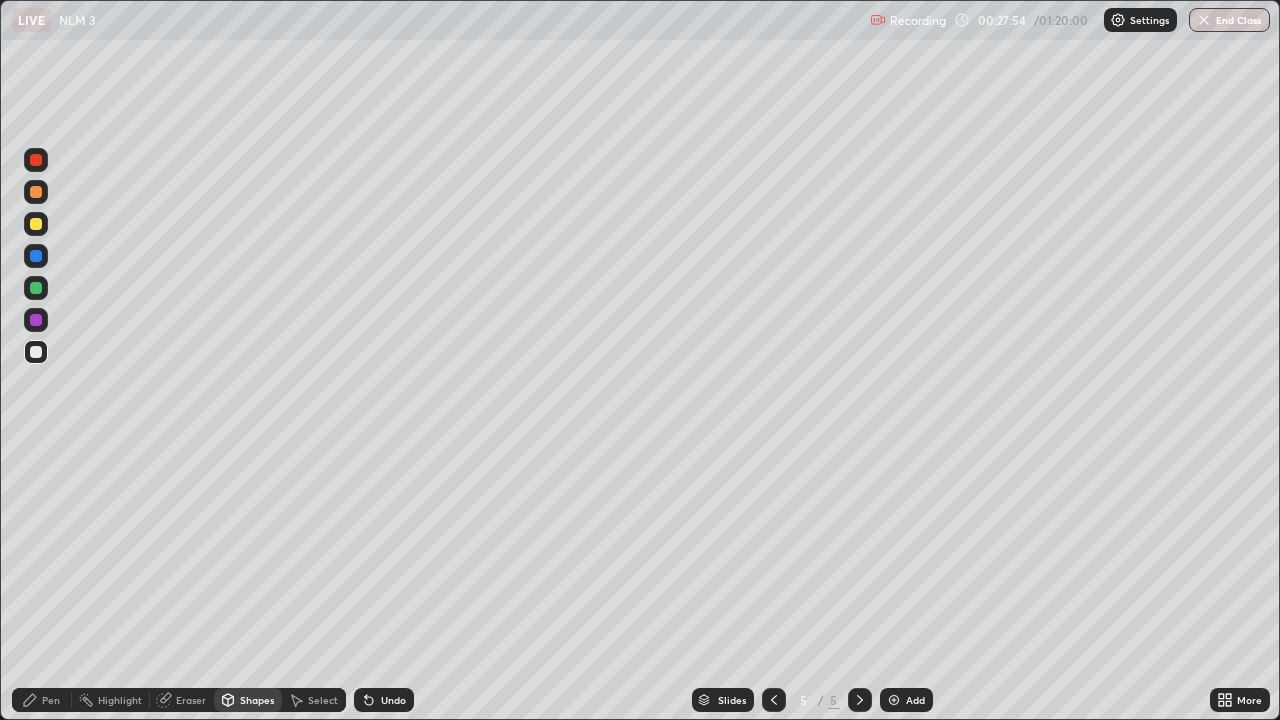 click 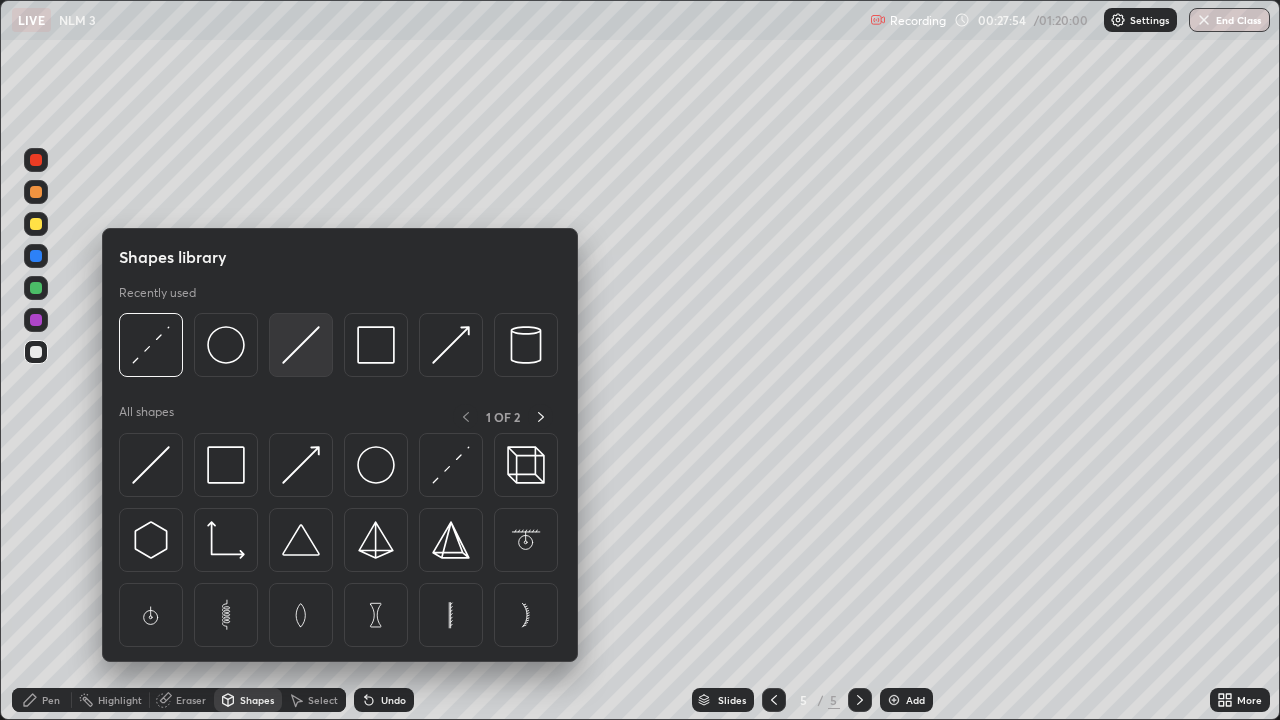 click at bounding box center (301, 345) 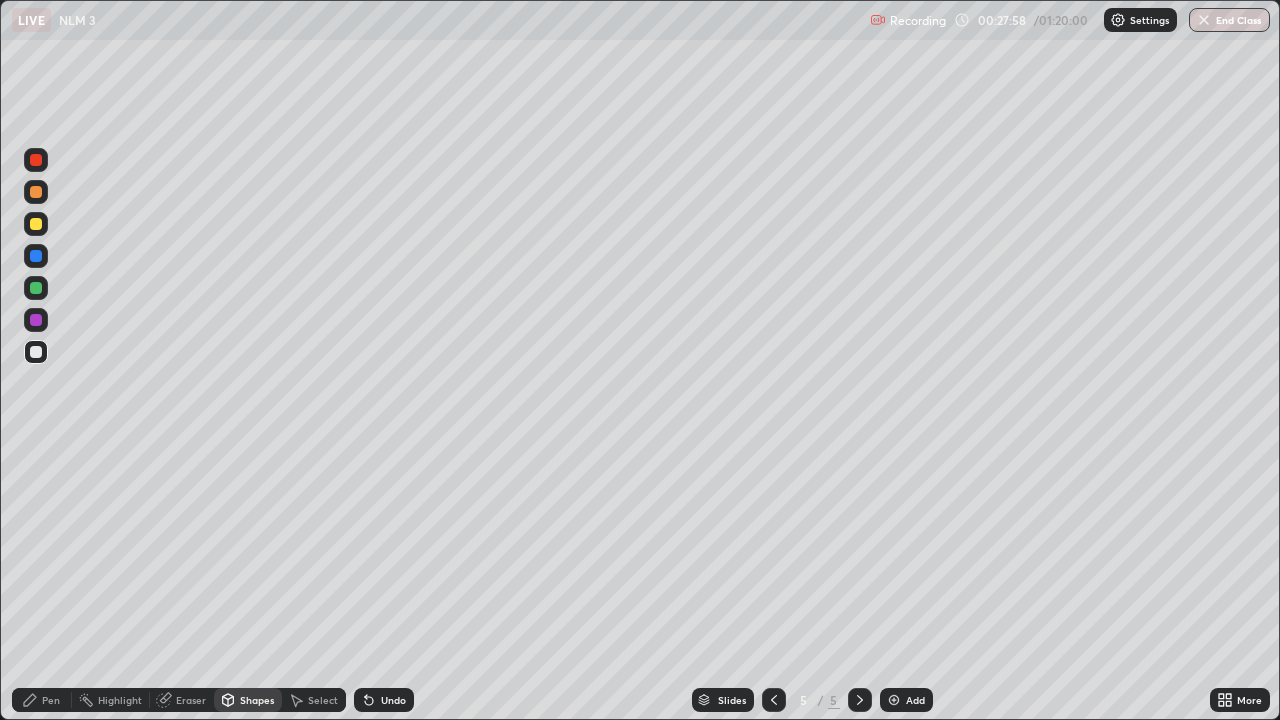 click on "Pen" at bounding box center (51, 700) 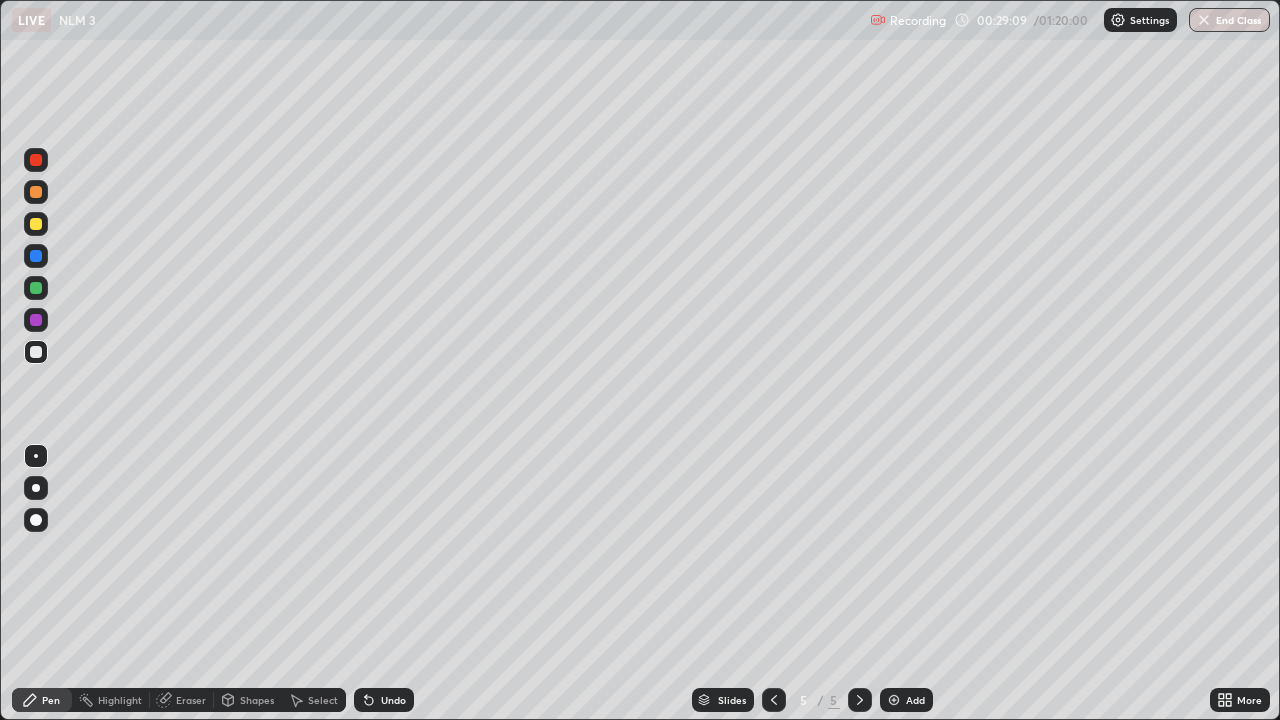 click on "Undo" at bounding box center [384, 700] 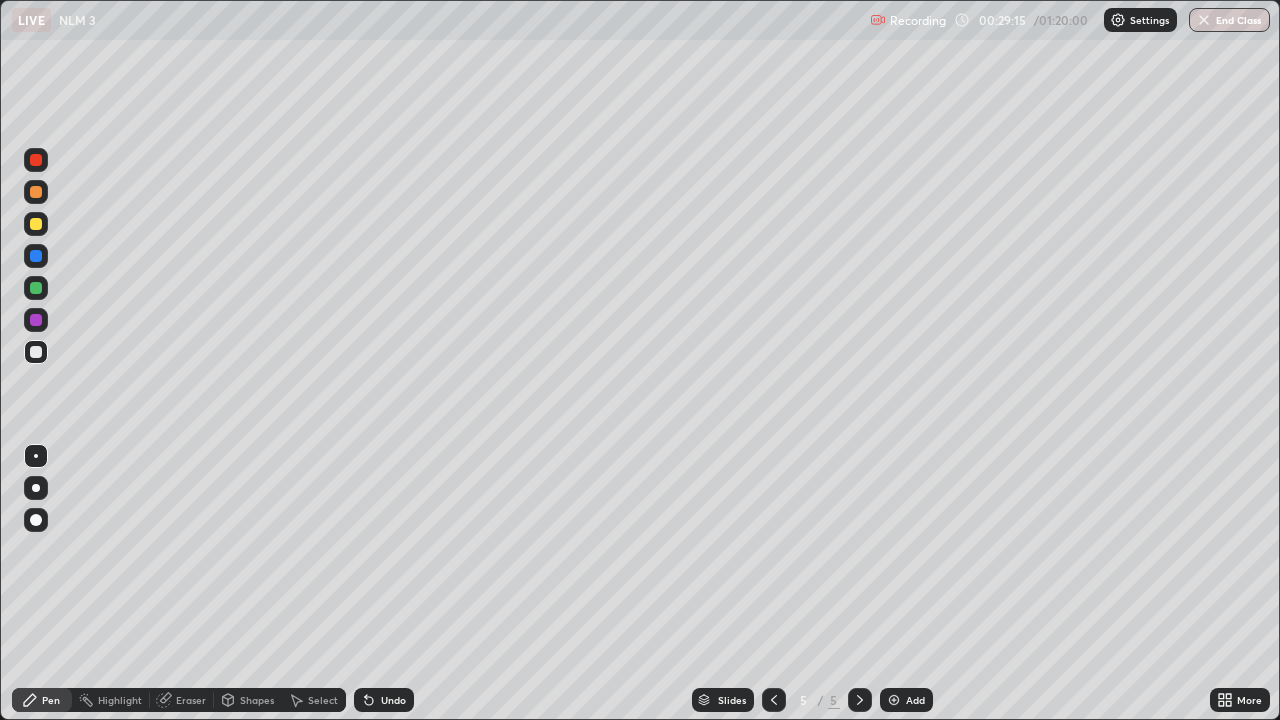 click on "Highlight" at bounding box center (120, 700) 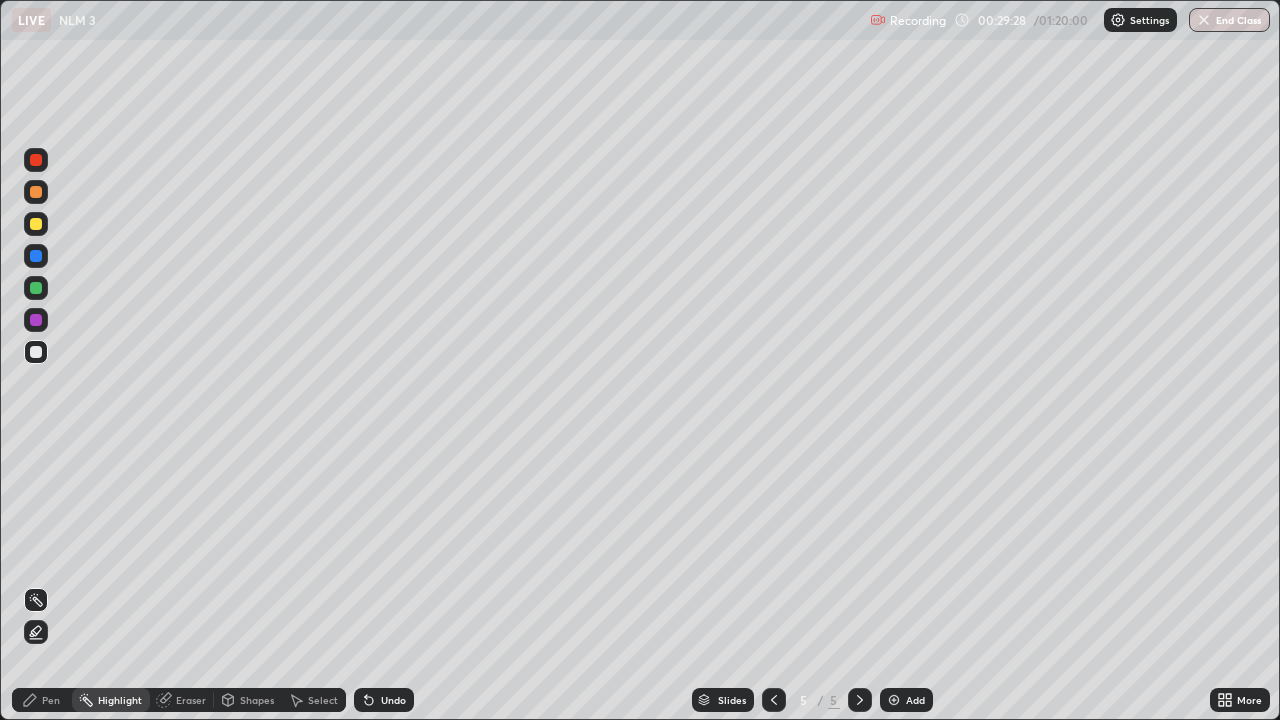 click 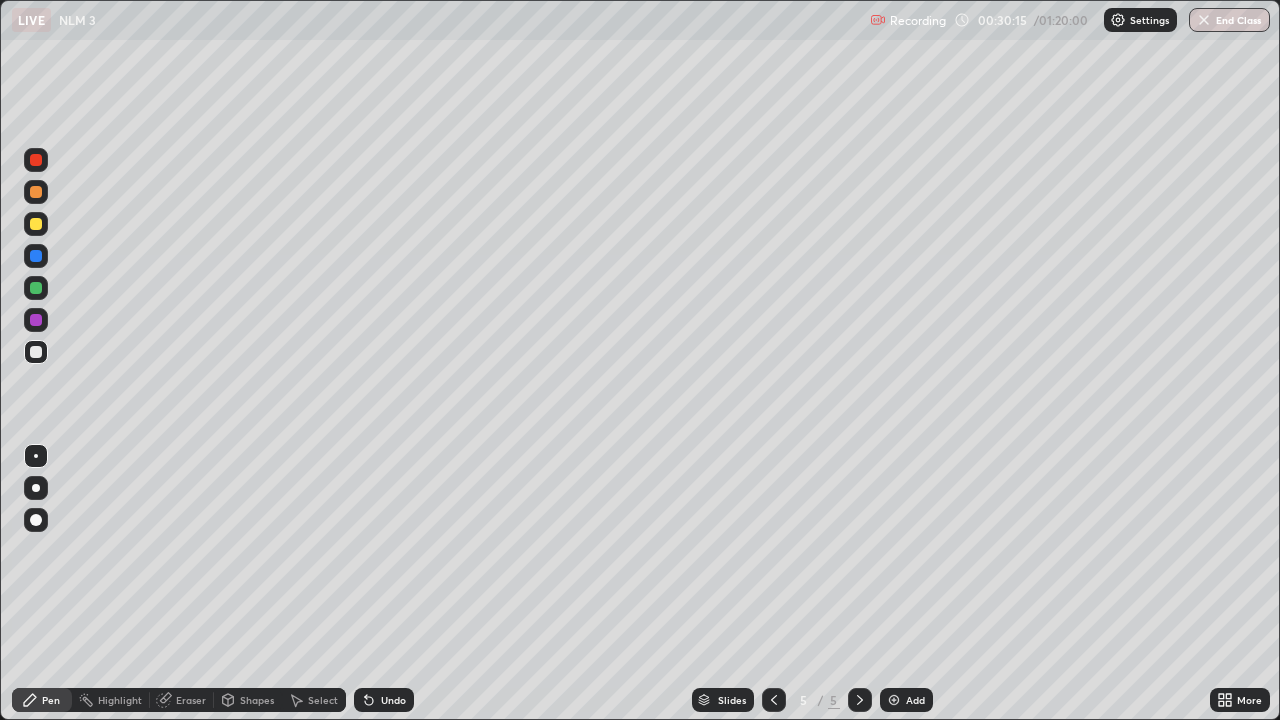 click on "Pen" at bounding box center [42, 700] 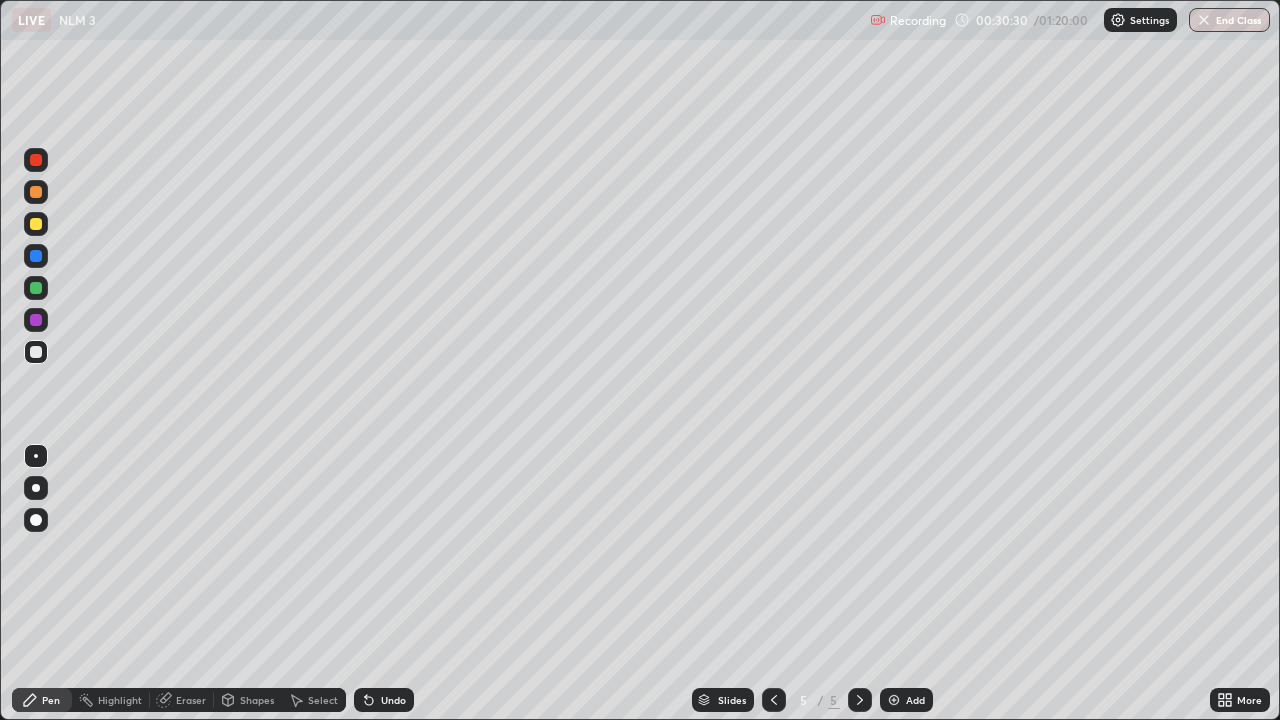 click on "Highlight" at bounding box center (120, 700) 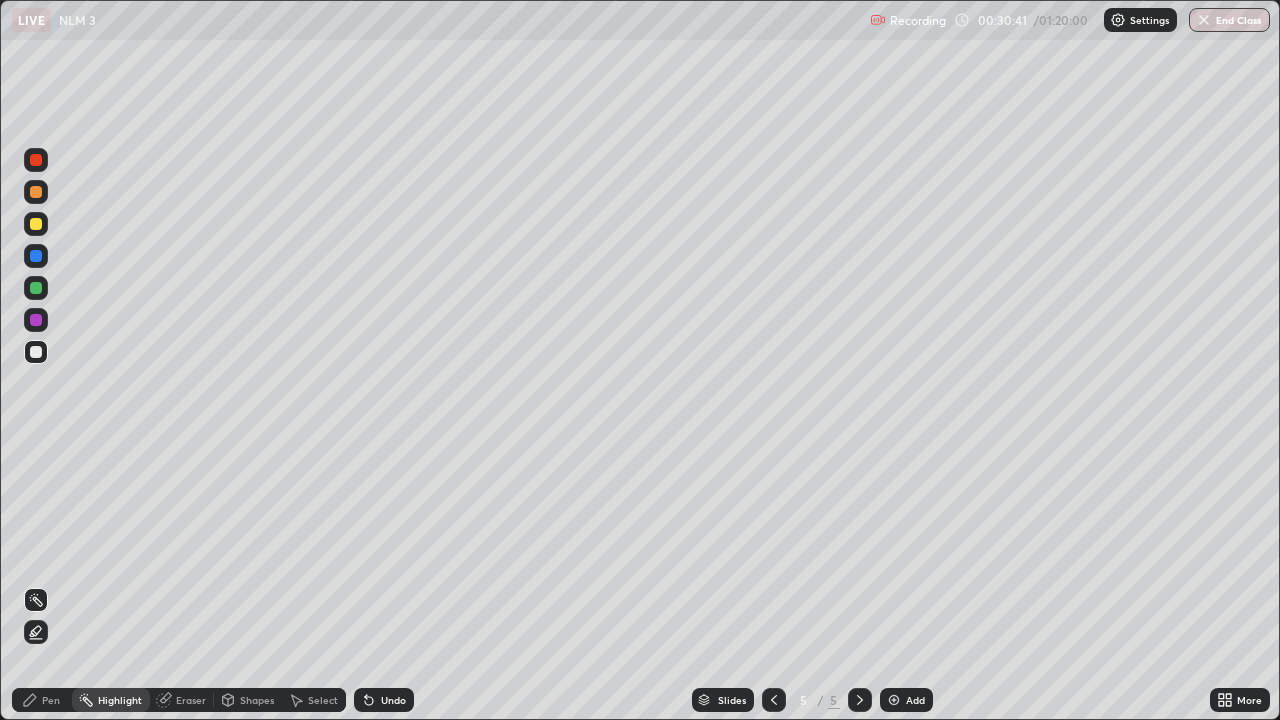 click 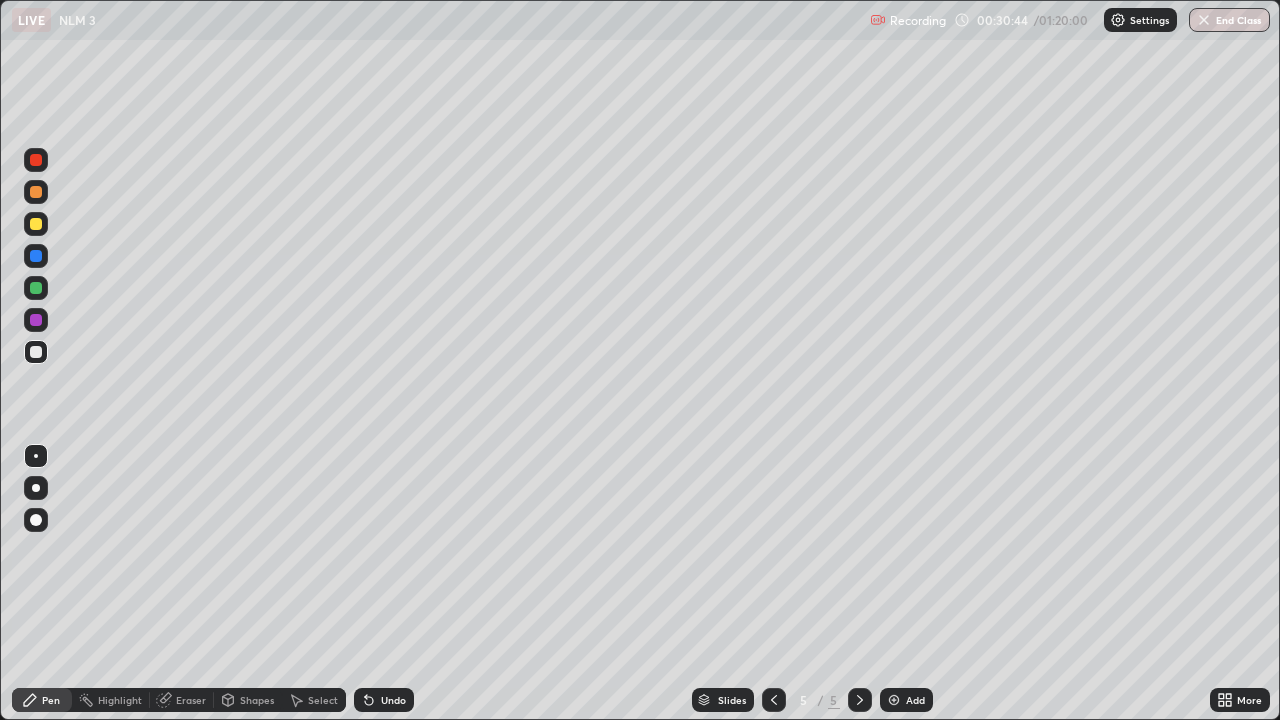 click 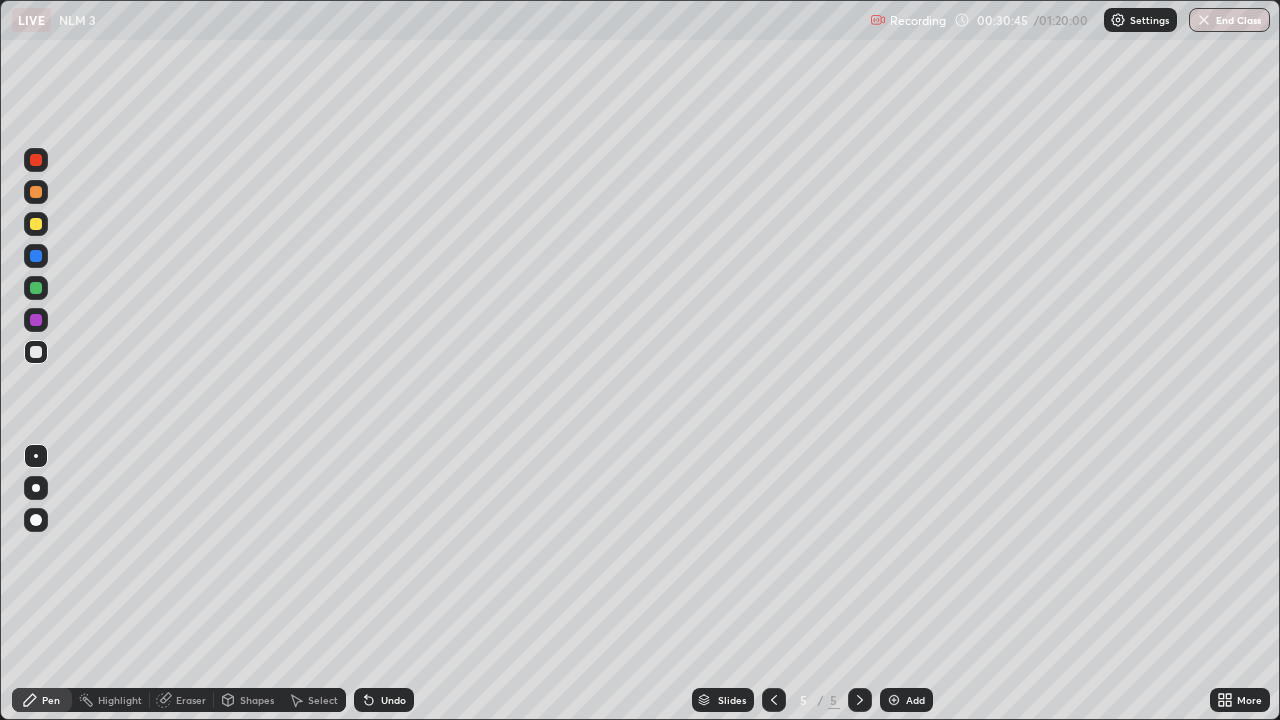 click 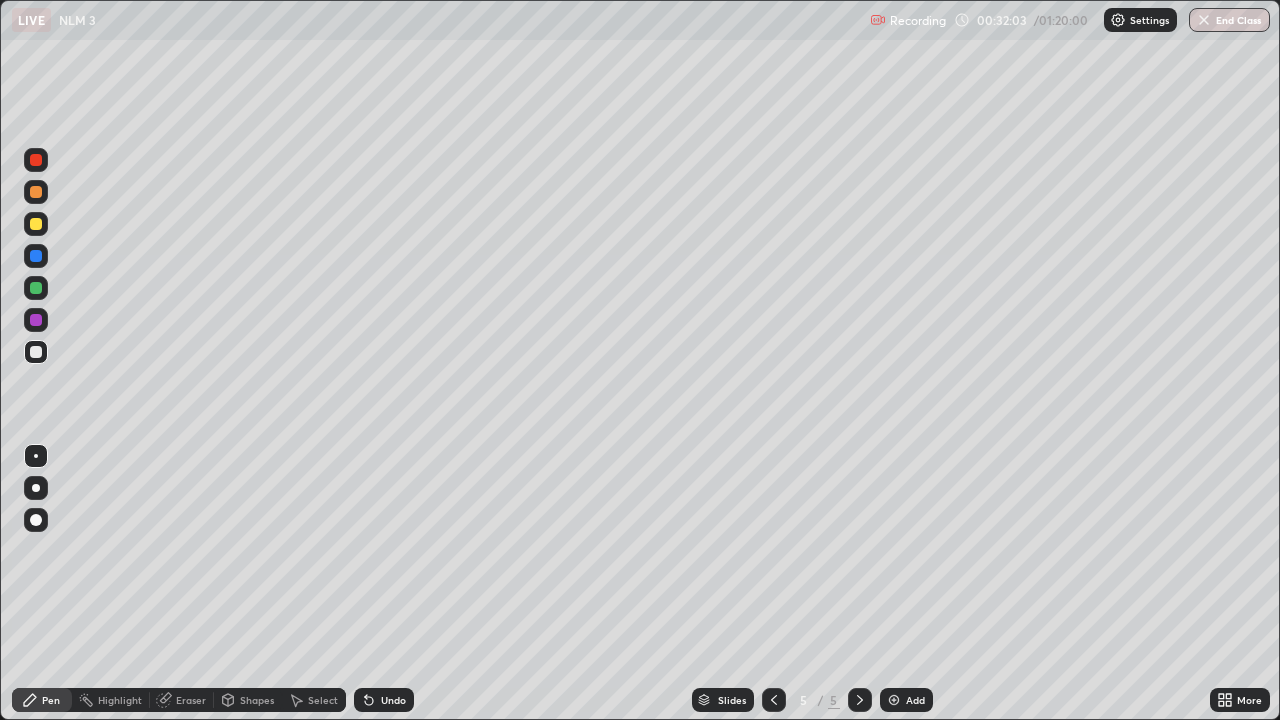 click at bounding box center [36, 224] 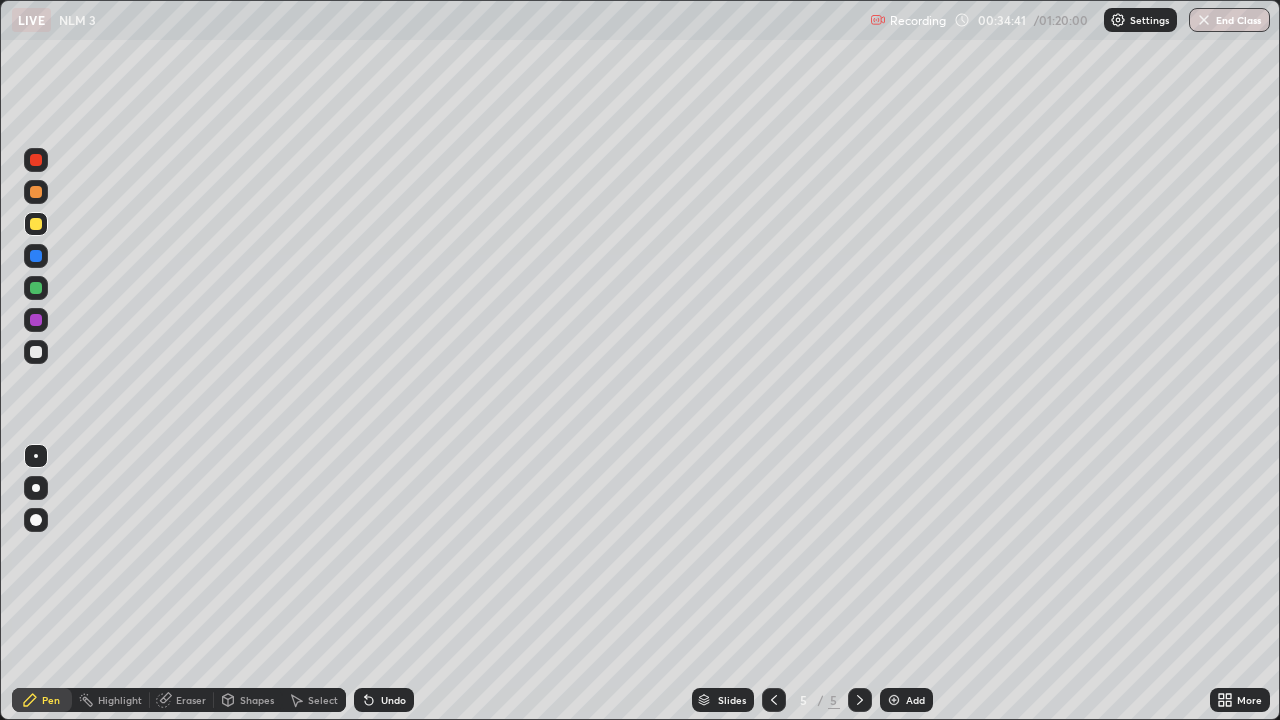 click at bounding box center [36, 224] 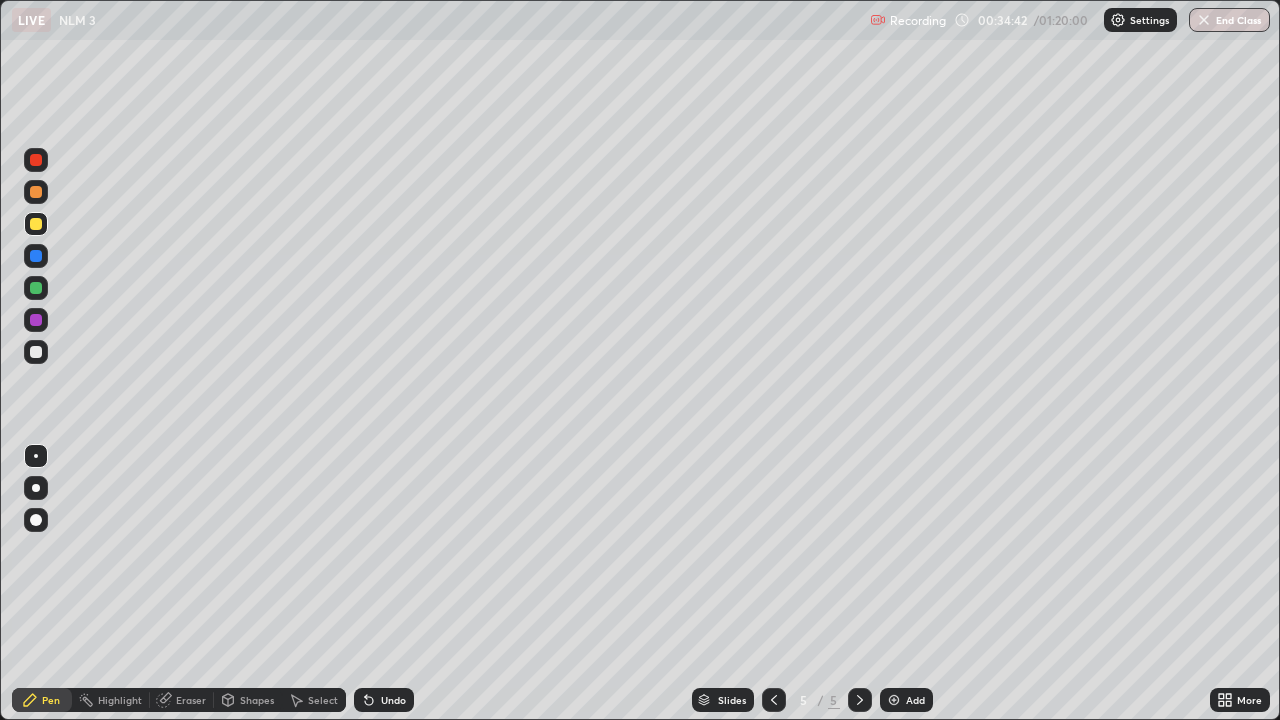 click at bounding box center (36, 224) 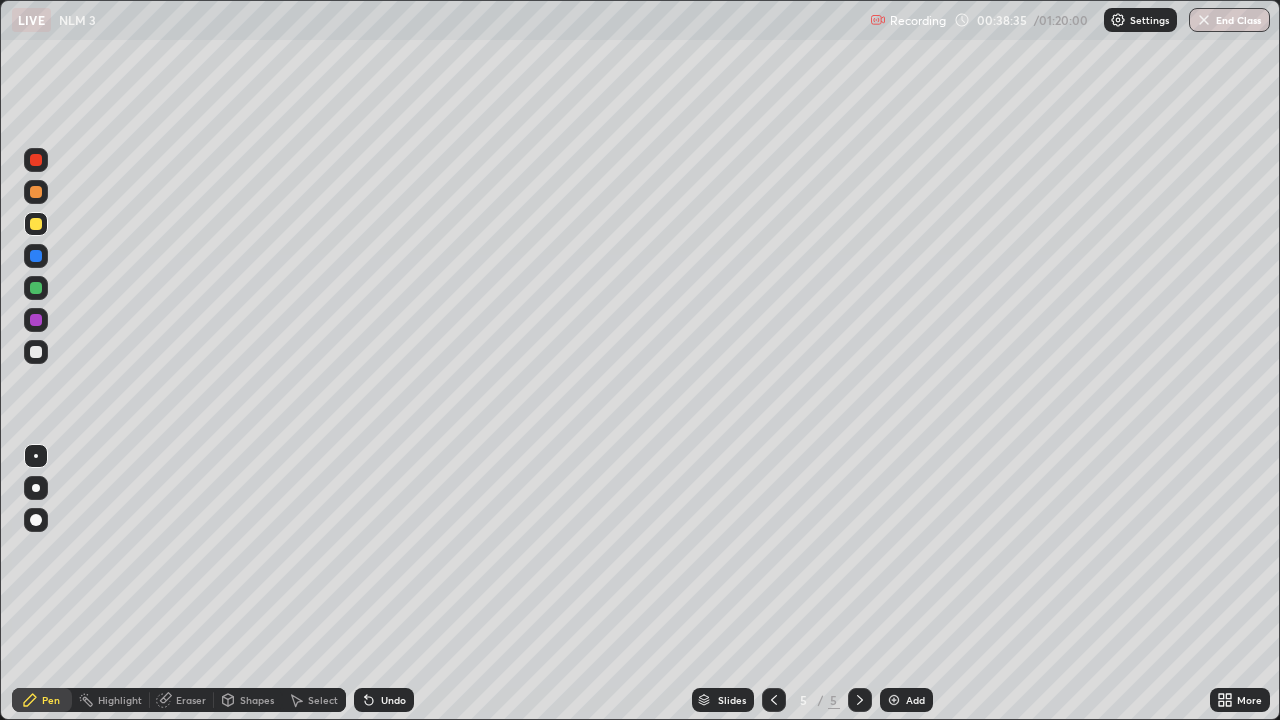 click on "Add" at bounding box center [915, 700] 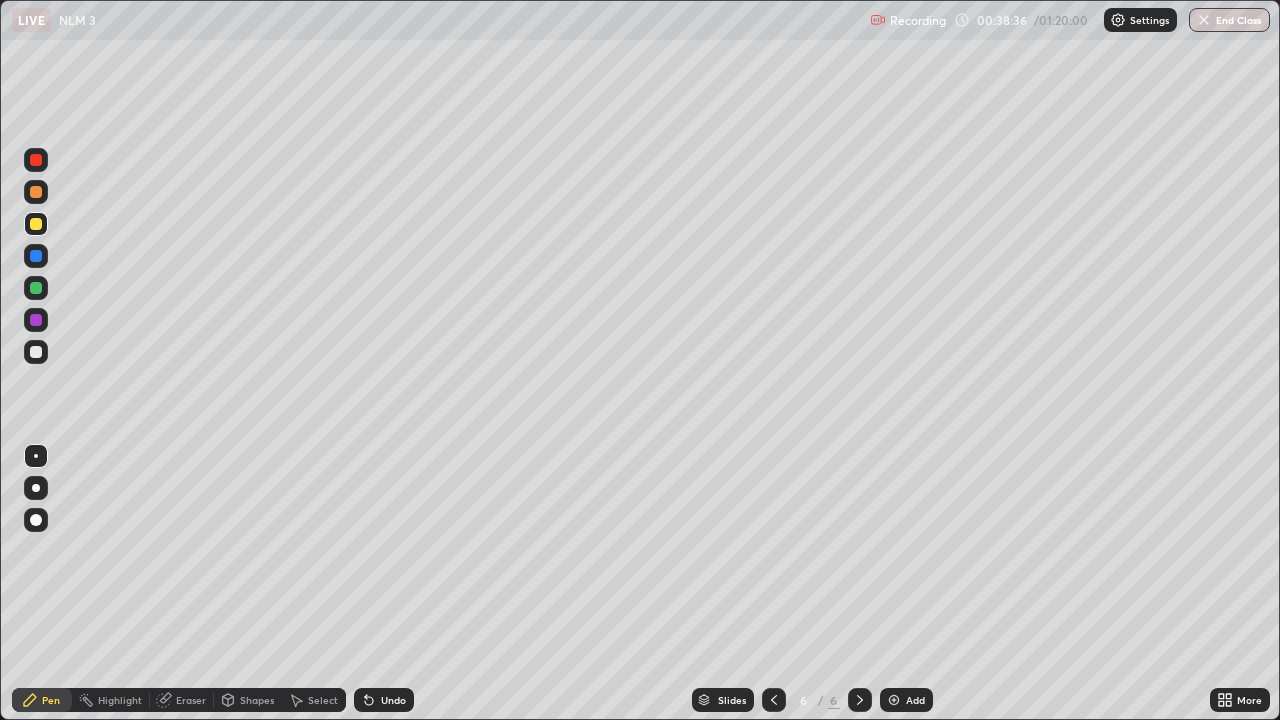click on "Shapes" at bounding box center (257, 700) 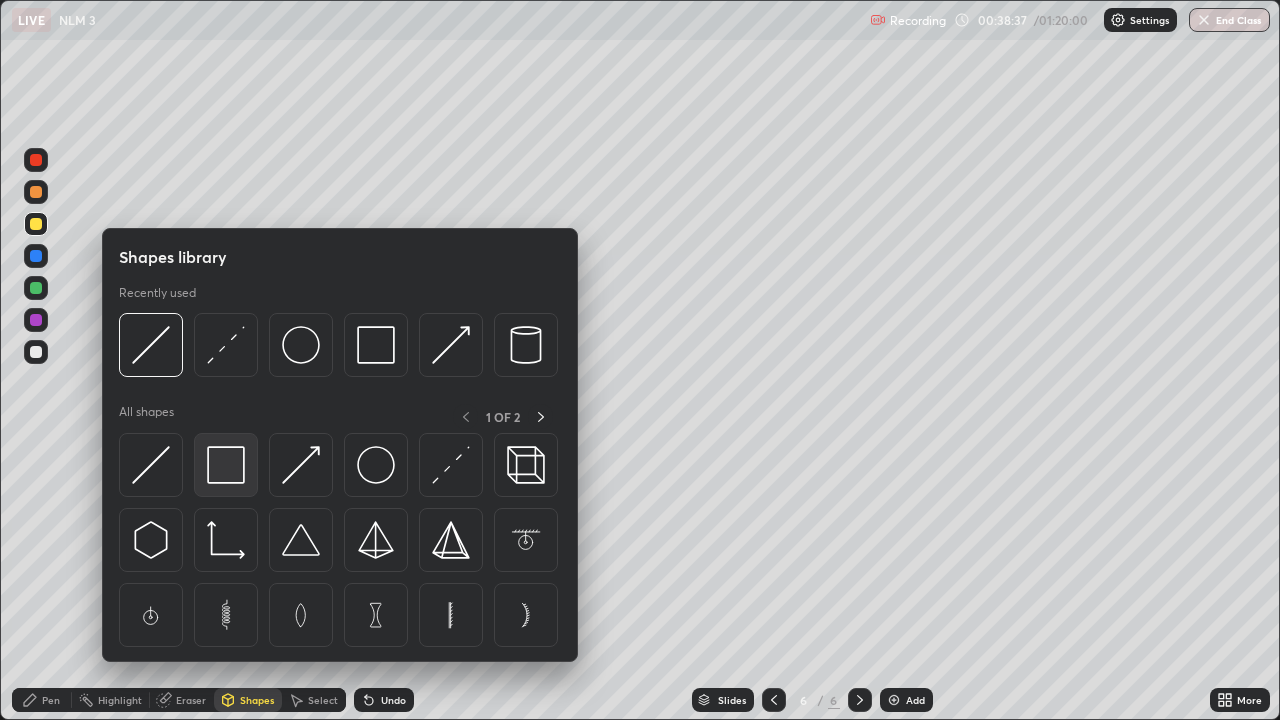 click at bounding box center [226, 465] 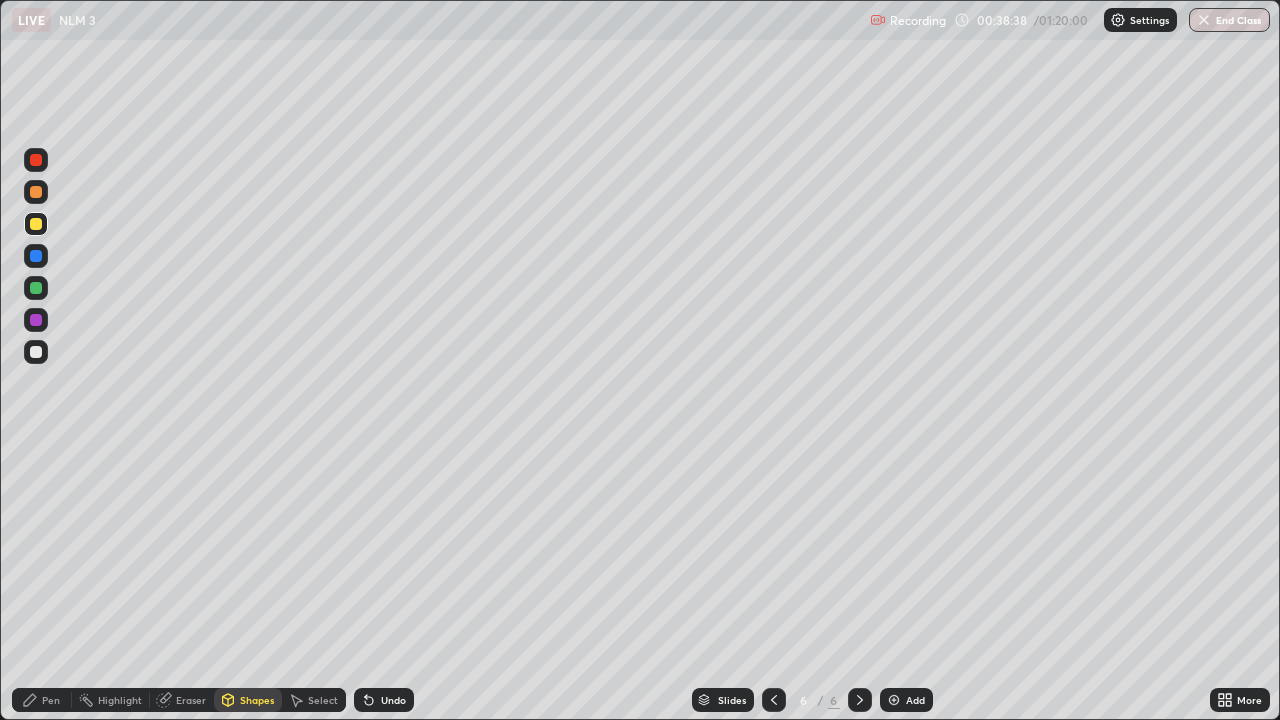 click at bounding box center (36, 352) 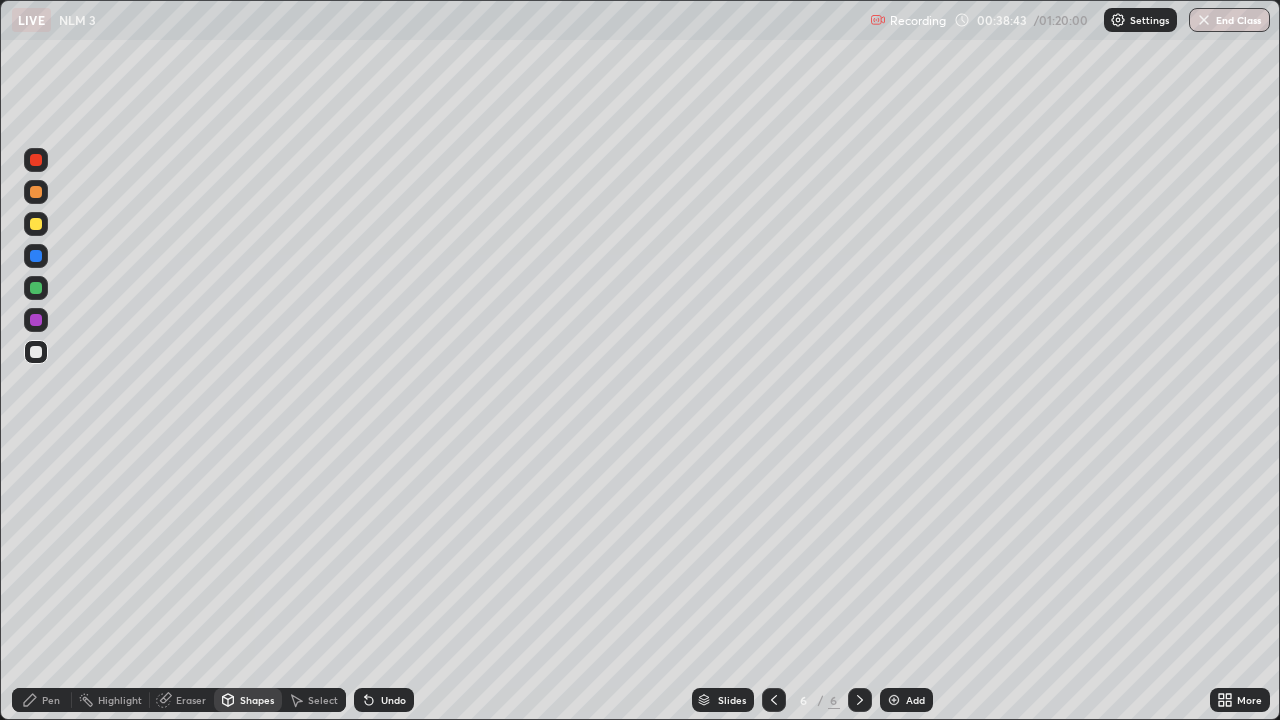 click on "Shapes" at bounding box center (257, 700) 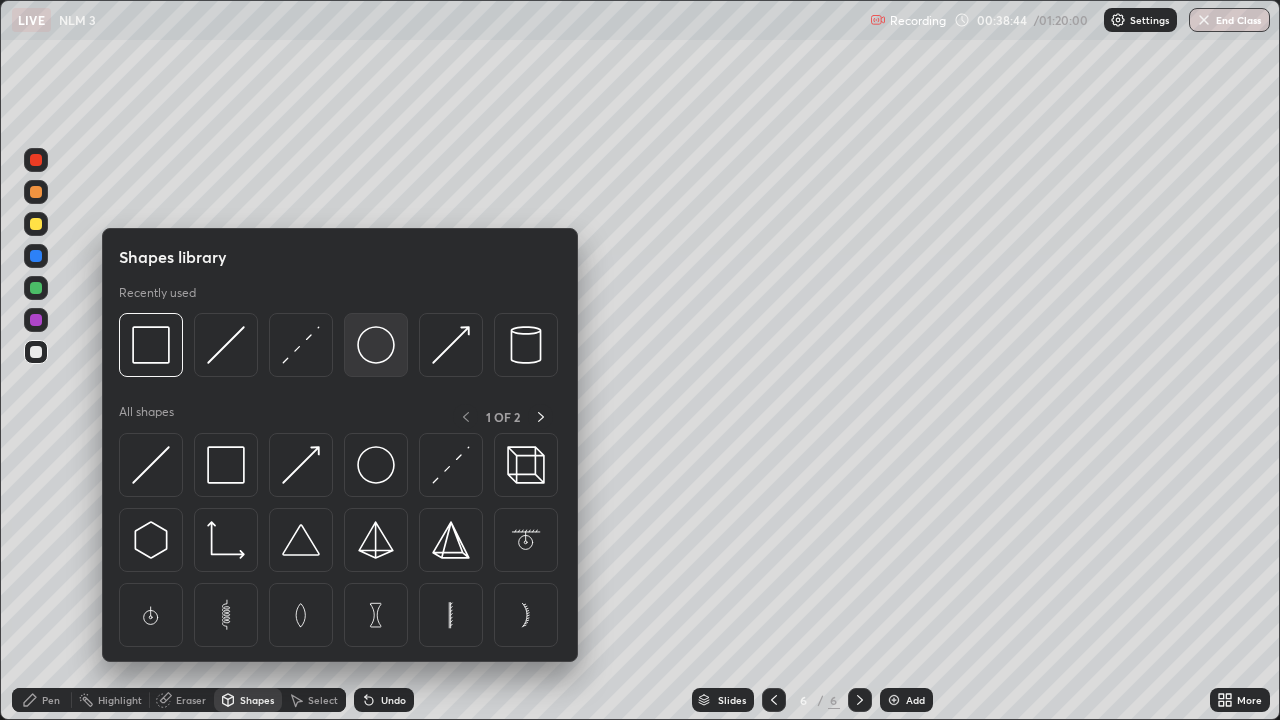 click at bounding box center (376, 345) 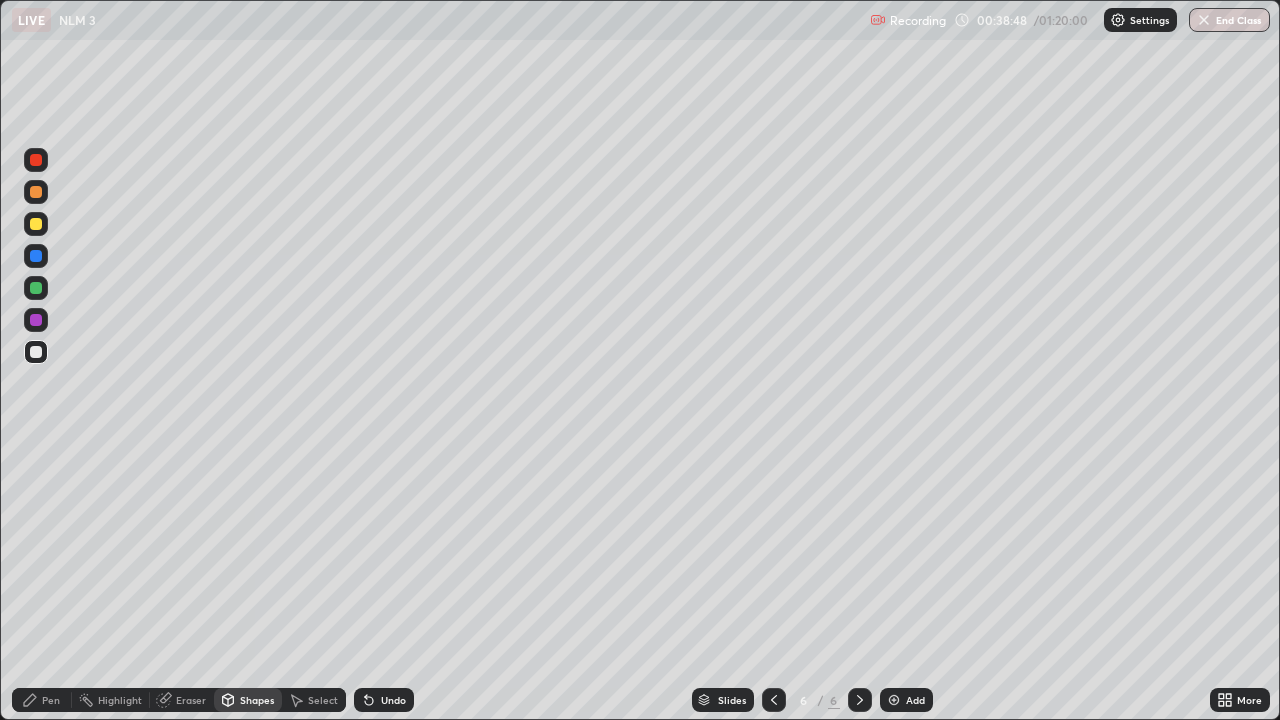 click 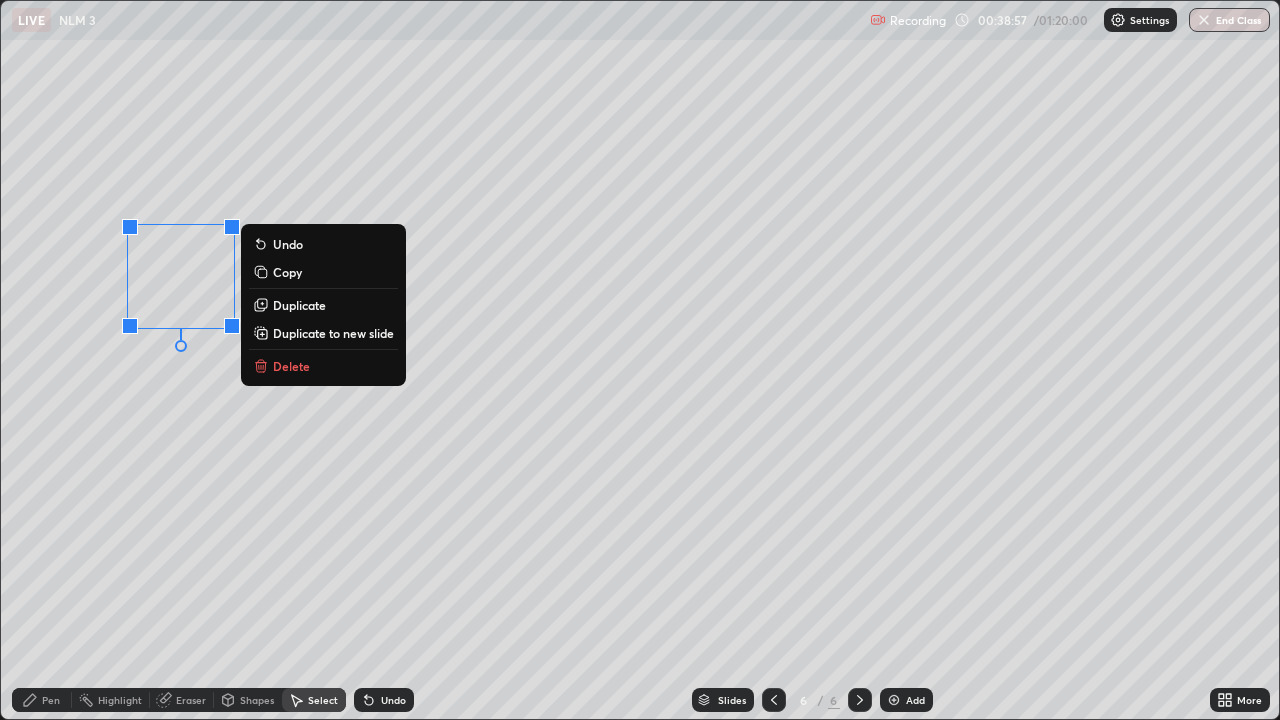 click on "0 ° Undo Copy Duplicate Duplicate to new slide Delete" at bounding box center (640, 360) 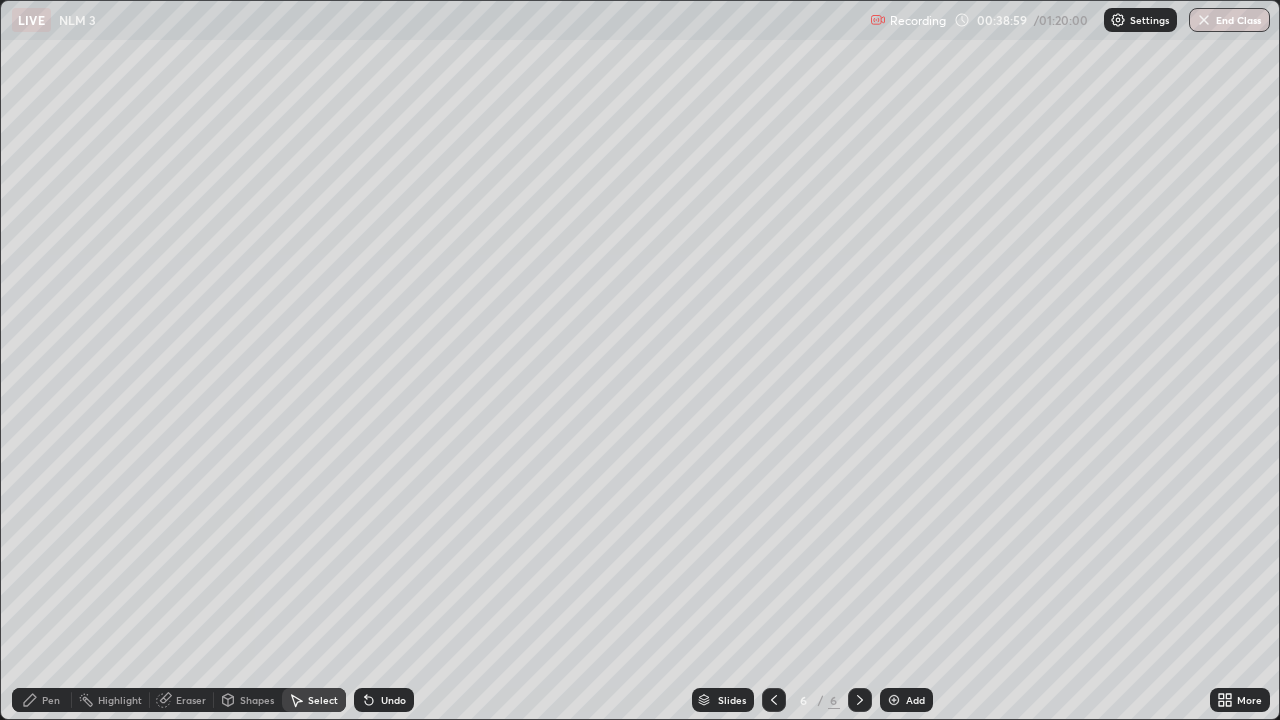 click on "Shapes" at bounding box center [248, 700] 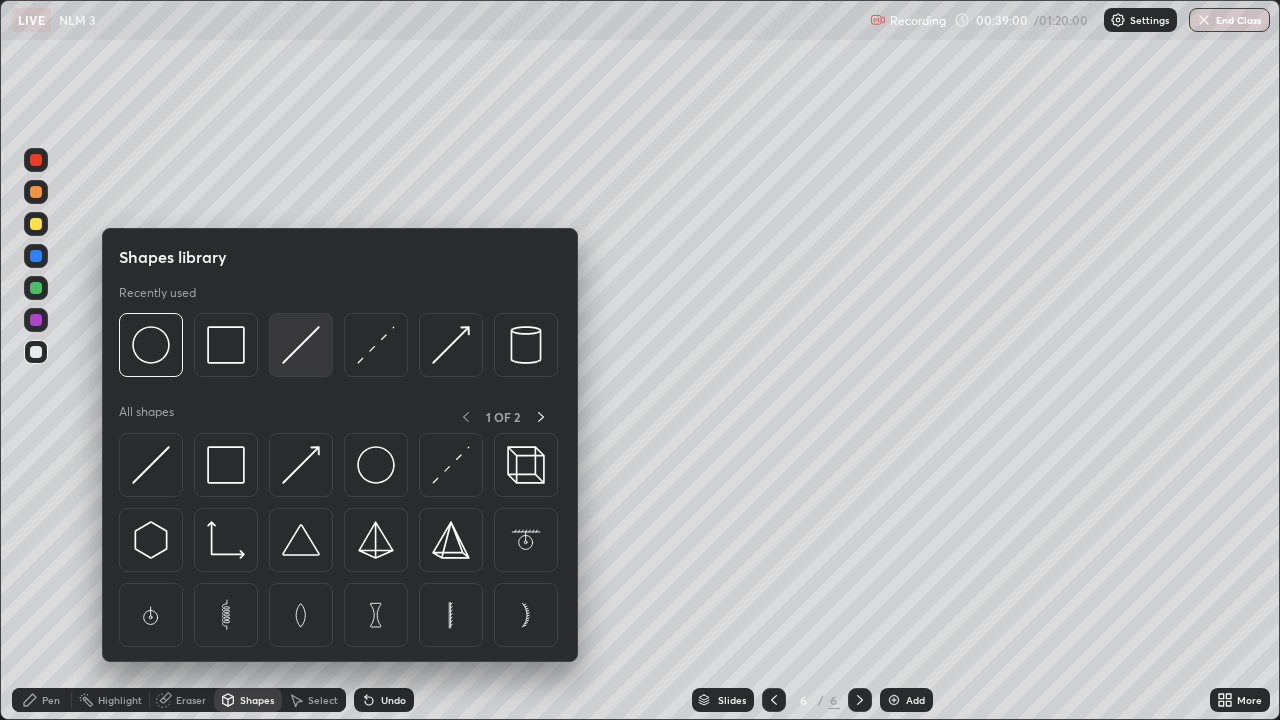 click at bounding box center (301, 345) 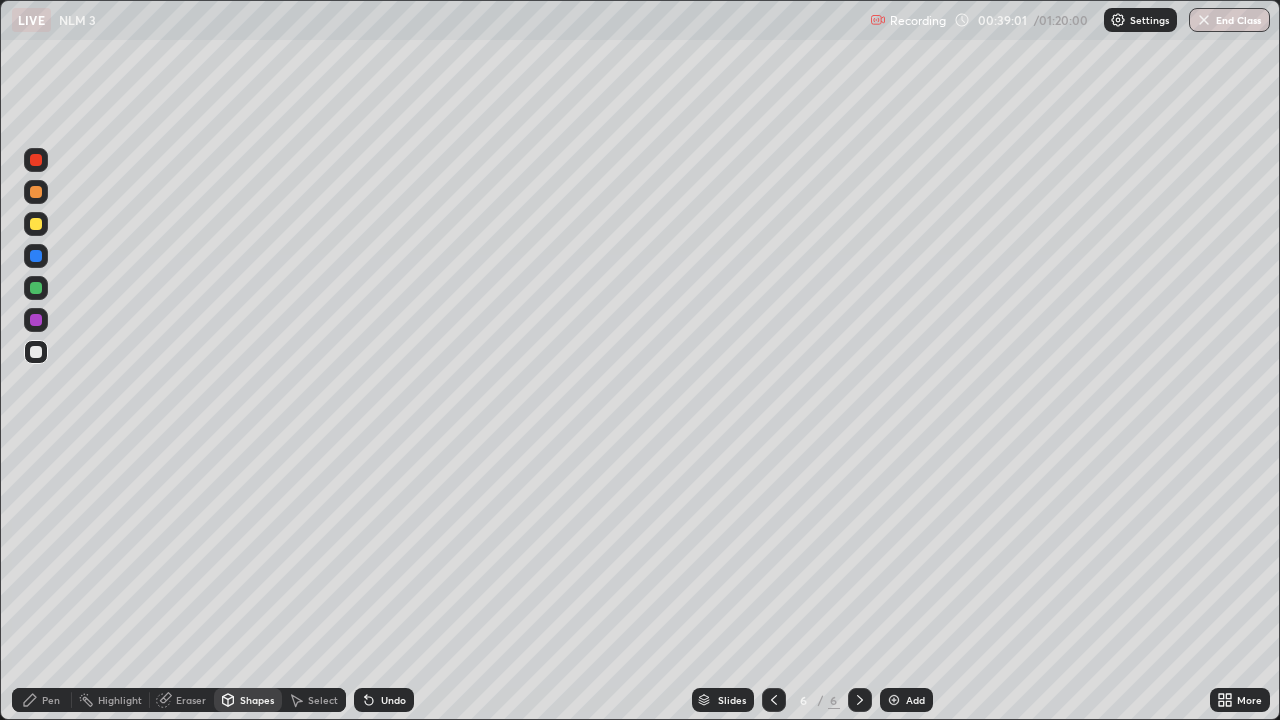click at bounding box center [36, 320] 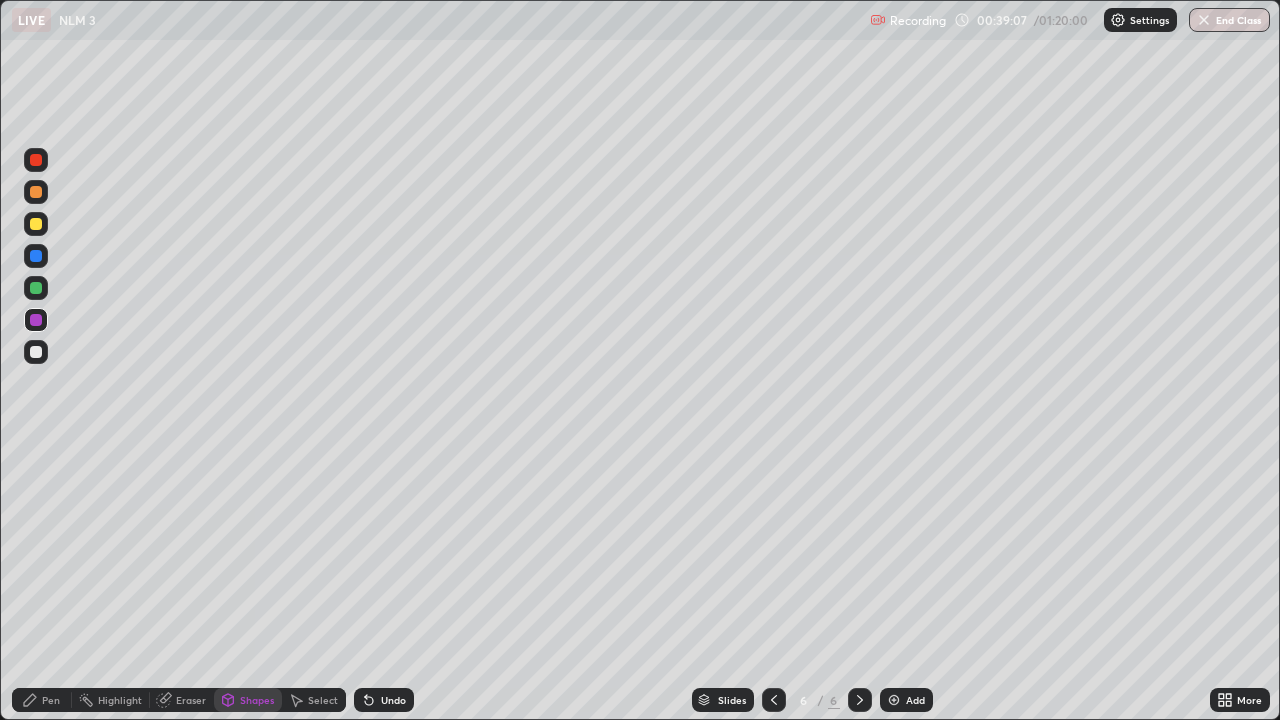 click on "Pen" at bounding box center (51, 700) 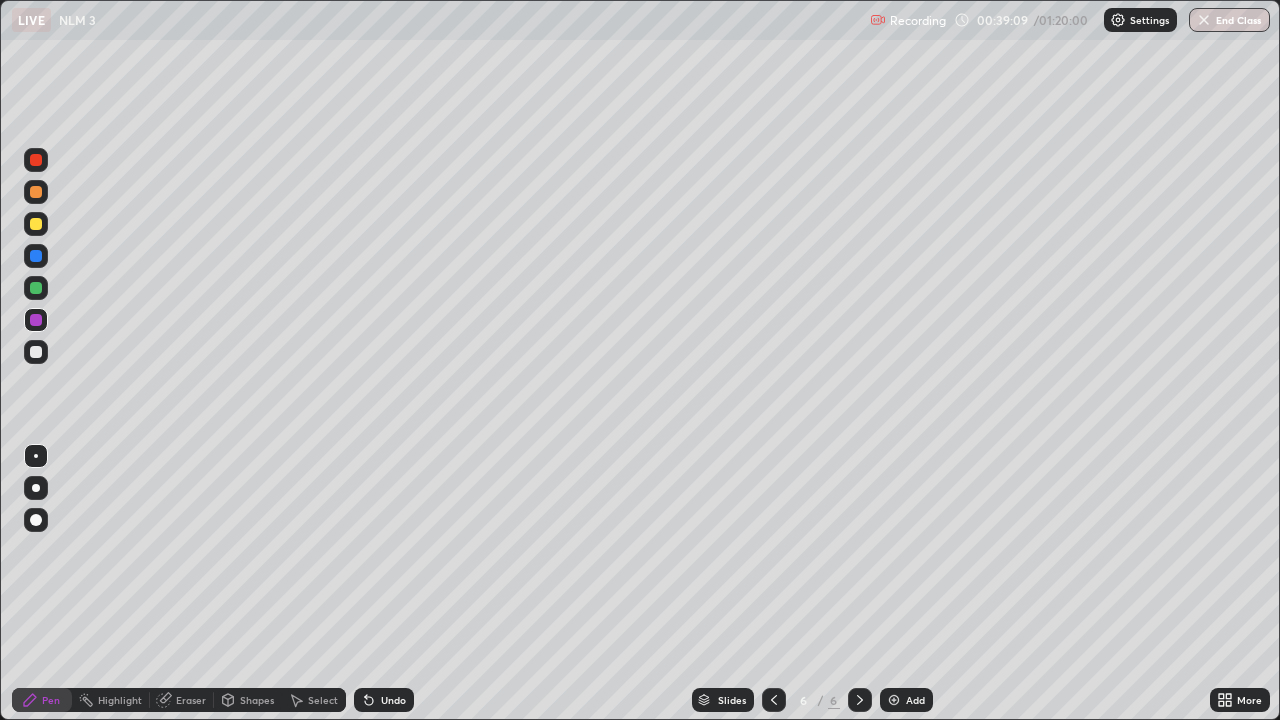 click at bounding box center (36, 352) 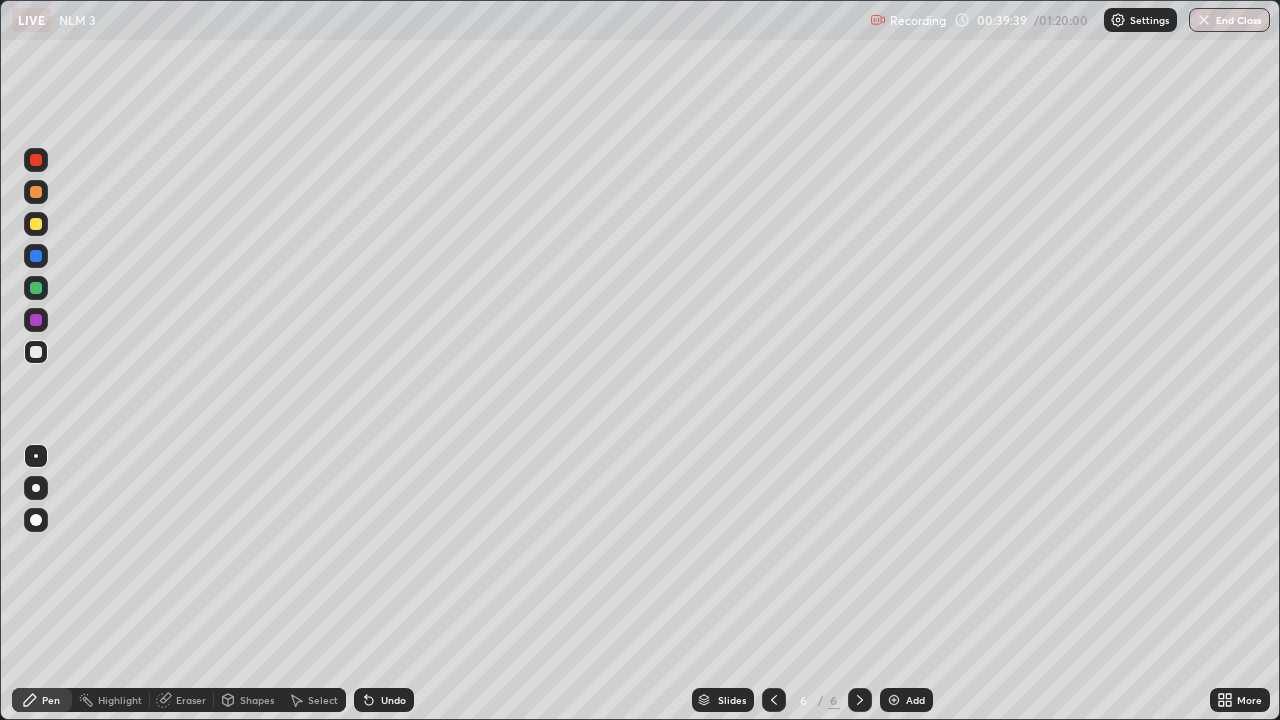 click at bounding box center (36, 352) 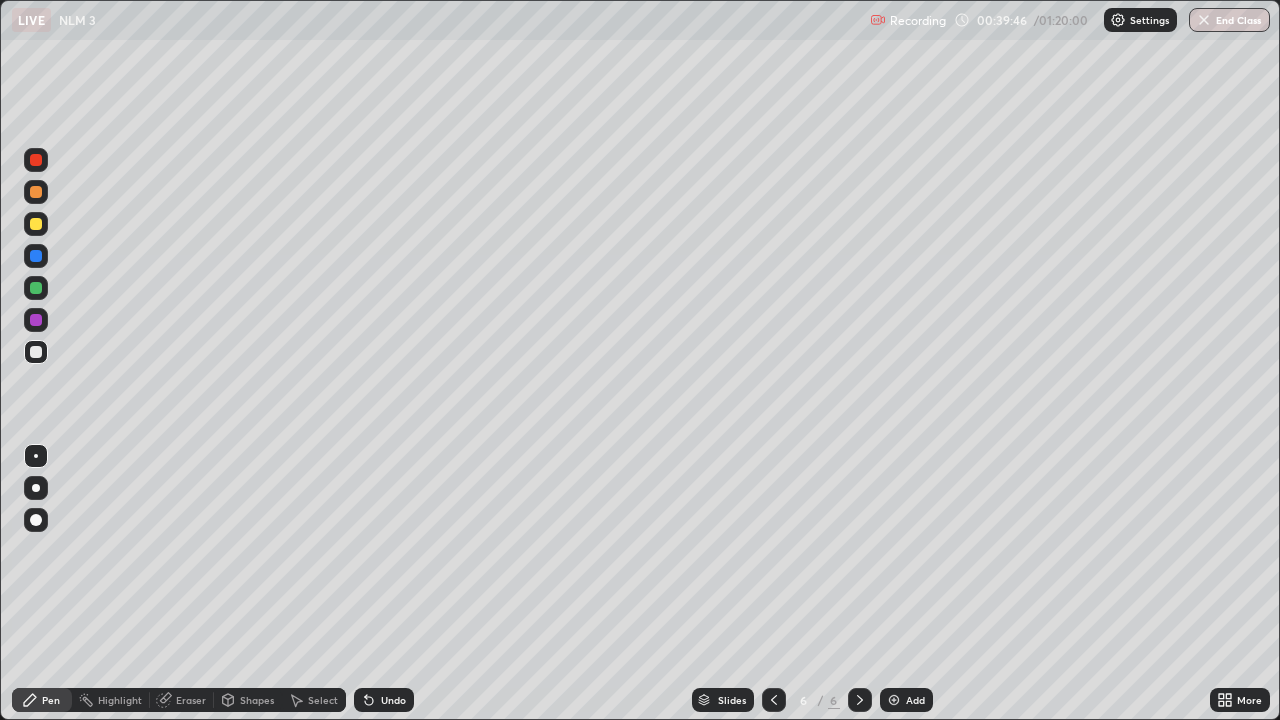 click on "Undo" at bounding box center [384, 700] 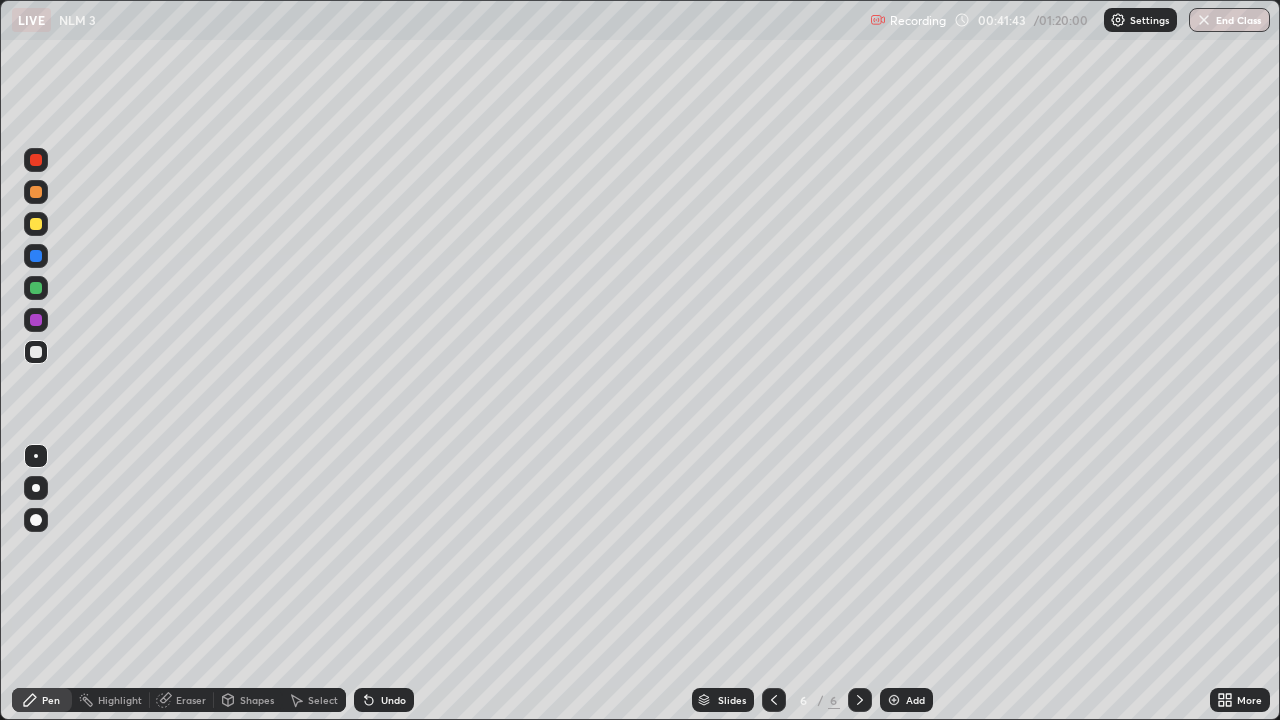 click on "Shapes" at bounding box center [257, 700] 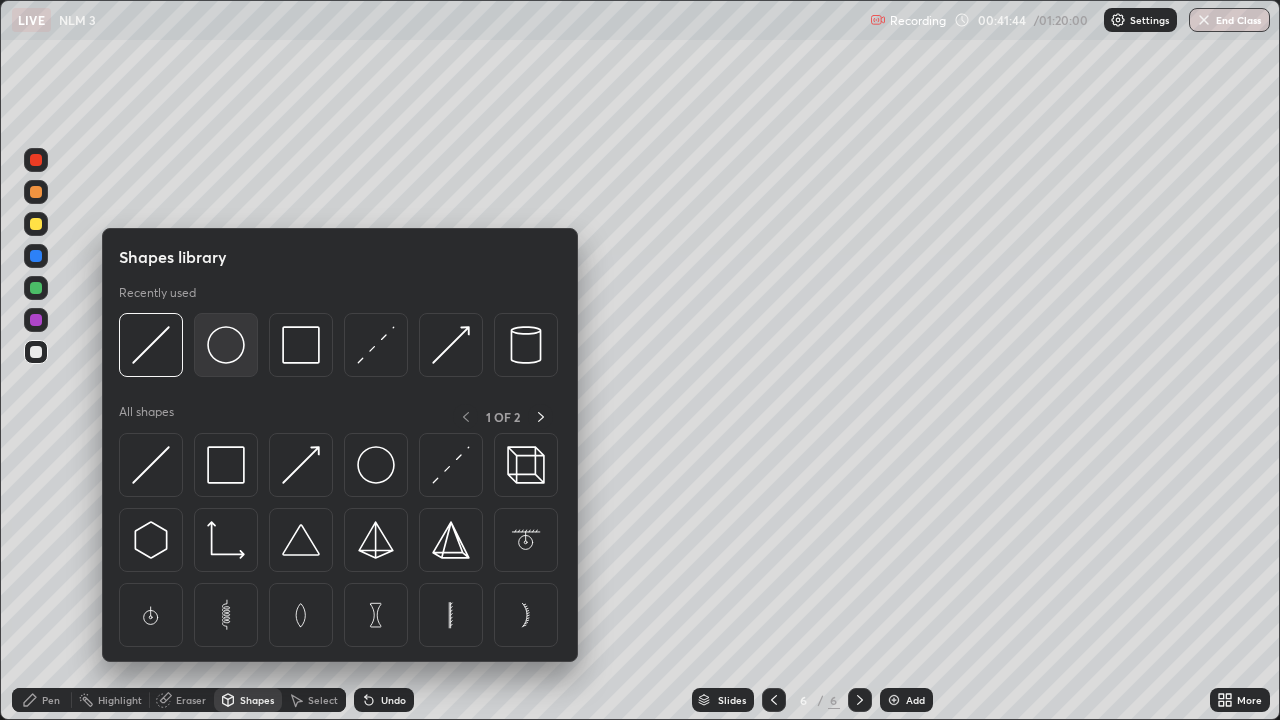 click at bounding box center [226, 345] 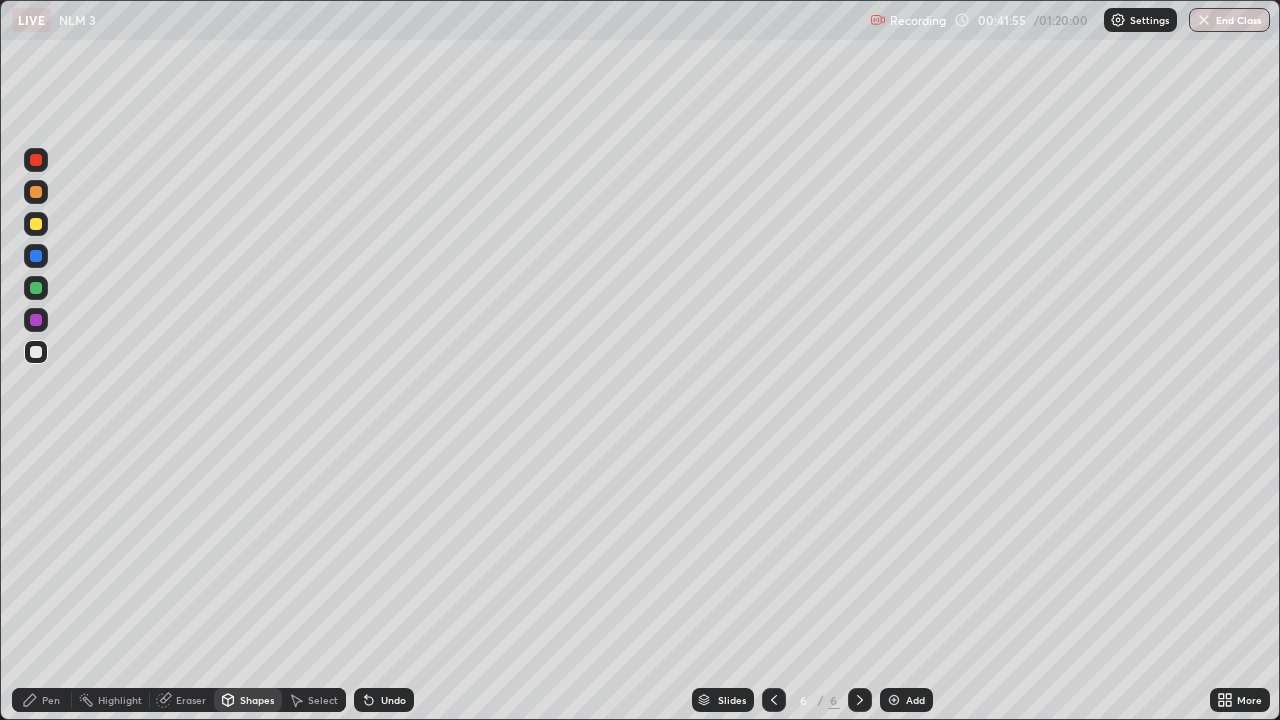 click on "Shapes" at bounding box center [257, 700] 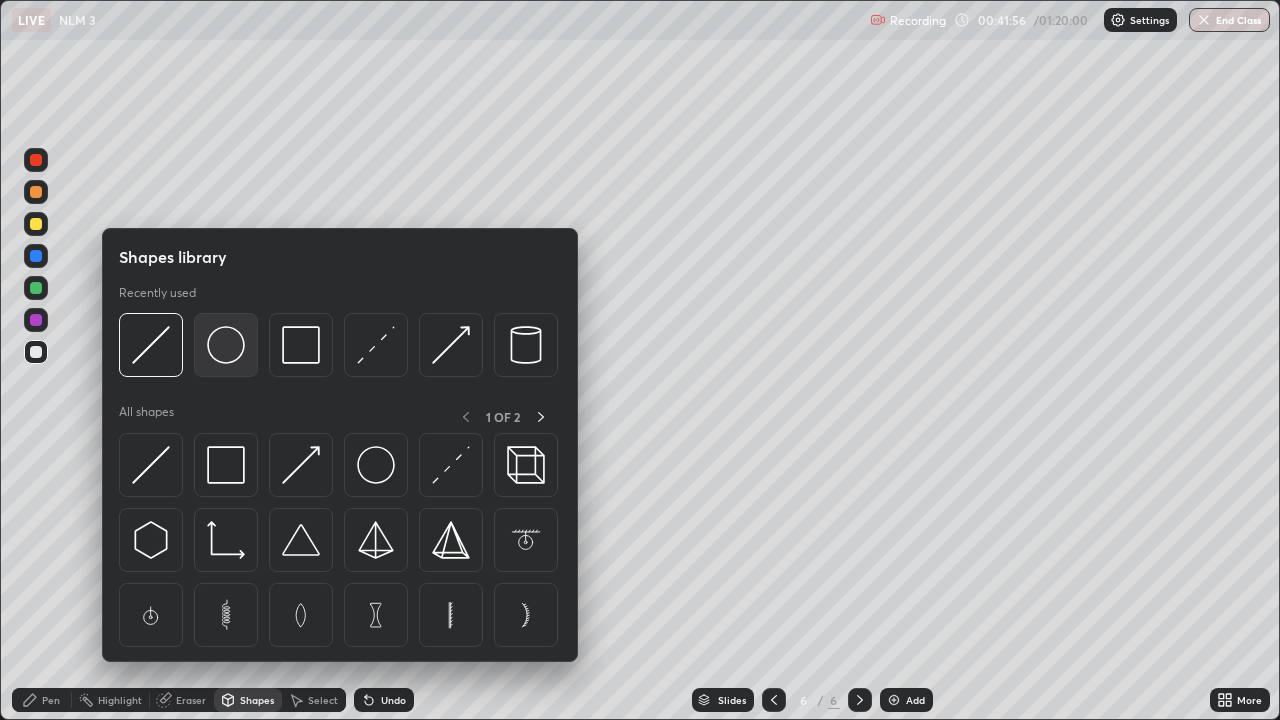 click at bounding box center [226, 345] 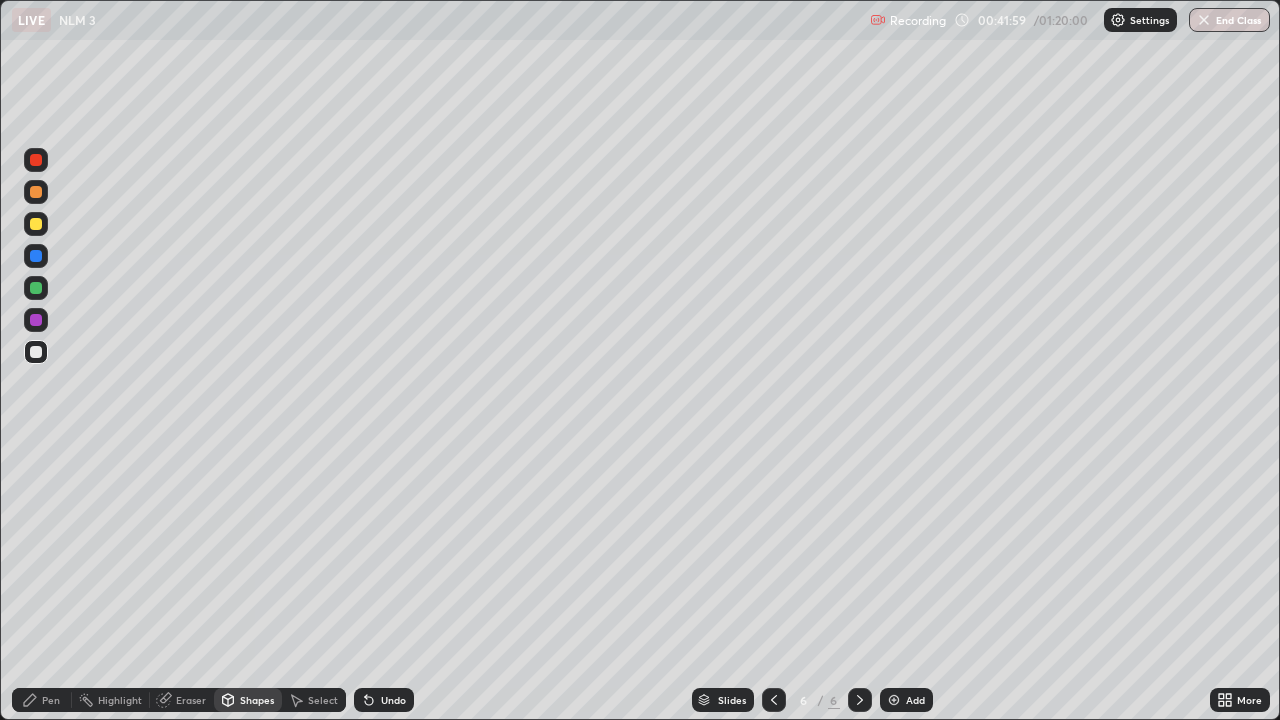 click on "Shapes" at bounding box center (257, 700) 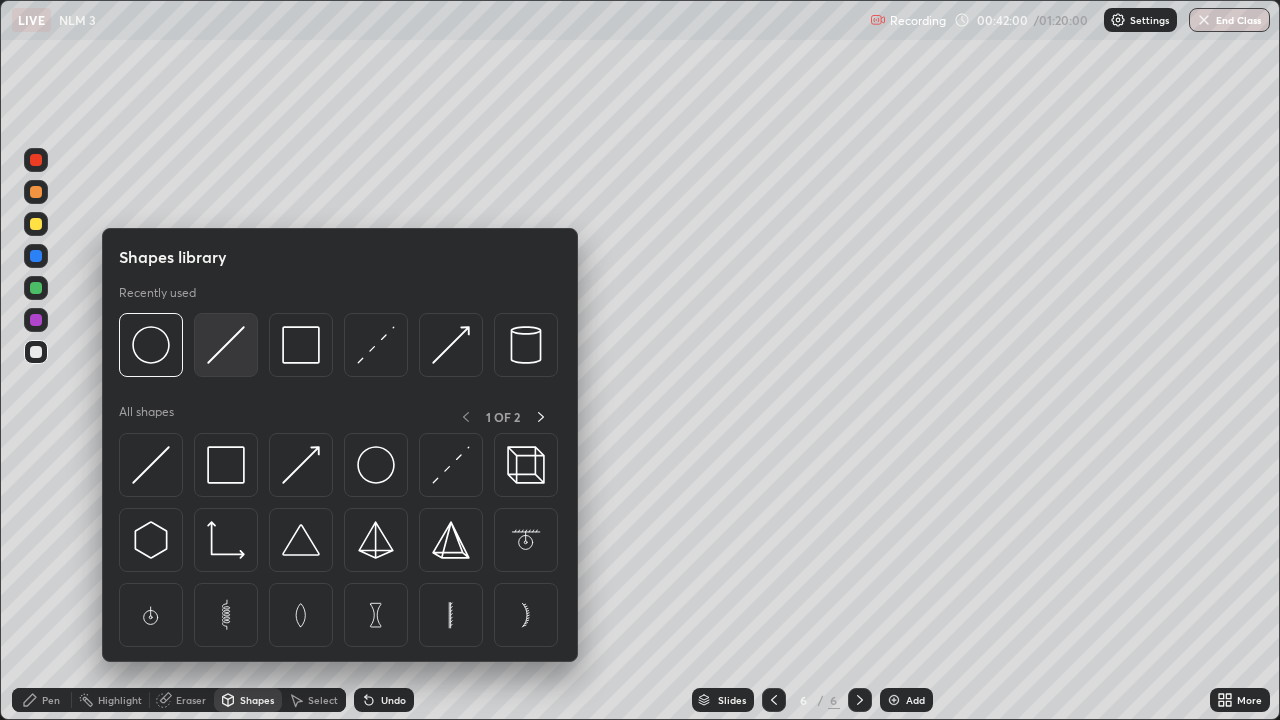 click at bounding box center [226, 345] 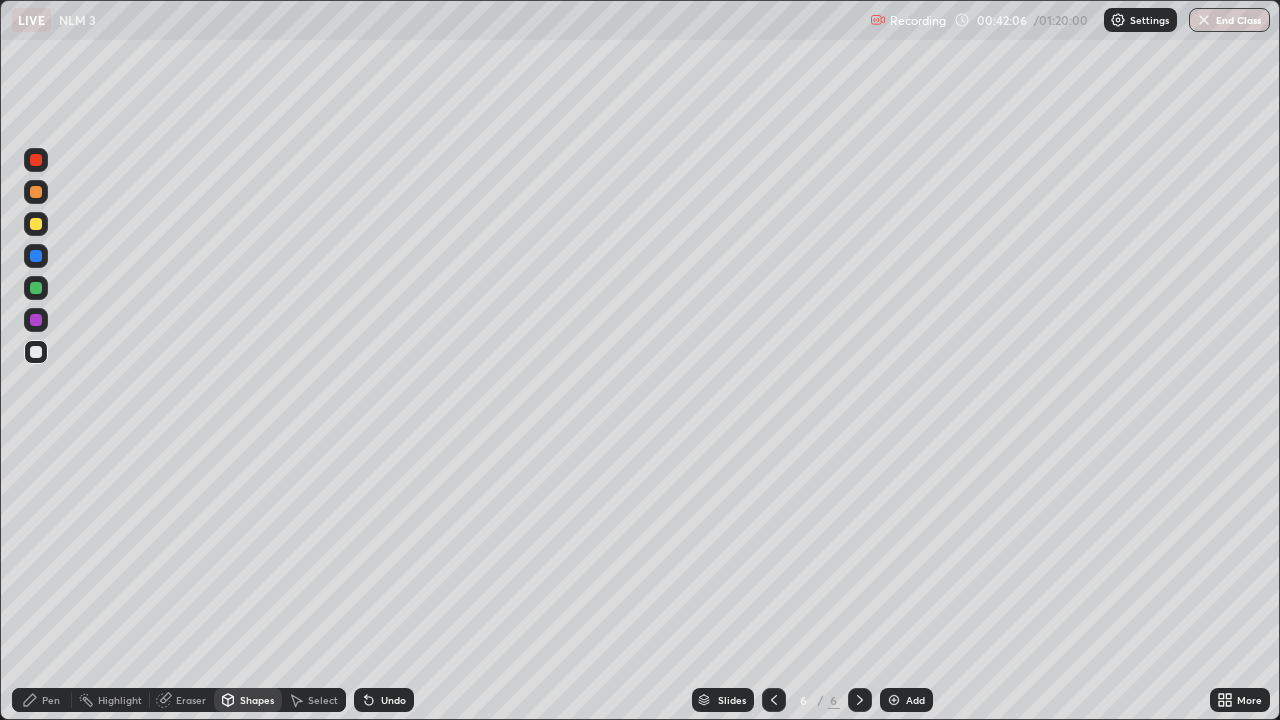 click on "Shapes" at bounding box center (257, 700) 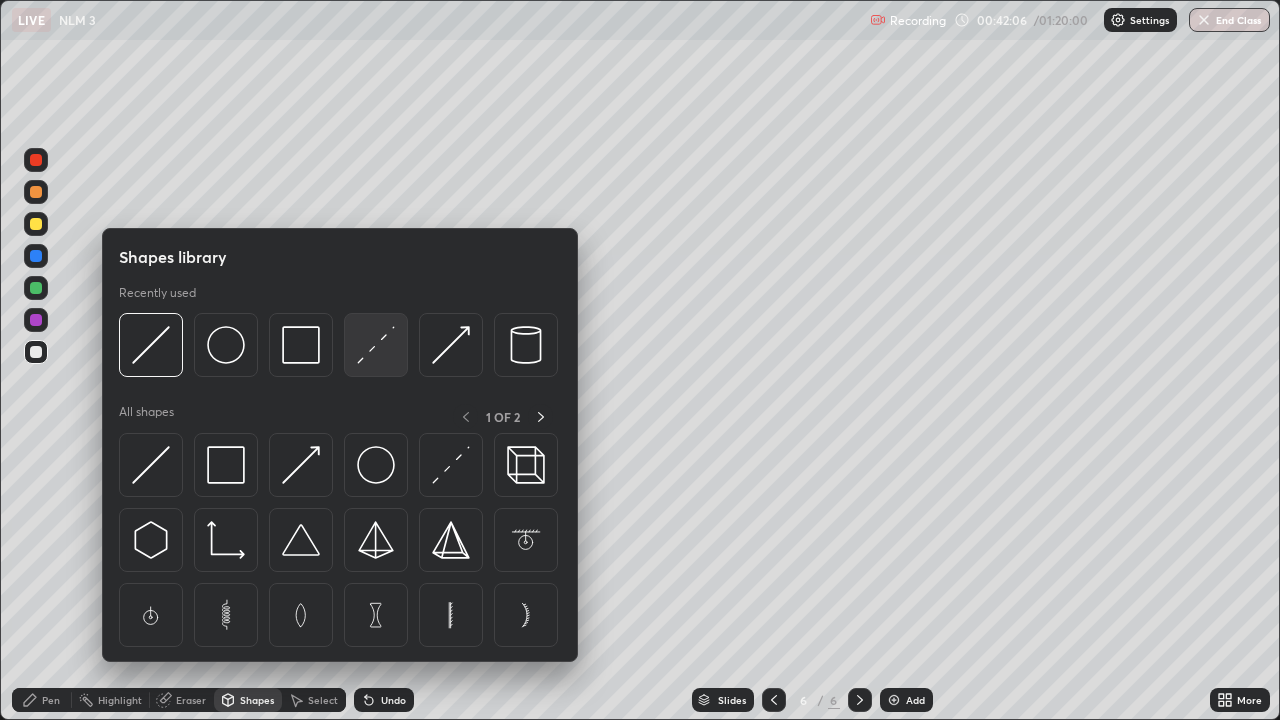 click at bounding box center (376, 345) 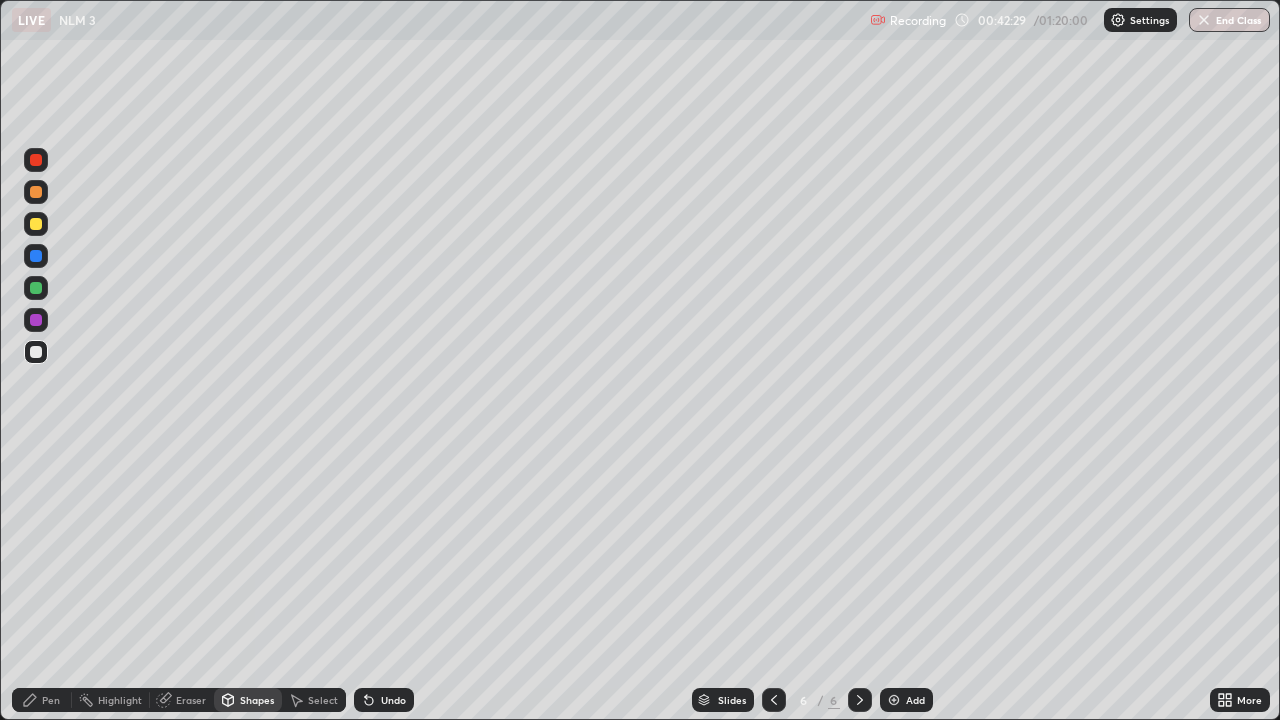 click on "Pen" at bounding box center (51, 700) 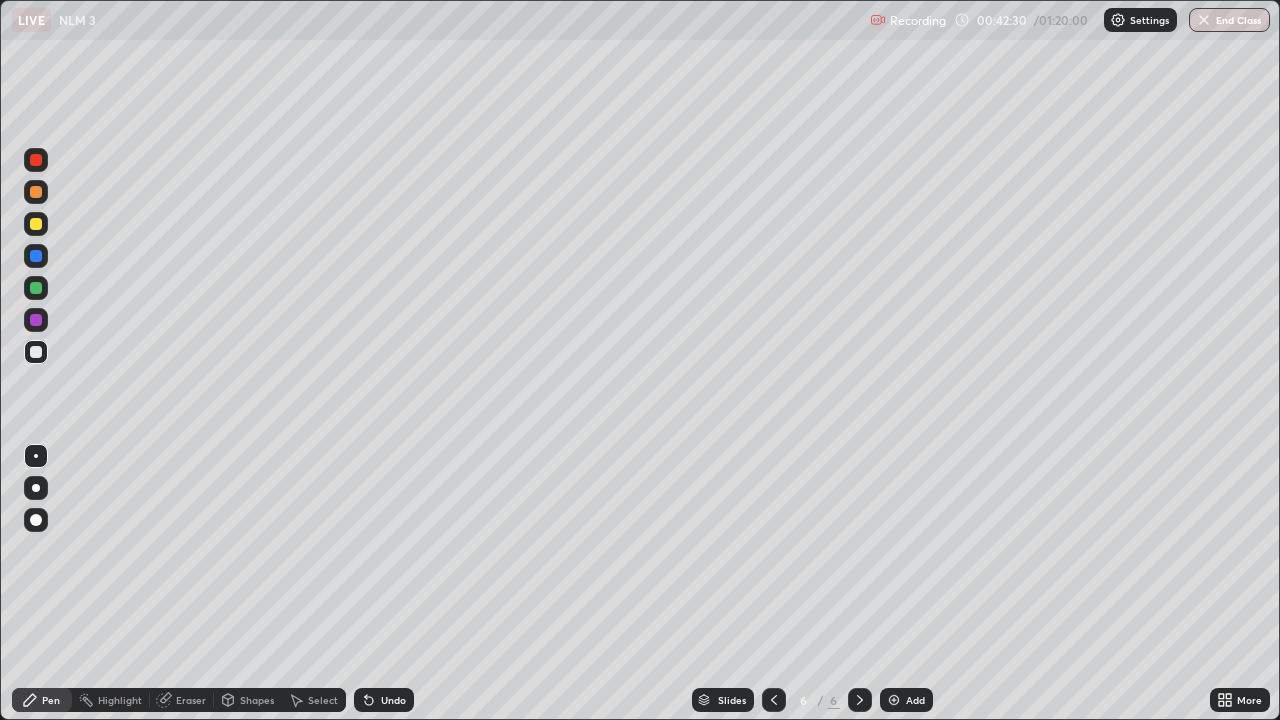 click at bounding box center [36, 352] 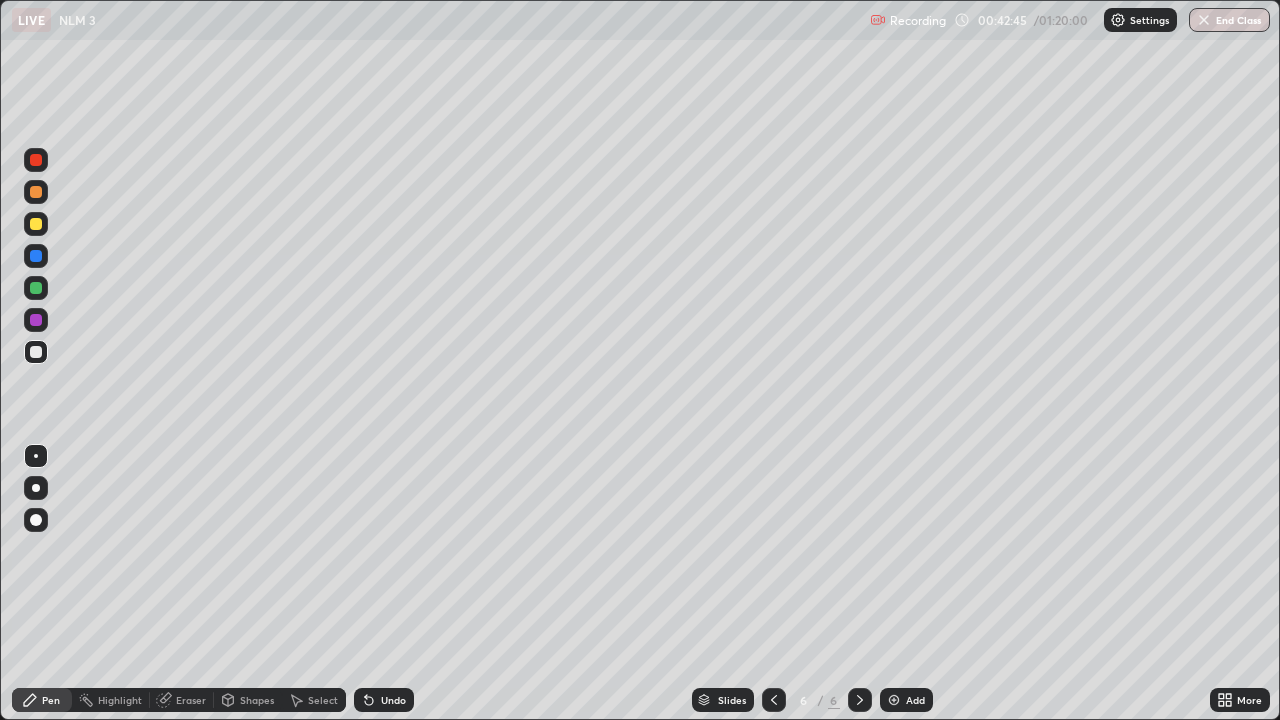 click on "Shapes" at bounding box center [257, 700] 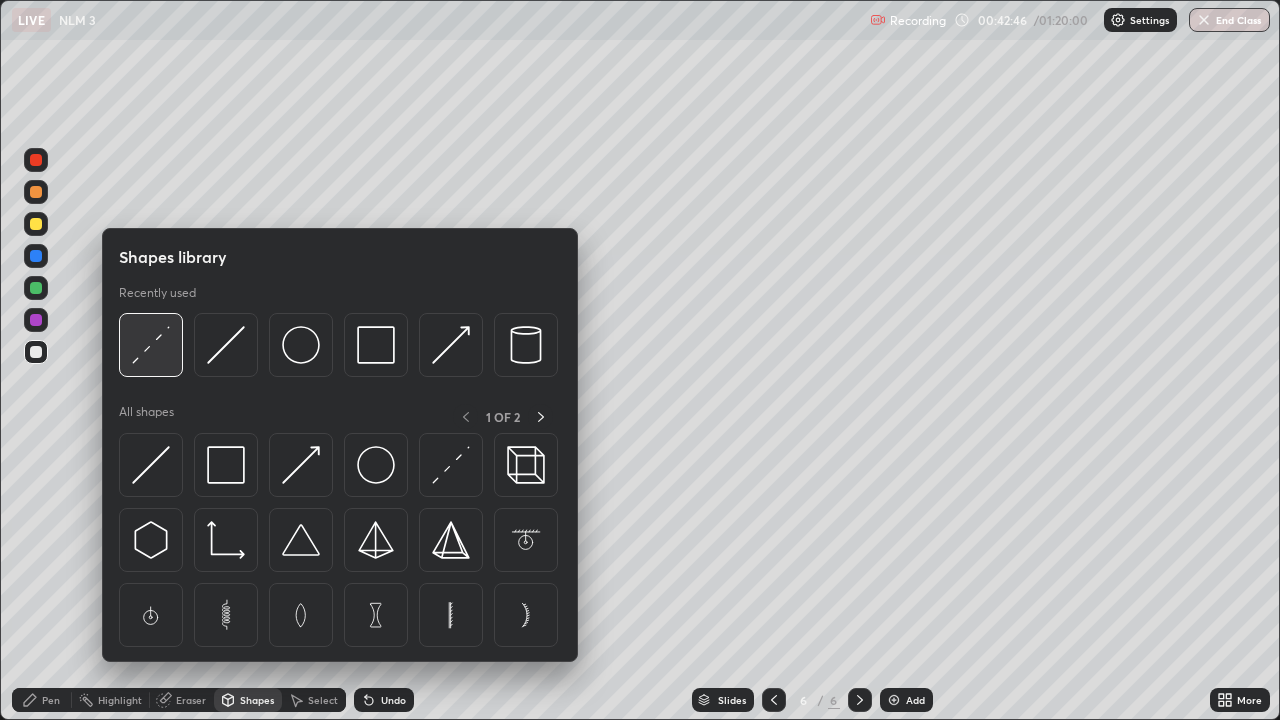 click at bounding box center (151, 345) 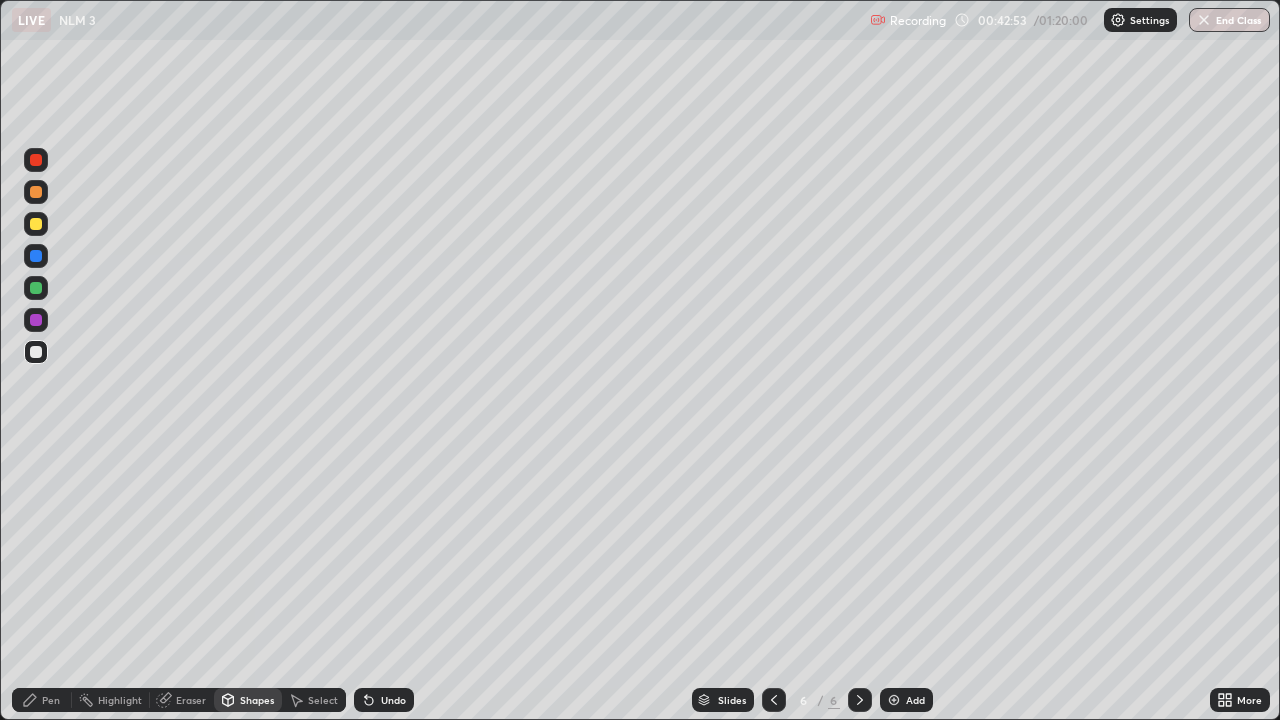 click 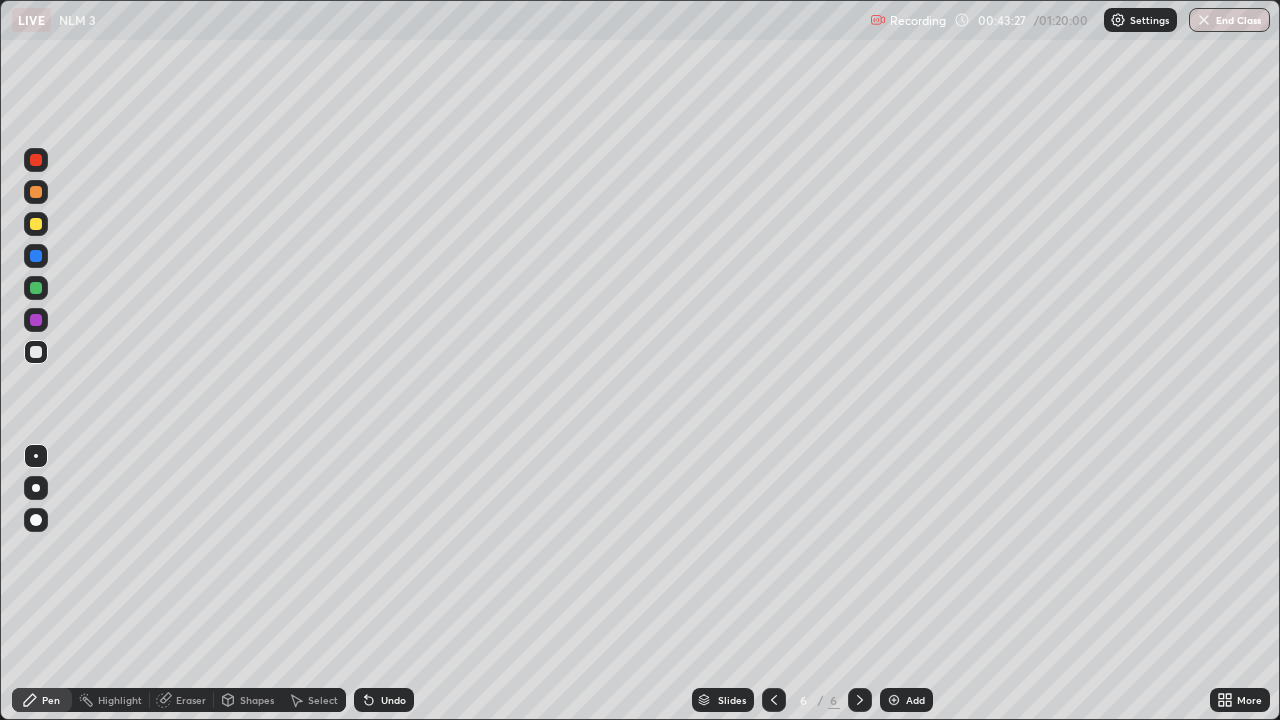 click at bounding box center [36, 288] 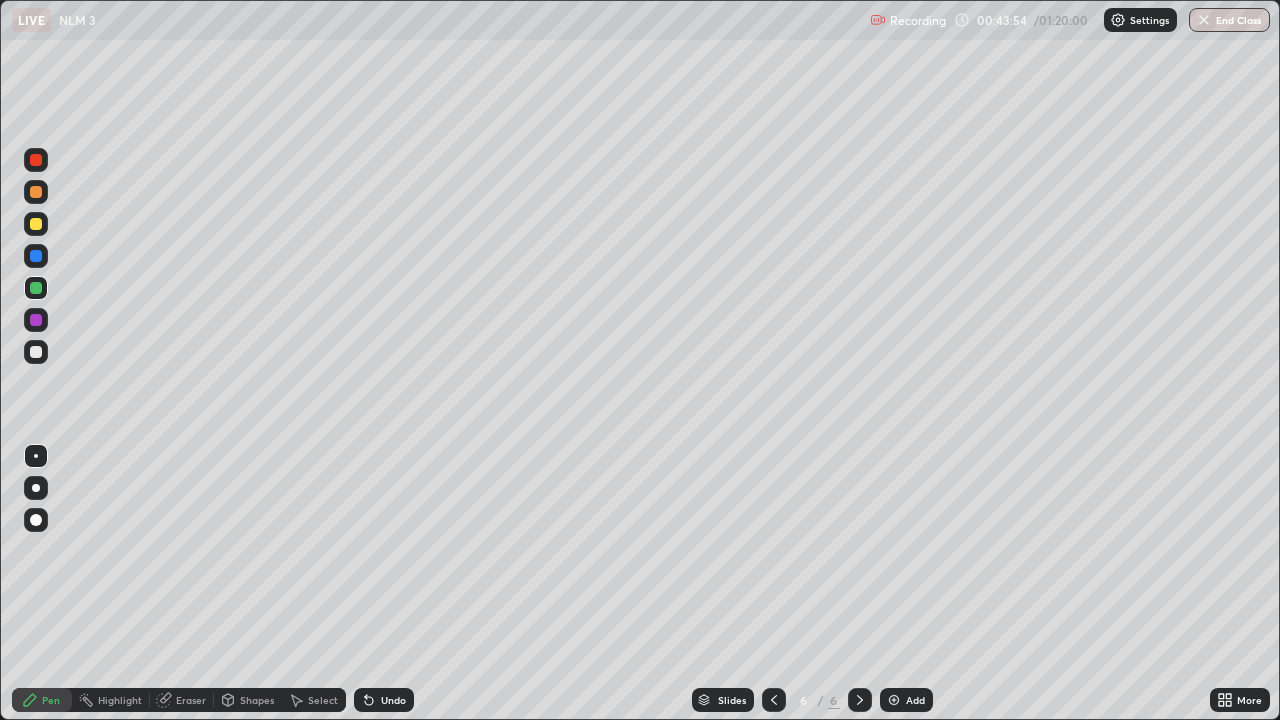 click 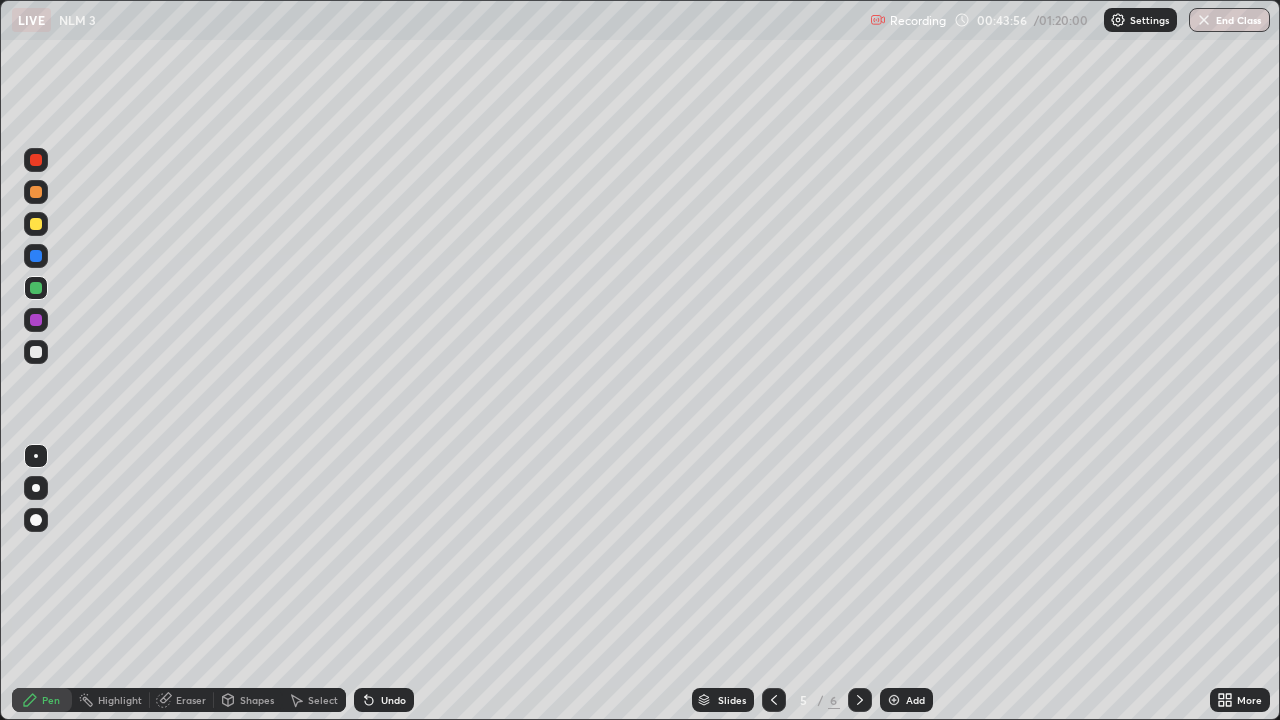 click on "Highlight" at bounding box center (120, 700) 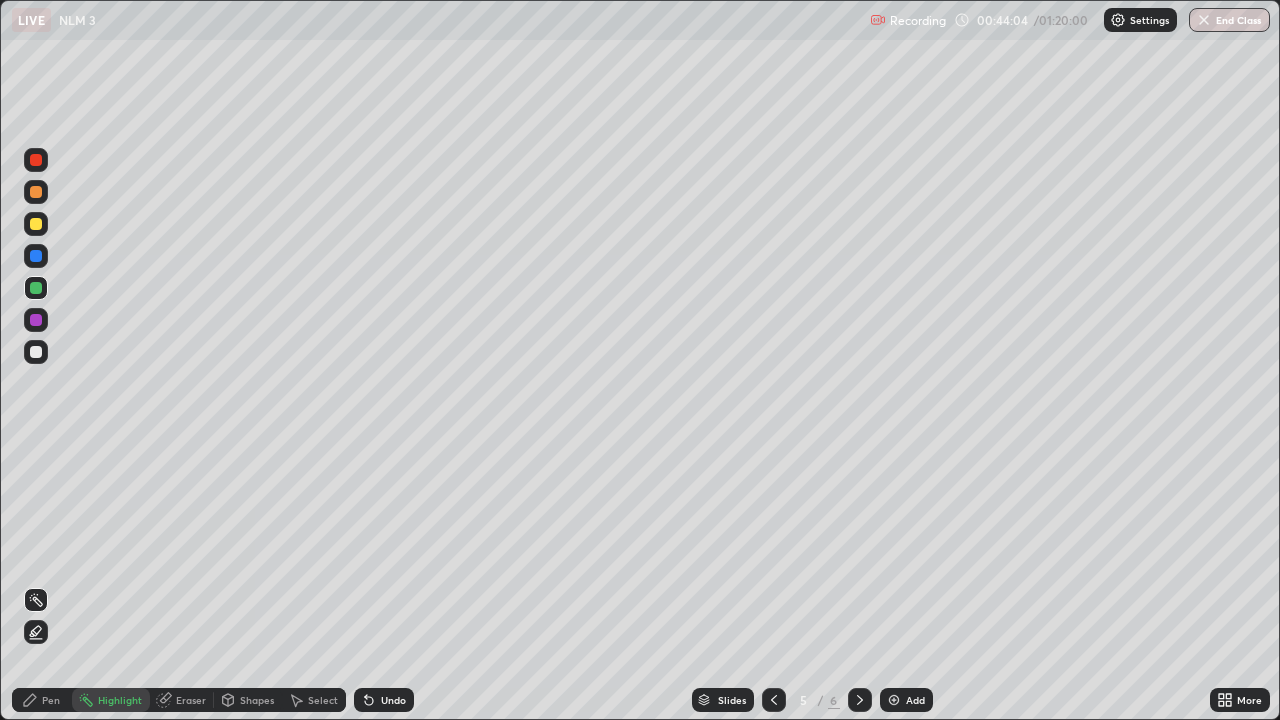 click 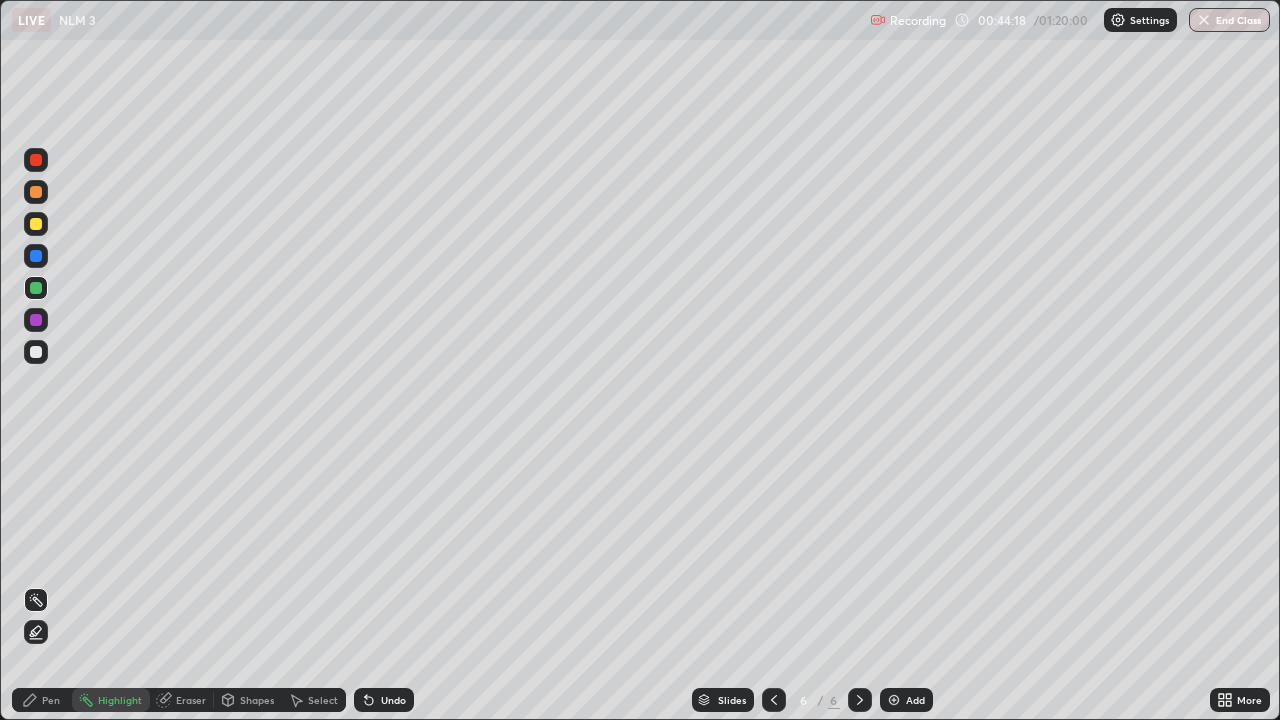 click on "Pen" at bounding box center (42, 700) 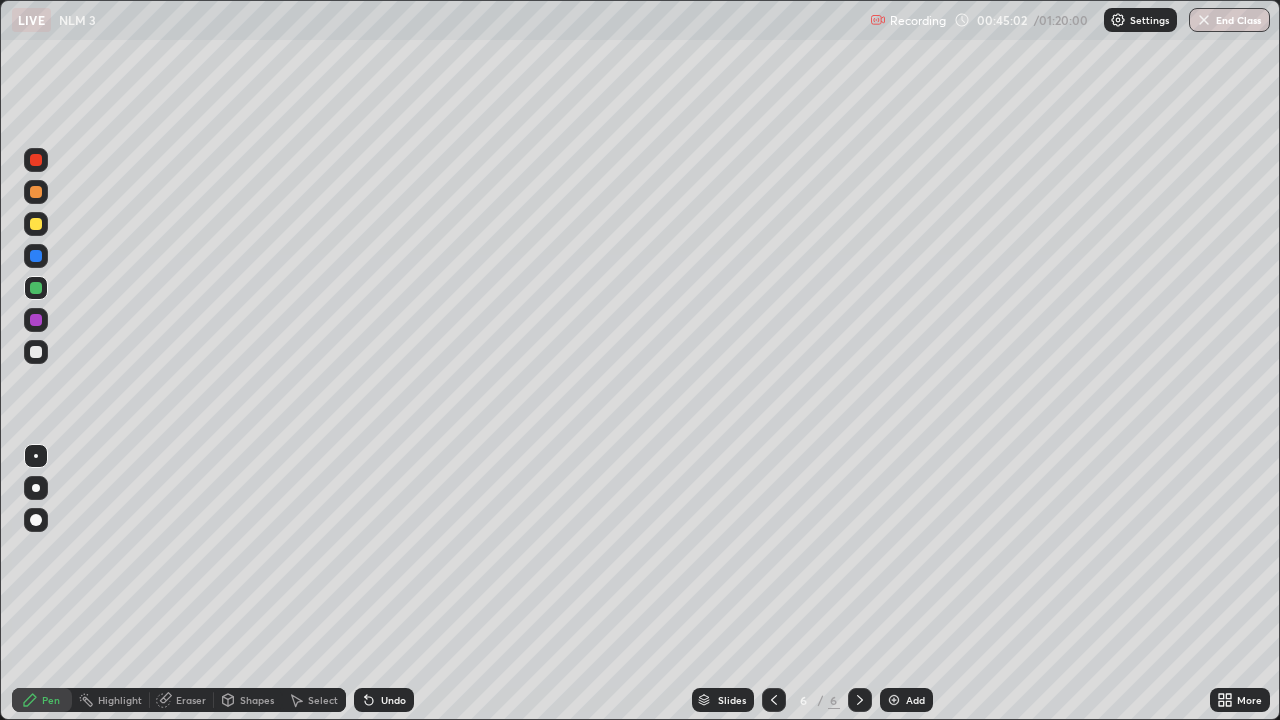 click on "Highlight" at bounding box center (120, 700) 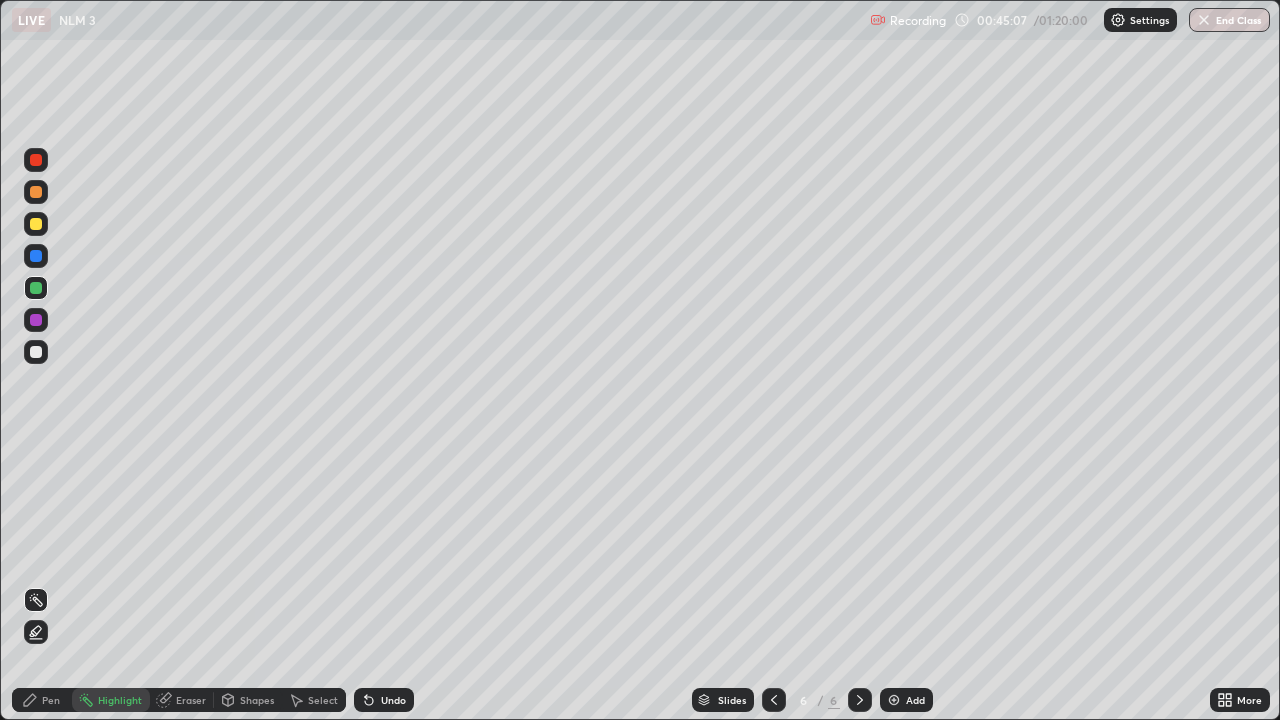 click 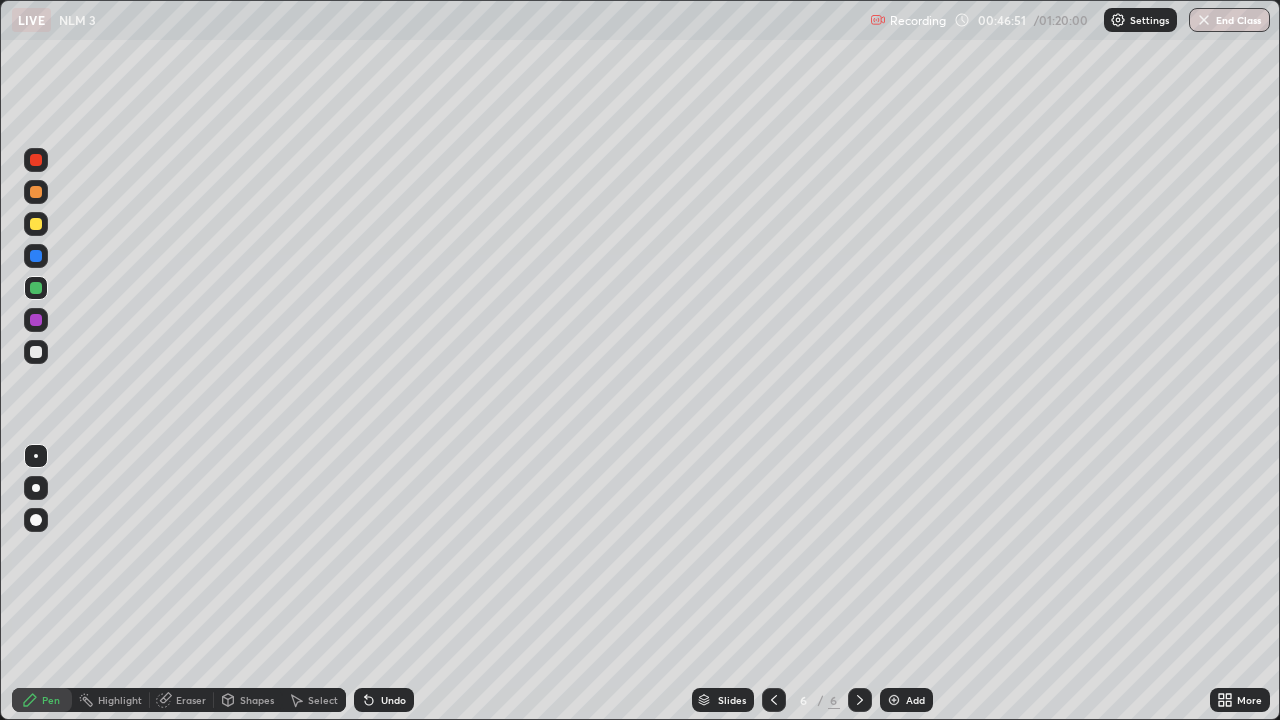 click on "Shapes" at bounding box center (248, 700) 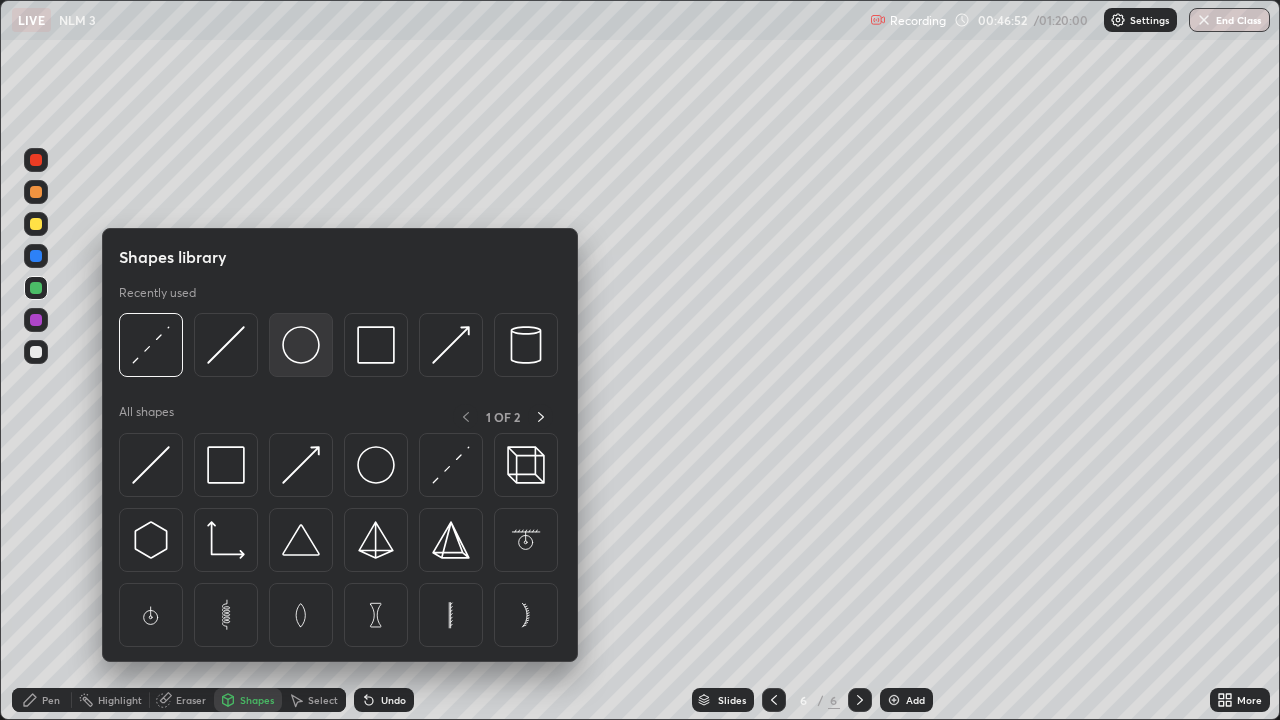 click at bounding box center [301, 345] 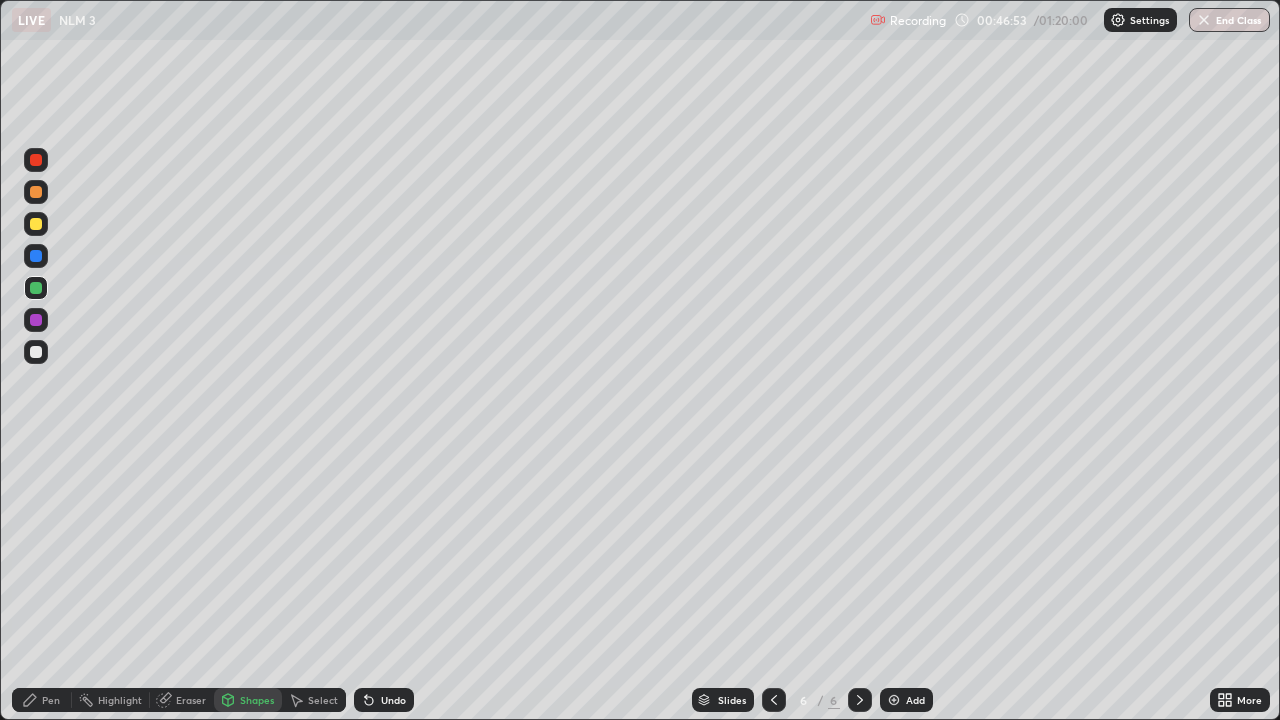 click at bounding box center [36, 352] 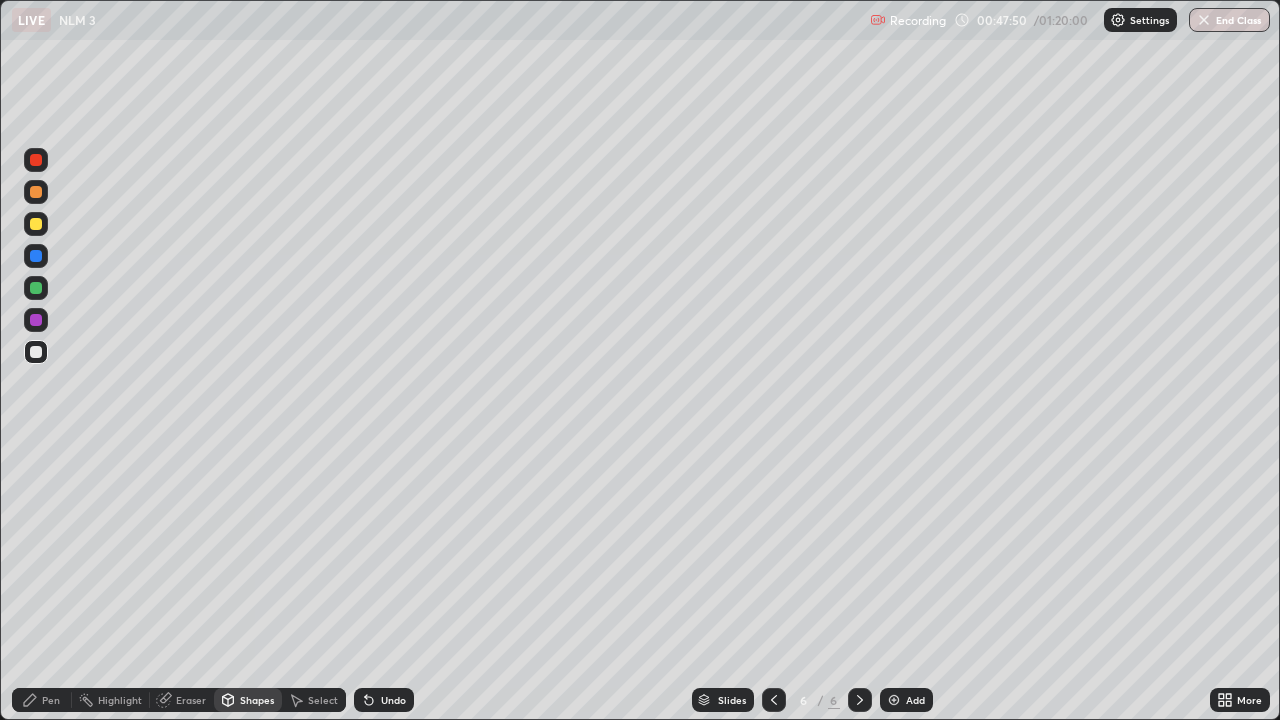 click on "Shapes" at bounding box center (257, 700) 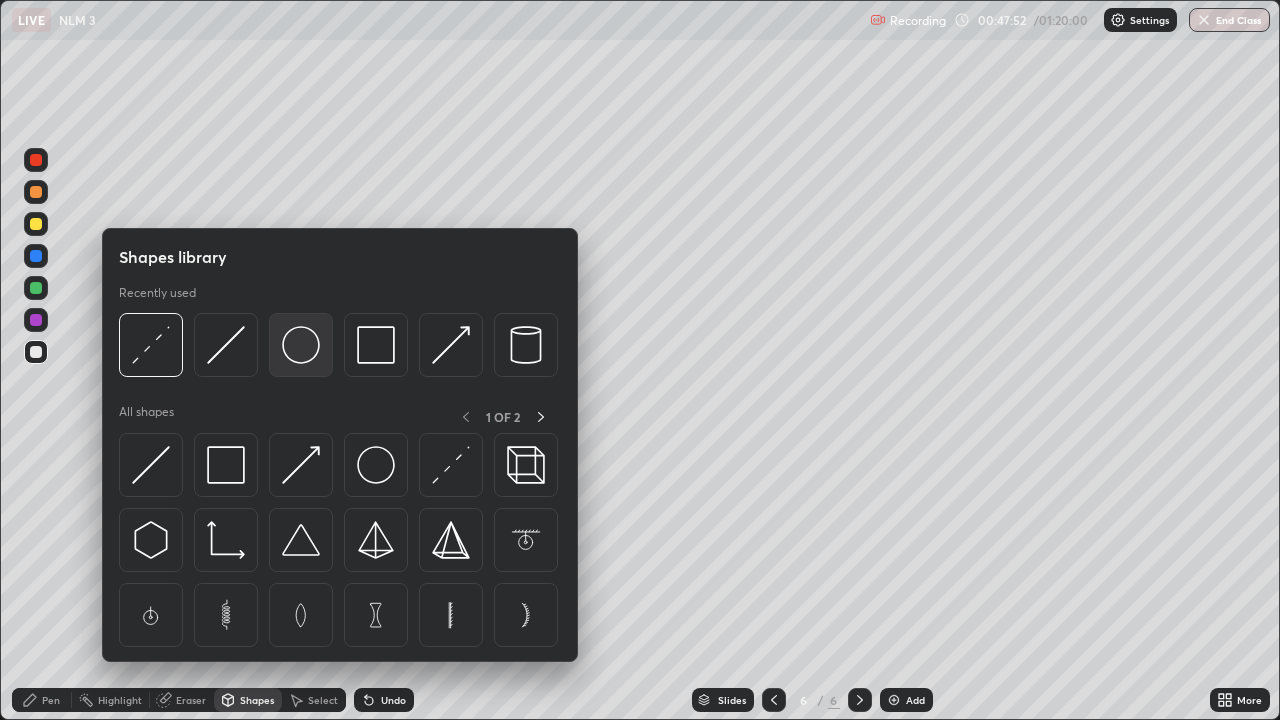 click at bounding box center [301, 345] 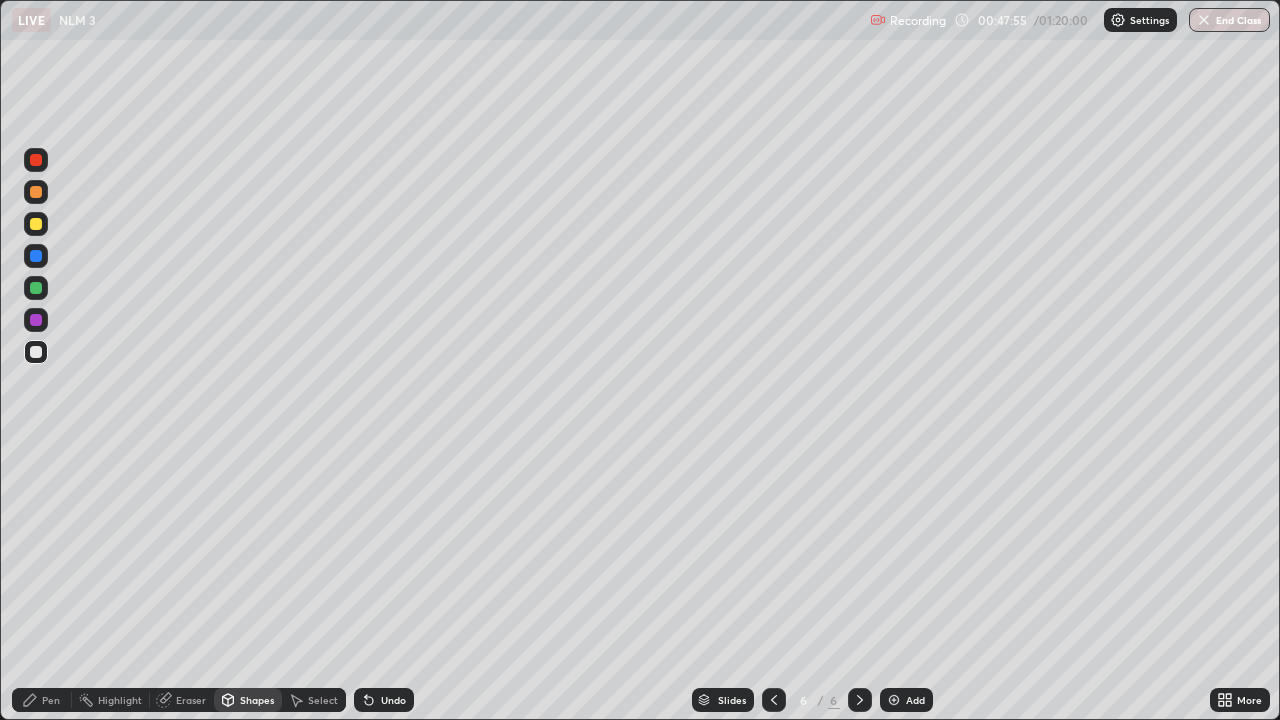 click on "Shapes" at bounding box center [248, 700] 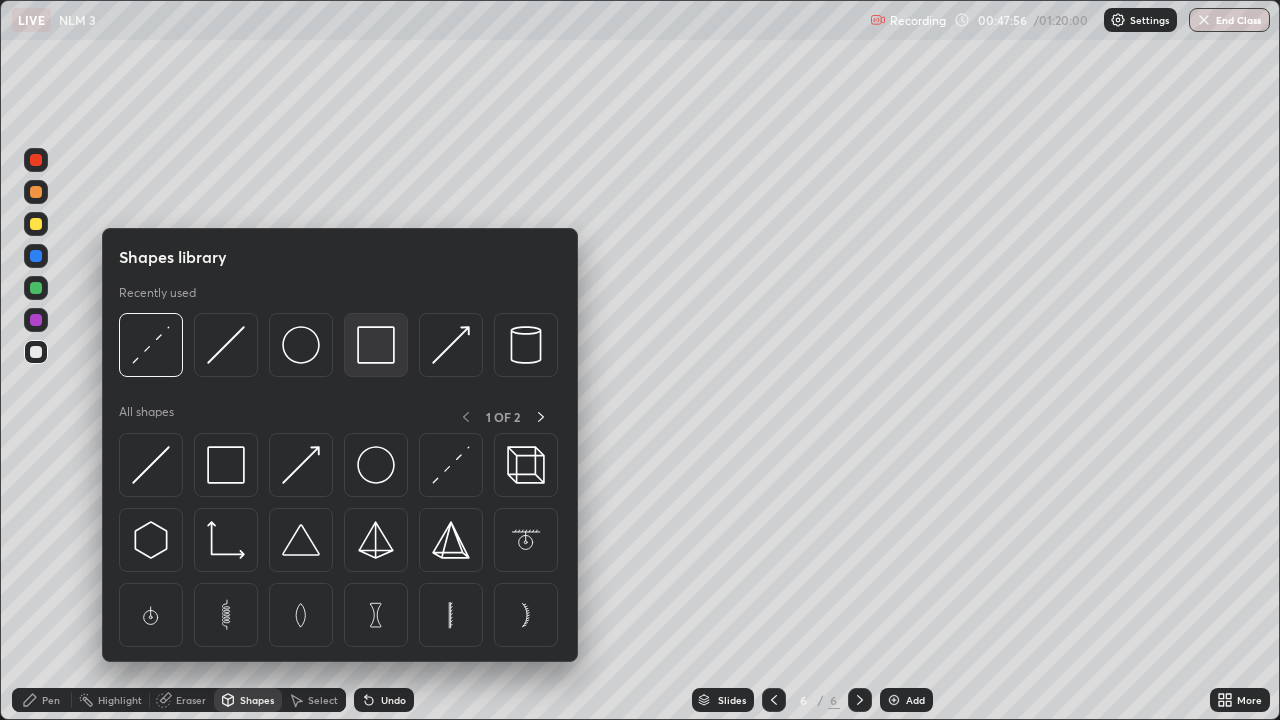click at bounding box center (376, 345) 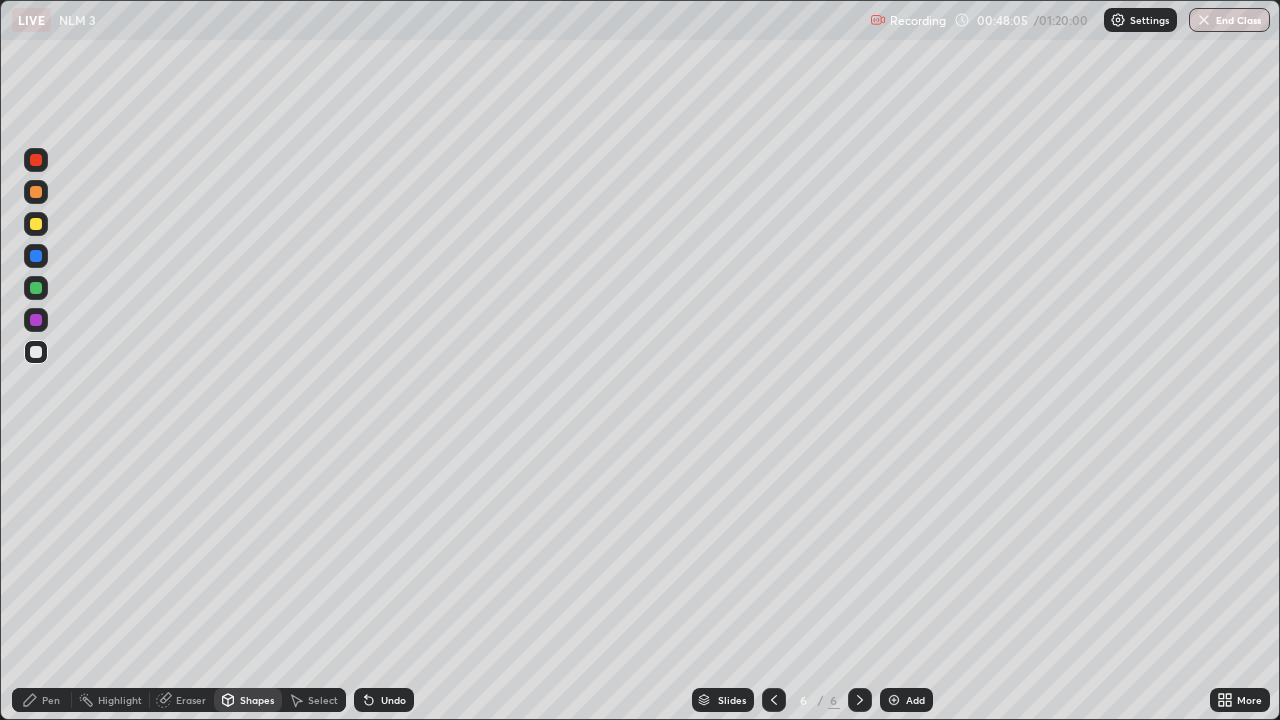 click on "Eraser" at bounding box center [191, 700] 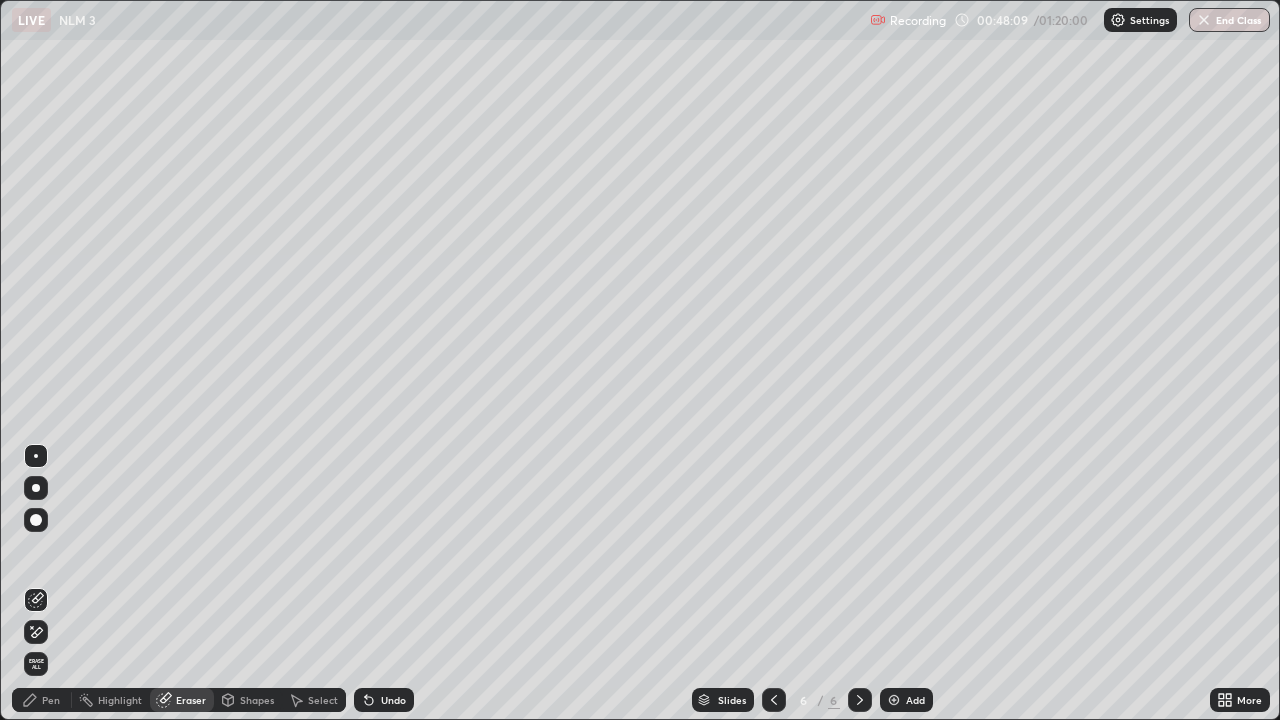 click on "Shapes" at bounding box center [257, 700] 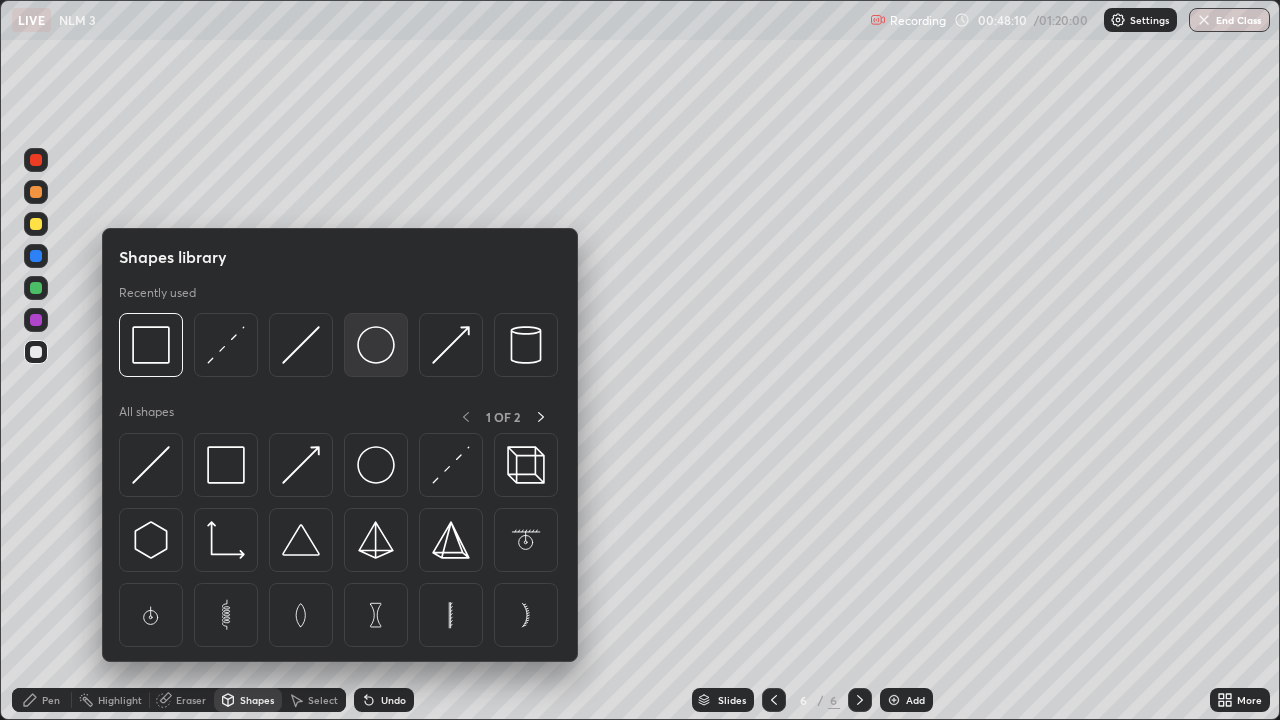 click at bounding box center [376, 345] 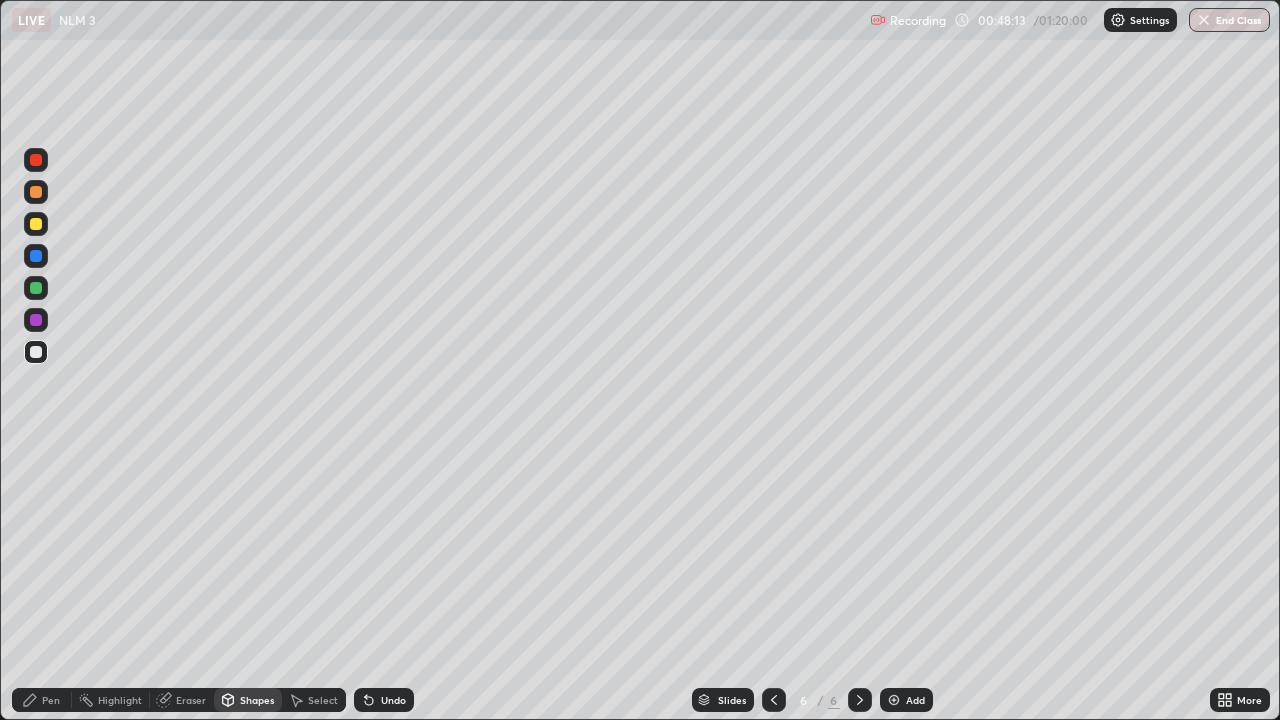 click on "Select" at bounding box center (323, 700) 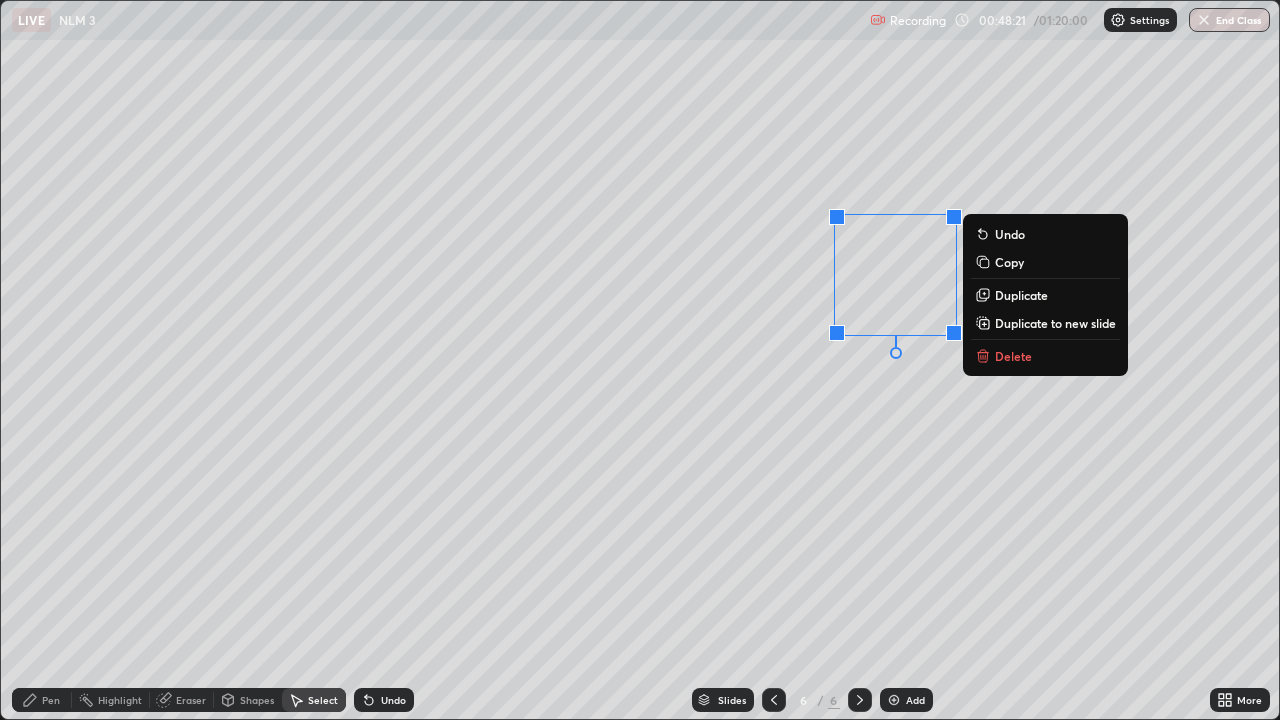 click on "0 ° Undo Copy Duplicate Duplicate to new slide Delete" at bounding box center (640, 360) 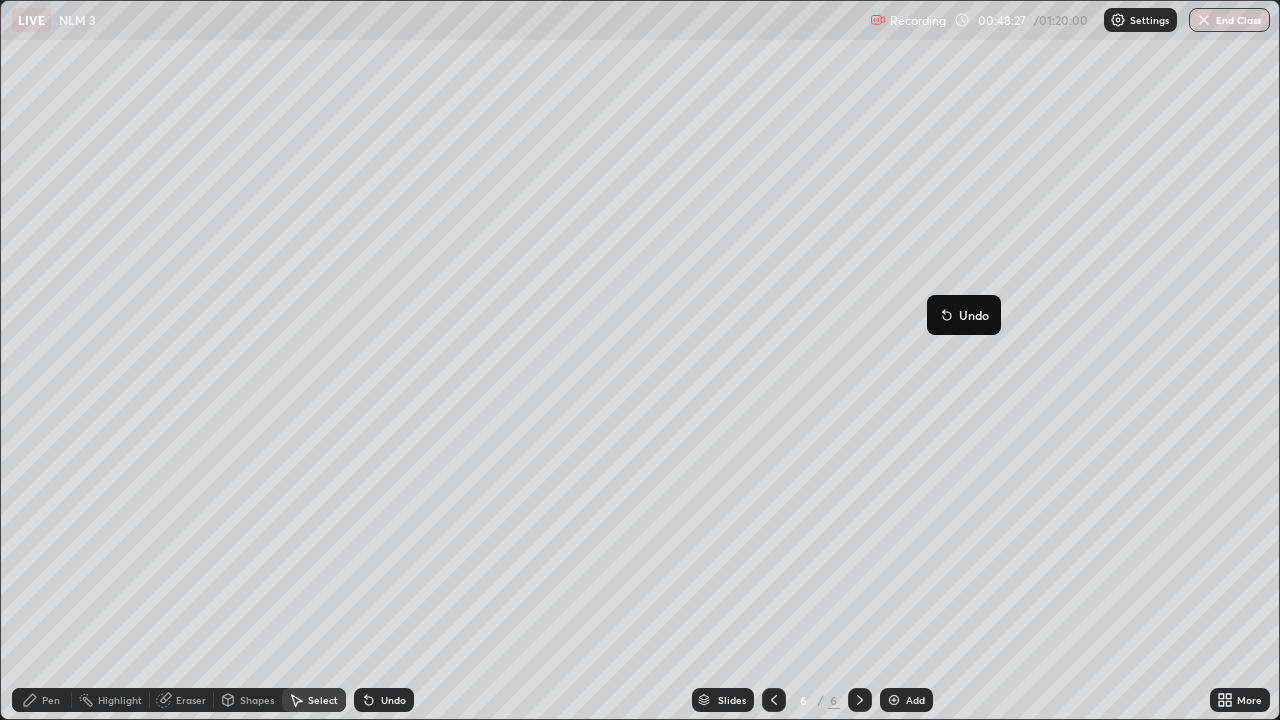 click on "0 ° Undo Copy Duplicate Duplicate to new slide Delete" at bounding box center (640, 360) 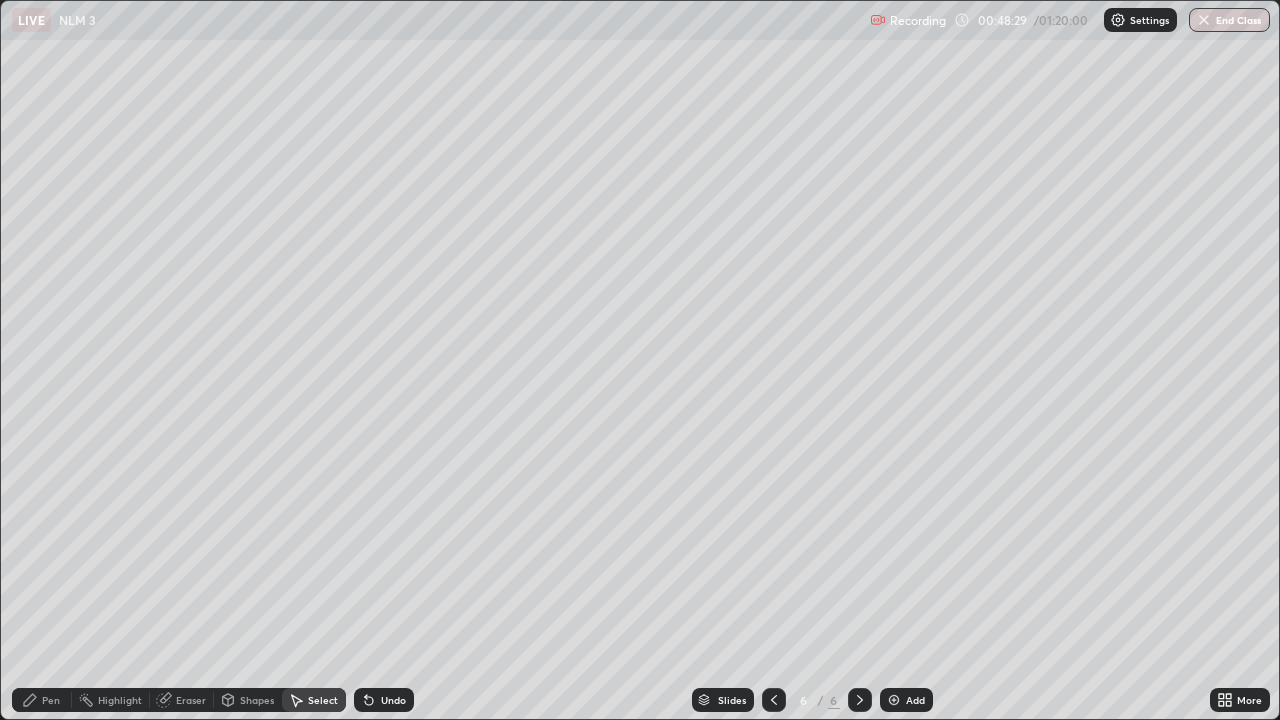 click on "Shapes" at bounding box center (257, 700) 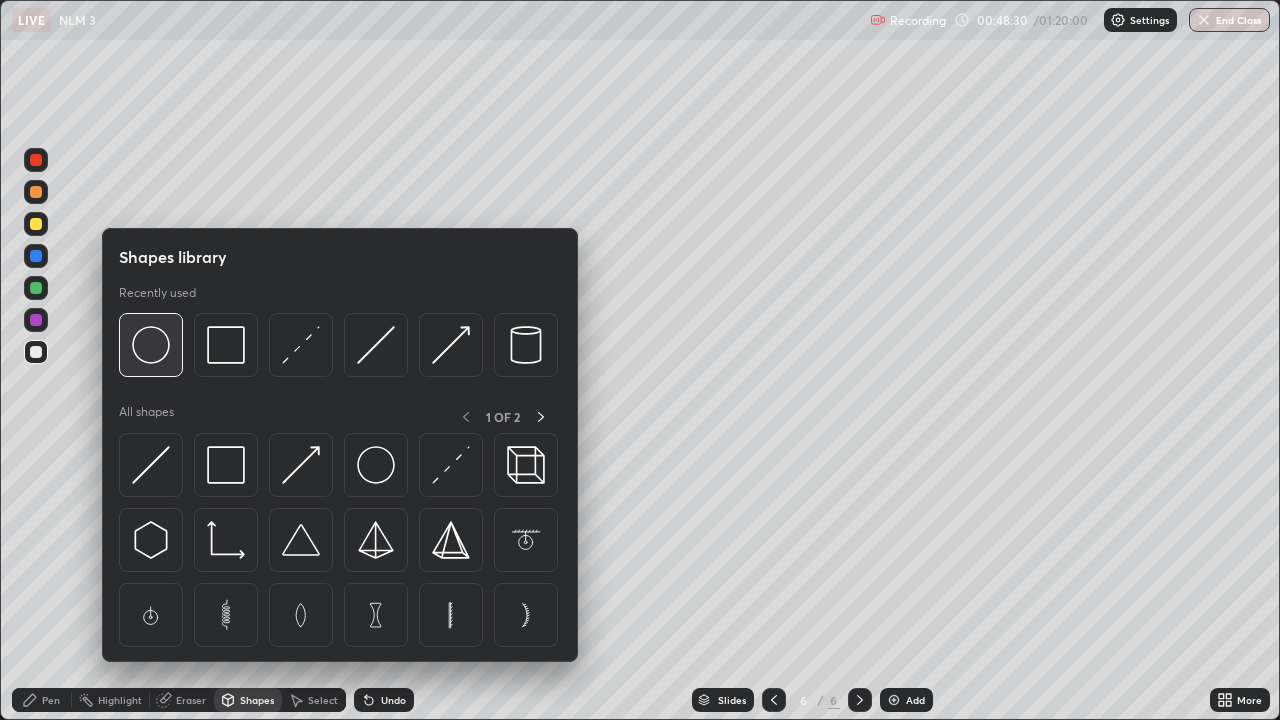 click at bounding box center (151, 345) 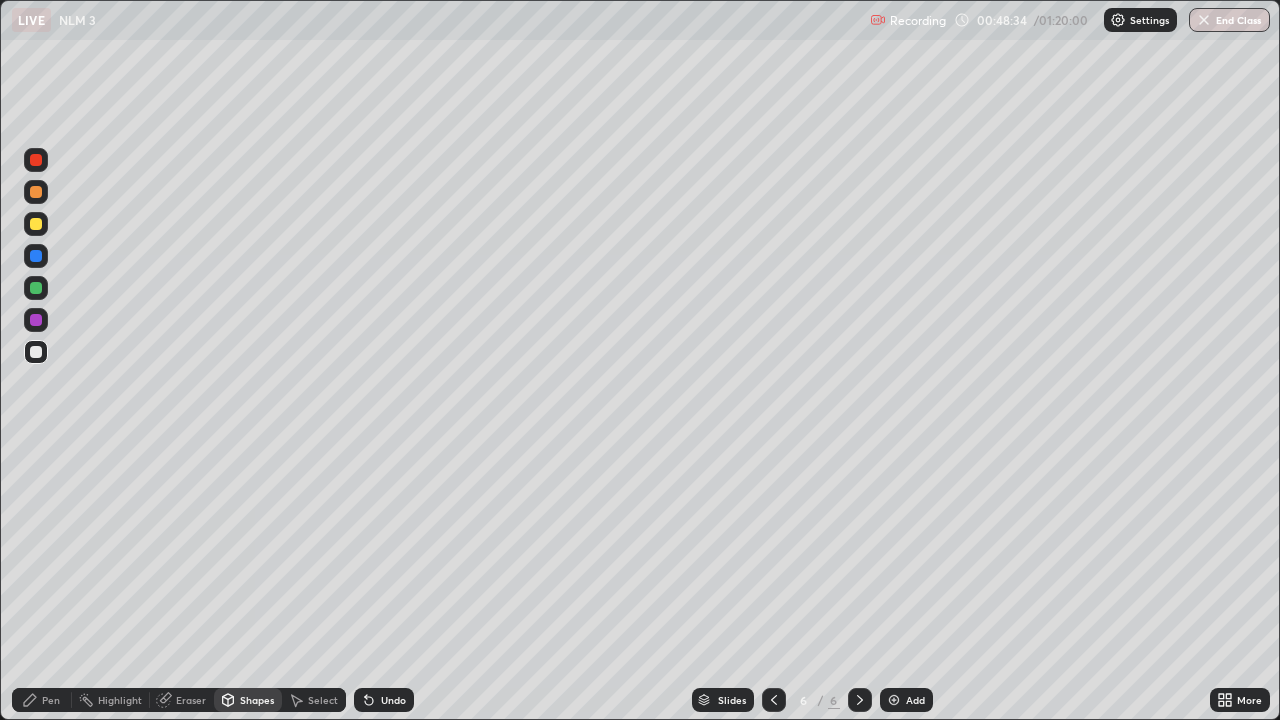 click on "Undo" at bounding box center (384, 700) 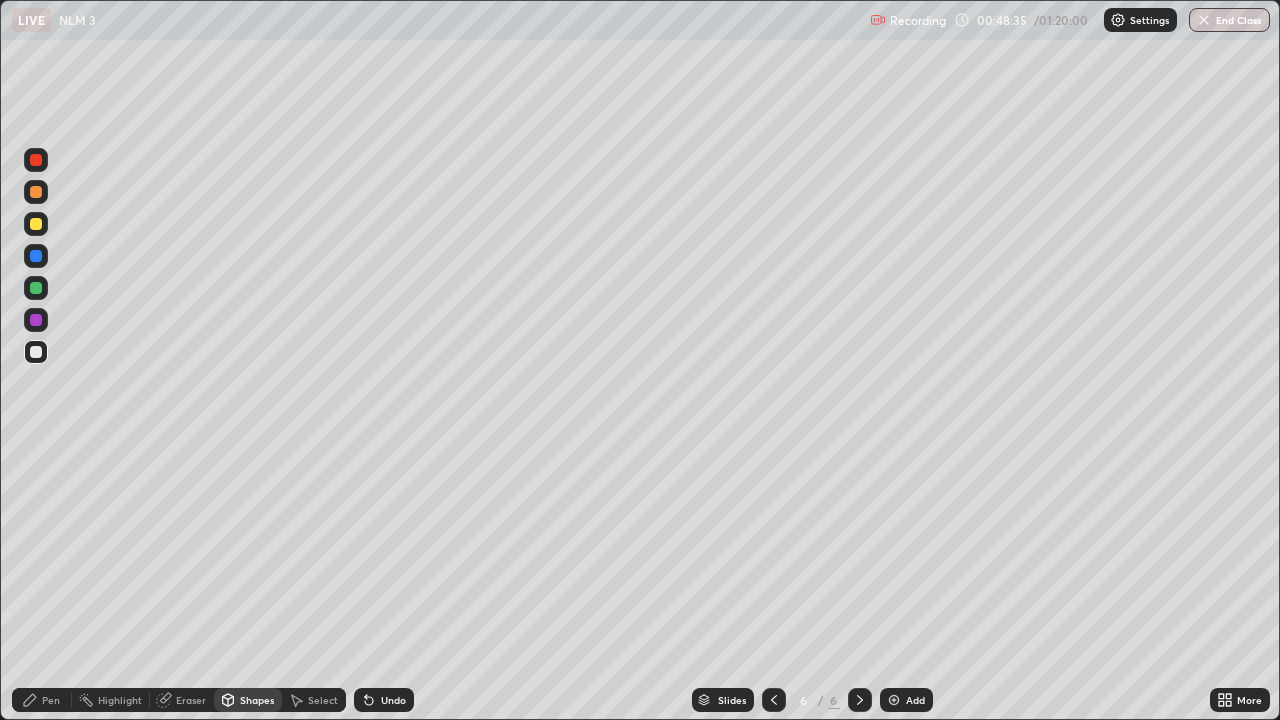 click on "Select" at bounding box center (323, 700) 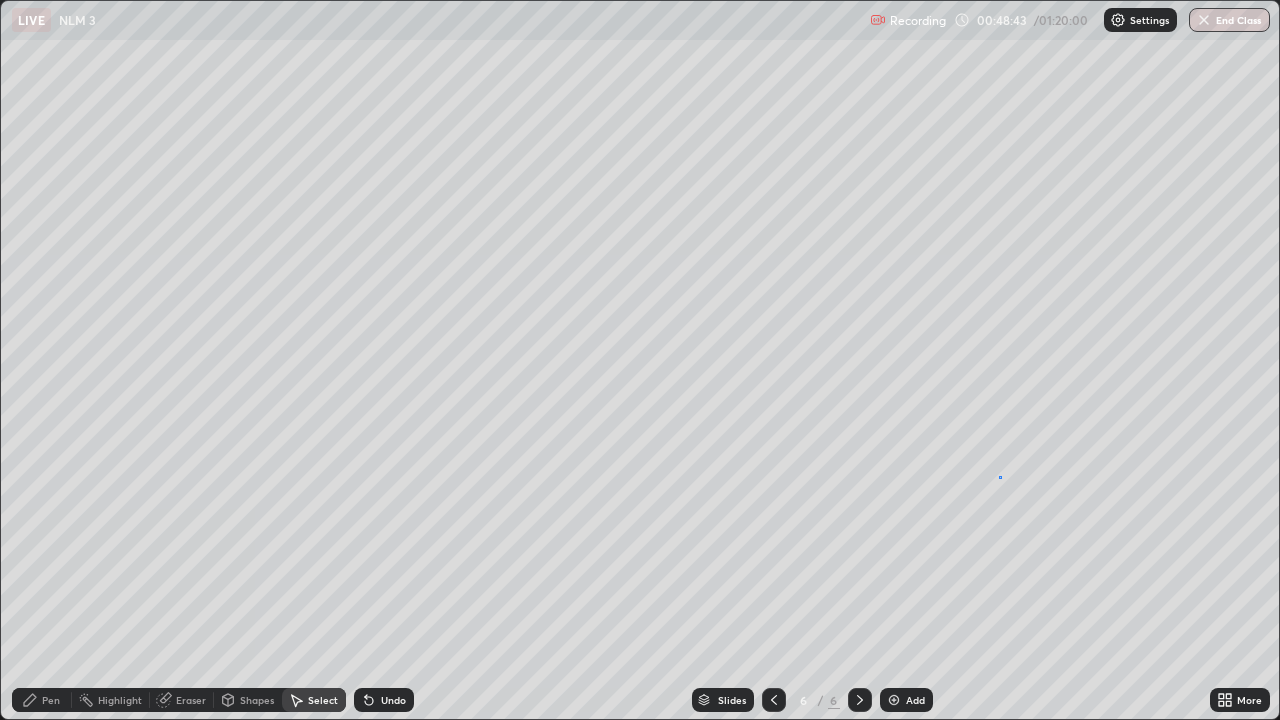 click on "0 ° Undo Copy Duplicate Duplicate to new slide Delete" at bounding box center (640, 360) 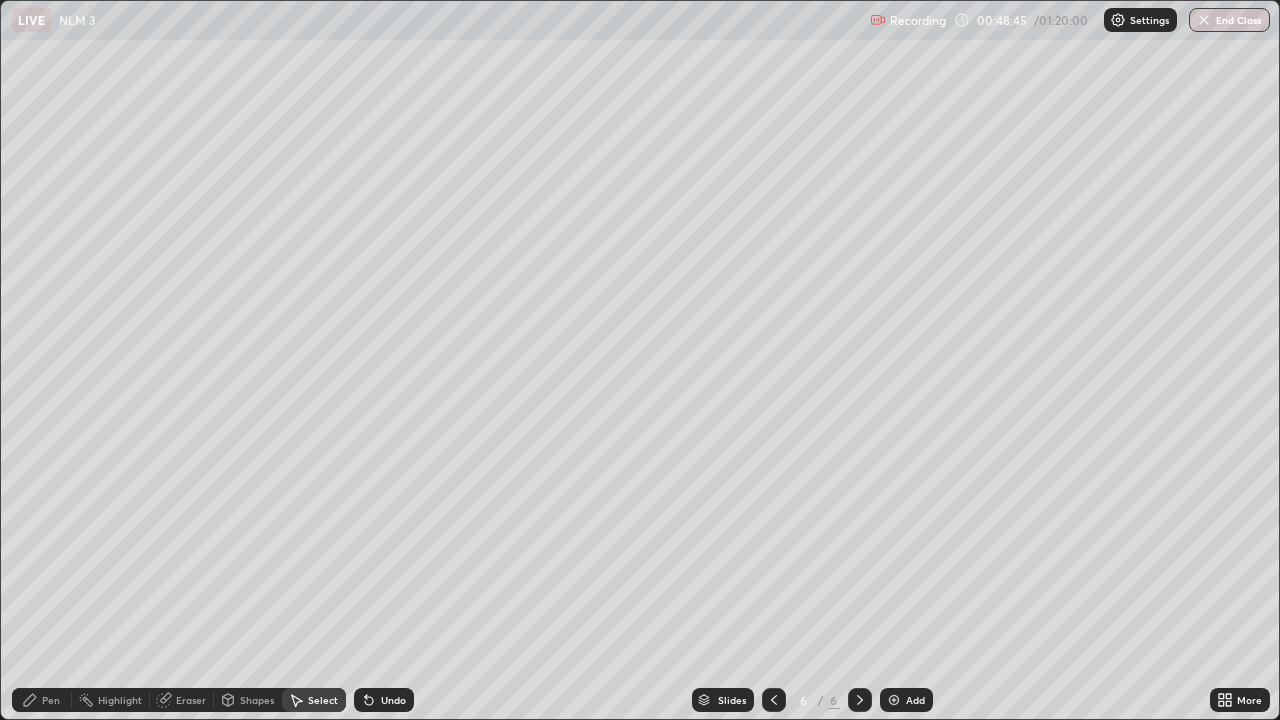 click on "Pen" at bounding box center (42, 700) 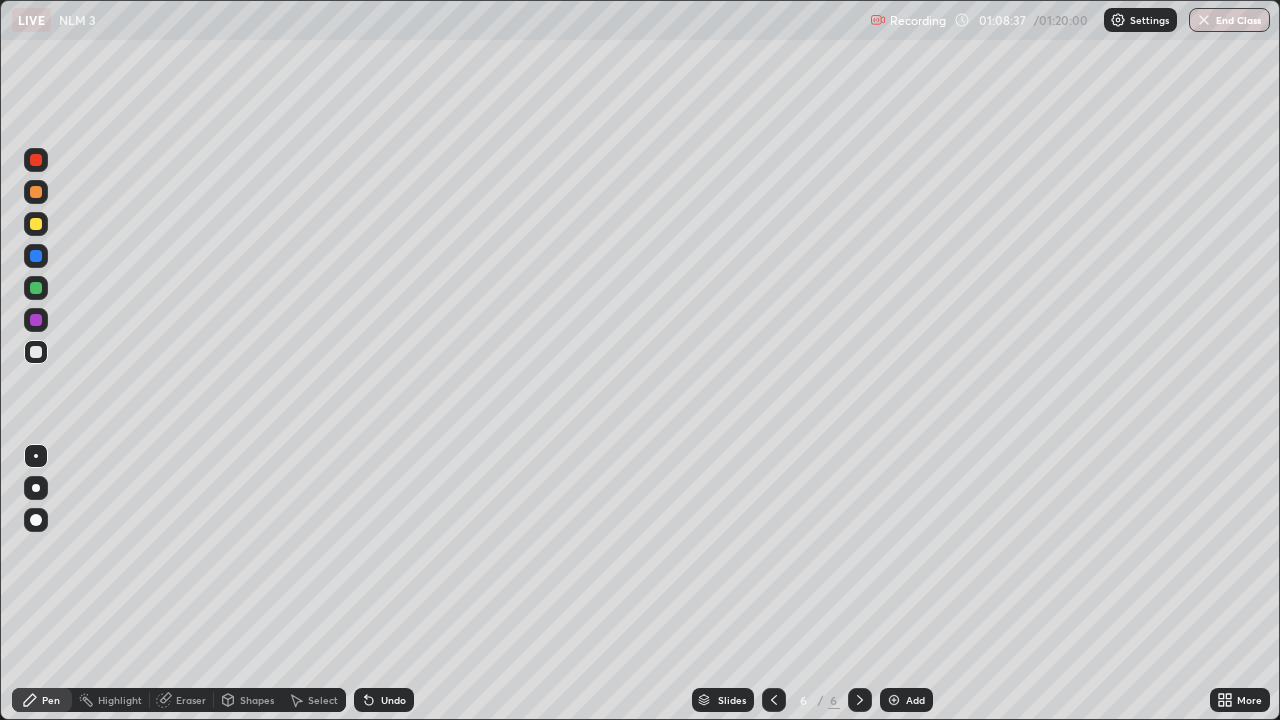 click on "Slides 6 / 6 Add" at bounding box center [812, 700] 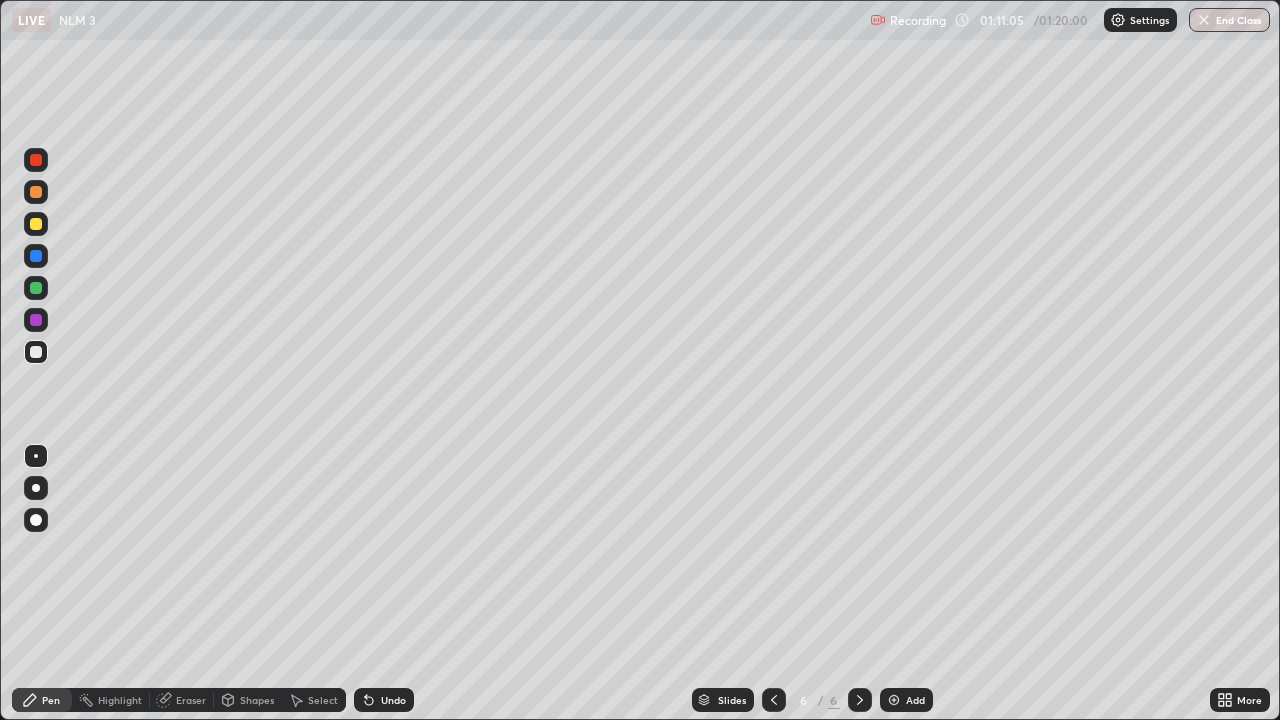 click on "Add" at bounding box center (906, 700) 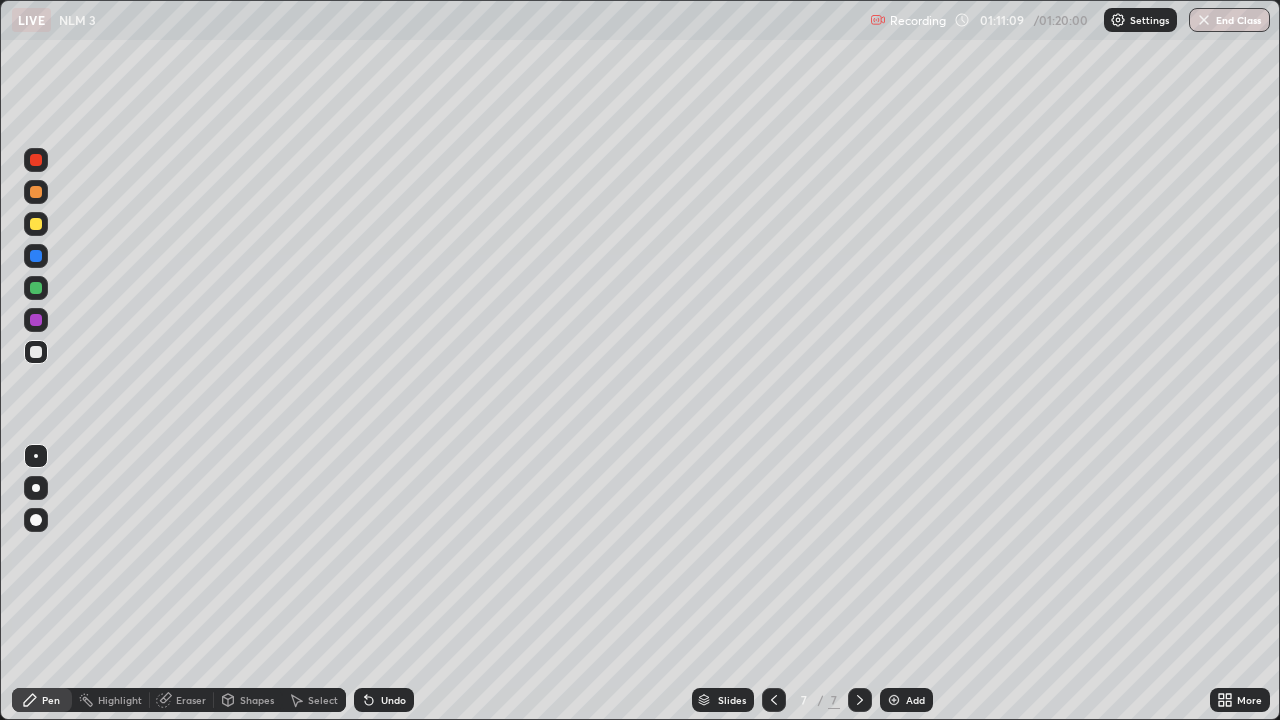 click on "Shapes" at bounding box center [248, 700] 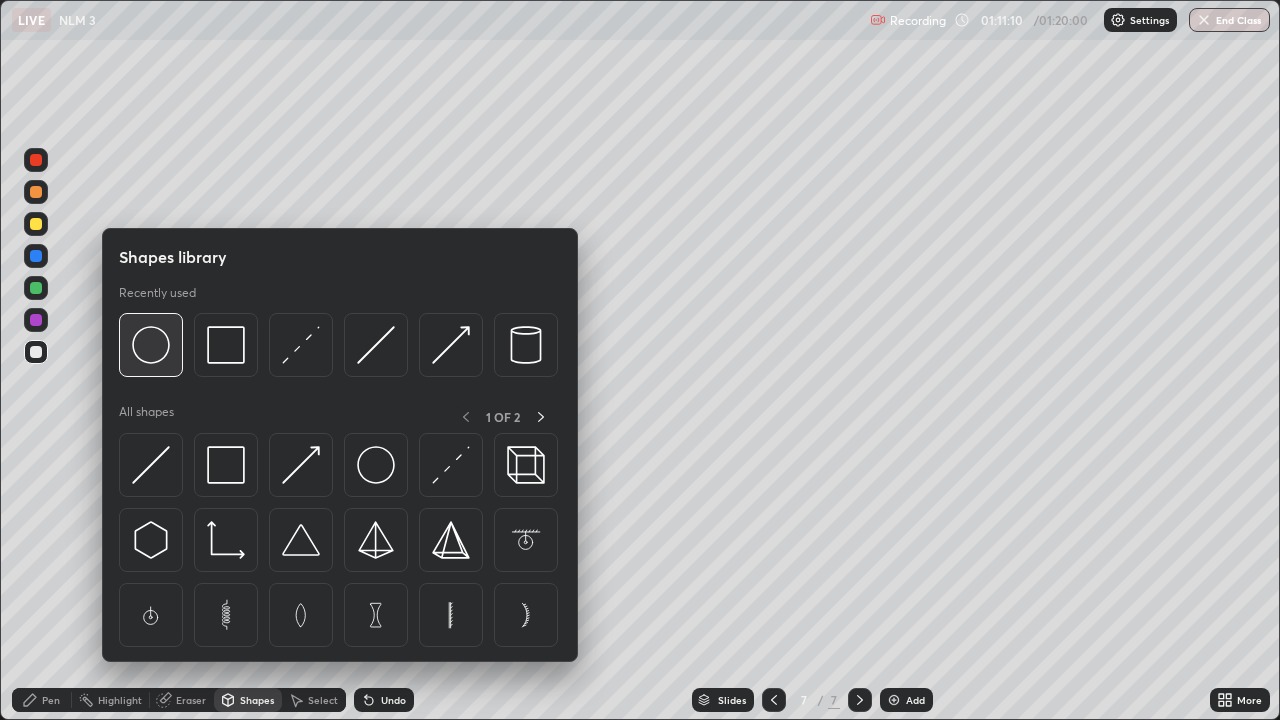 click at bounding box center (151, 345) 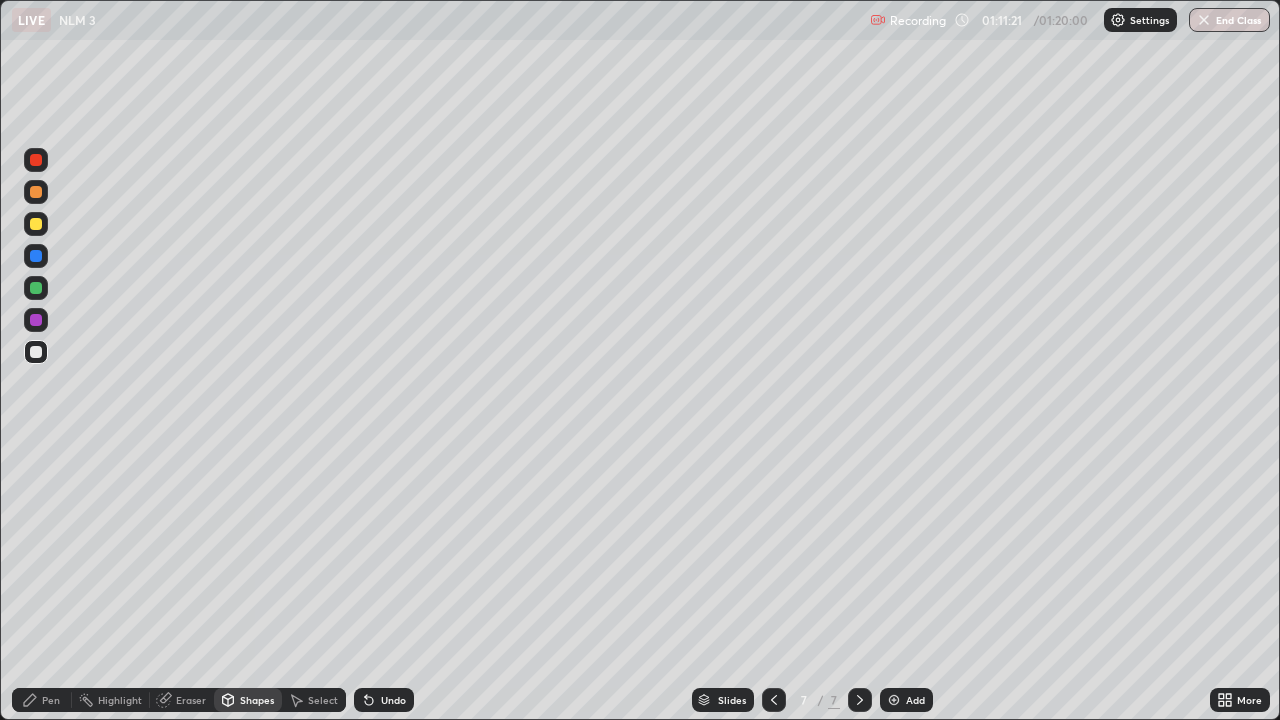 click on "Shapes" at bounding box center [248, 700] 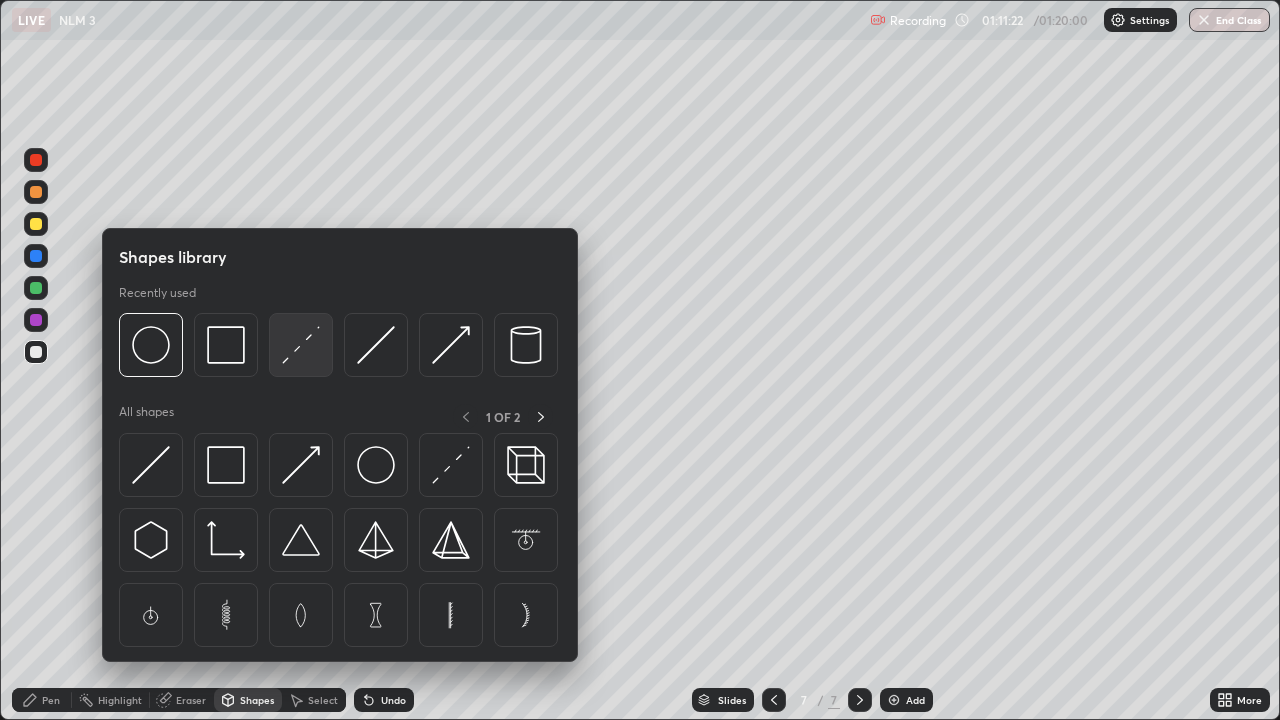 click at bounding box center [301, 345] 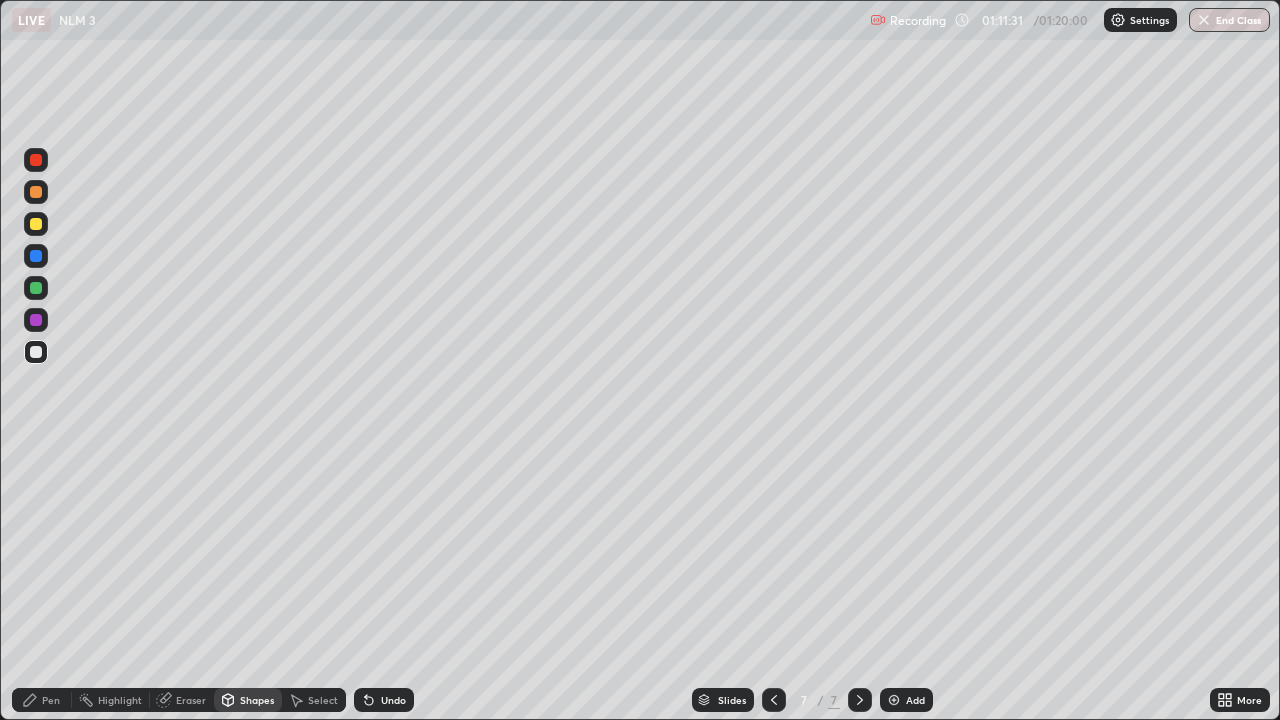 click 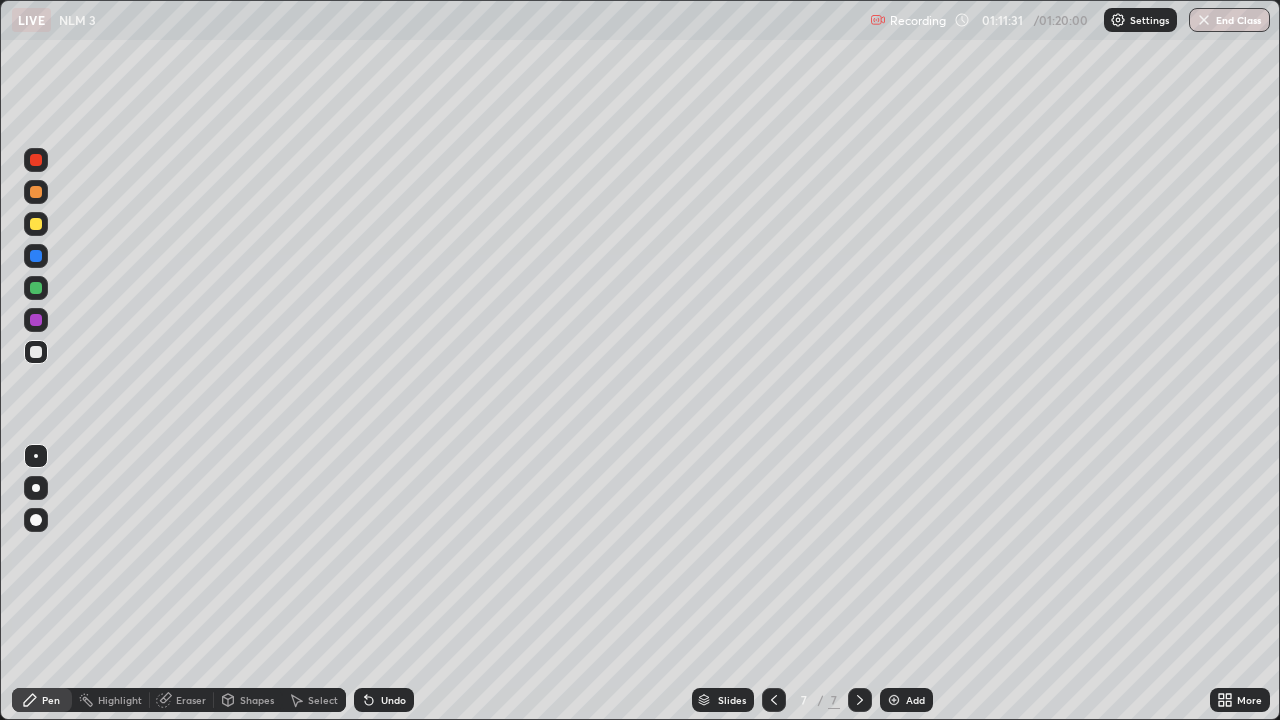 click at bounding box center [36, 352] 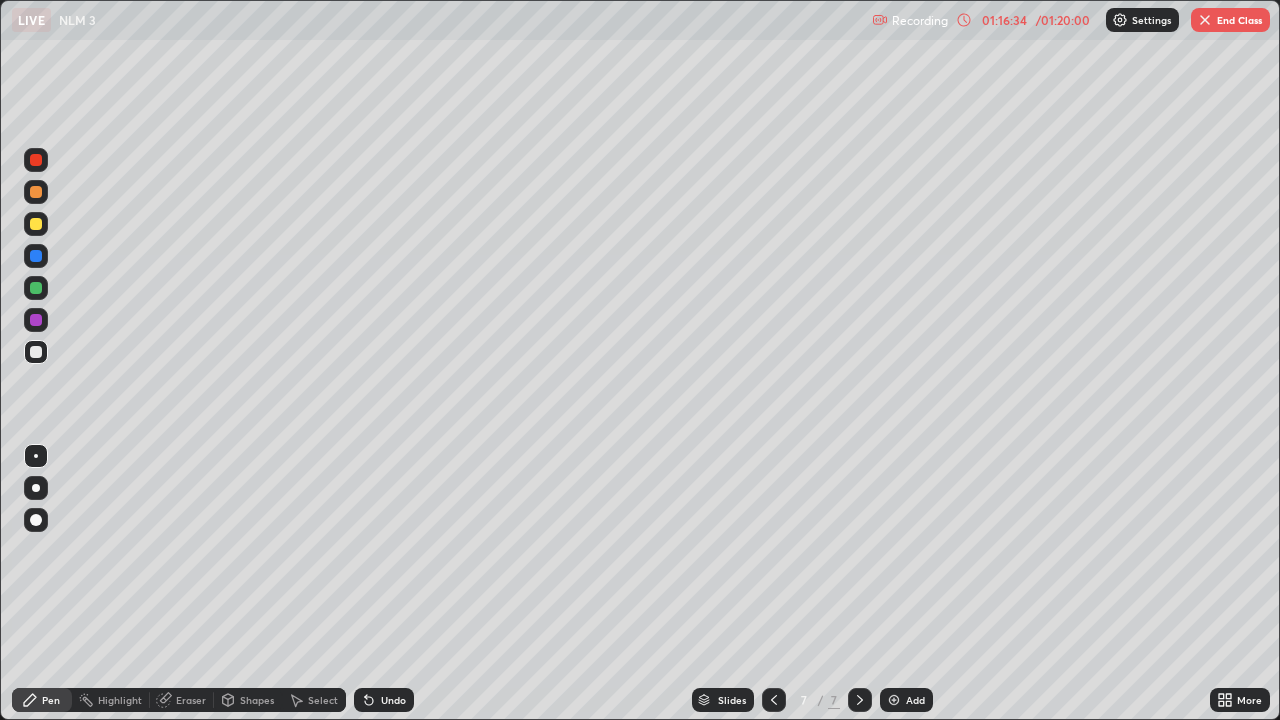 click on "End Class" at bounding box center (1230, 20) 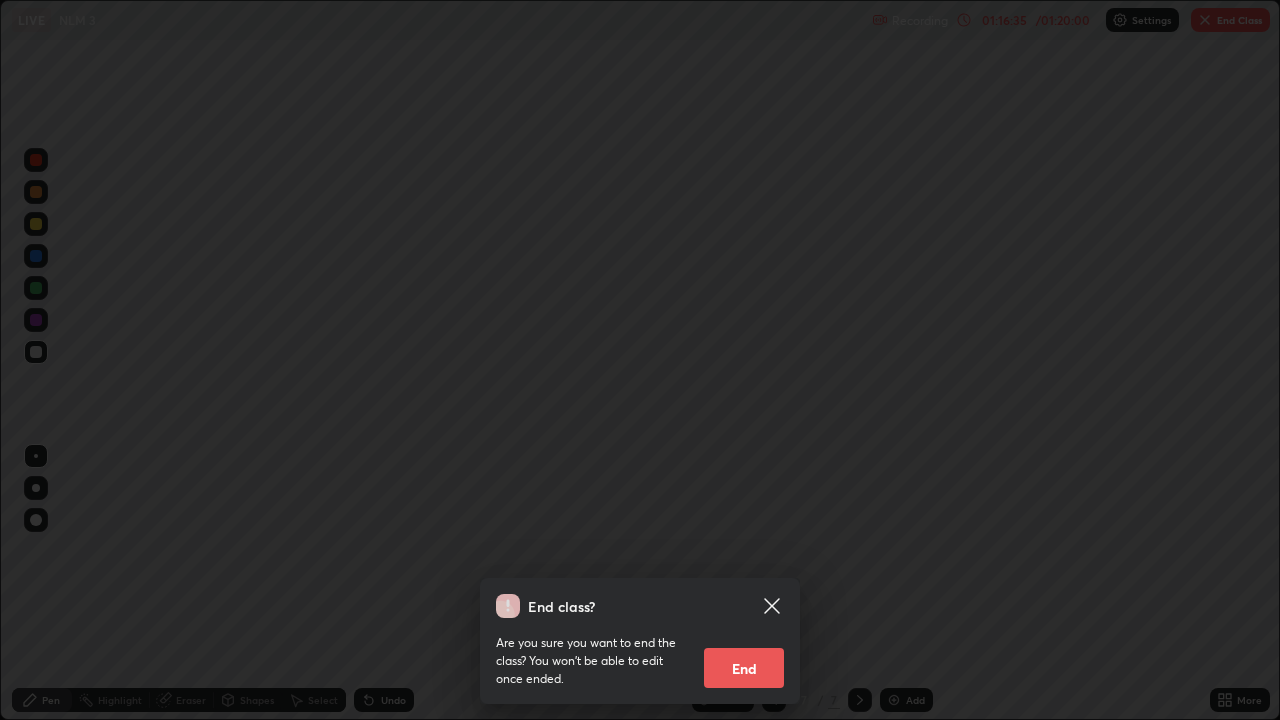 click on "End" at bounding box center [744, 668] 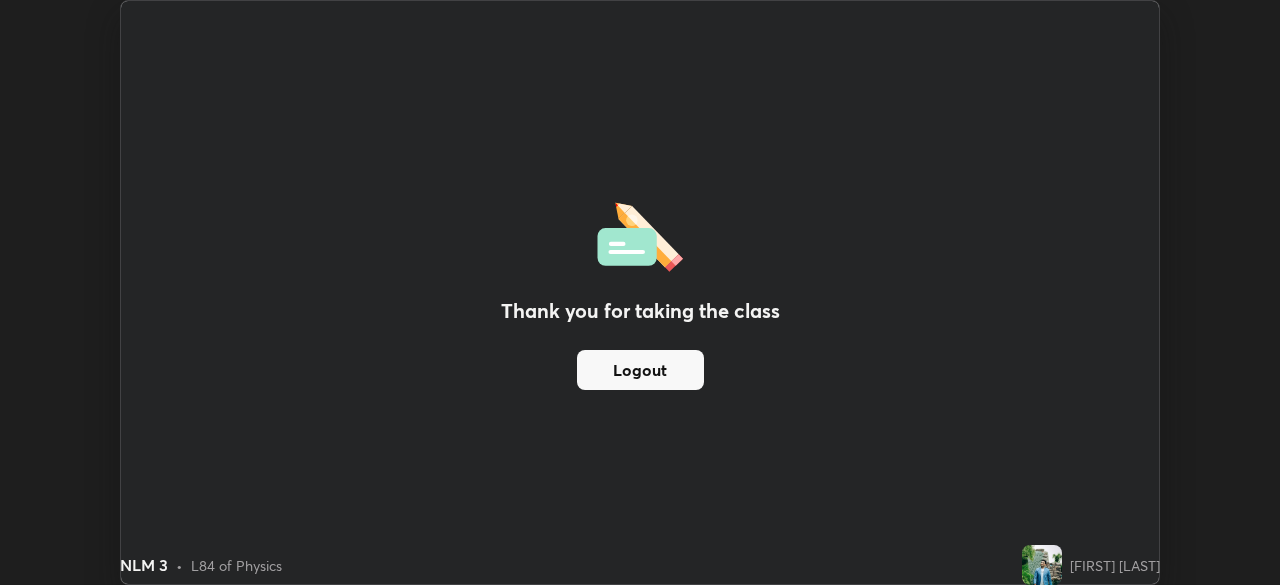 scroll, scrollTop: 585, scrollLeft: 1280, axis: both 